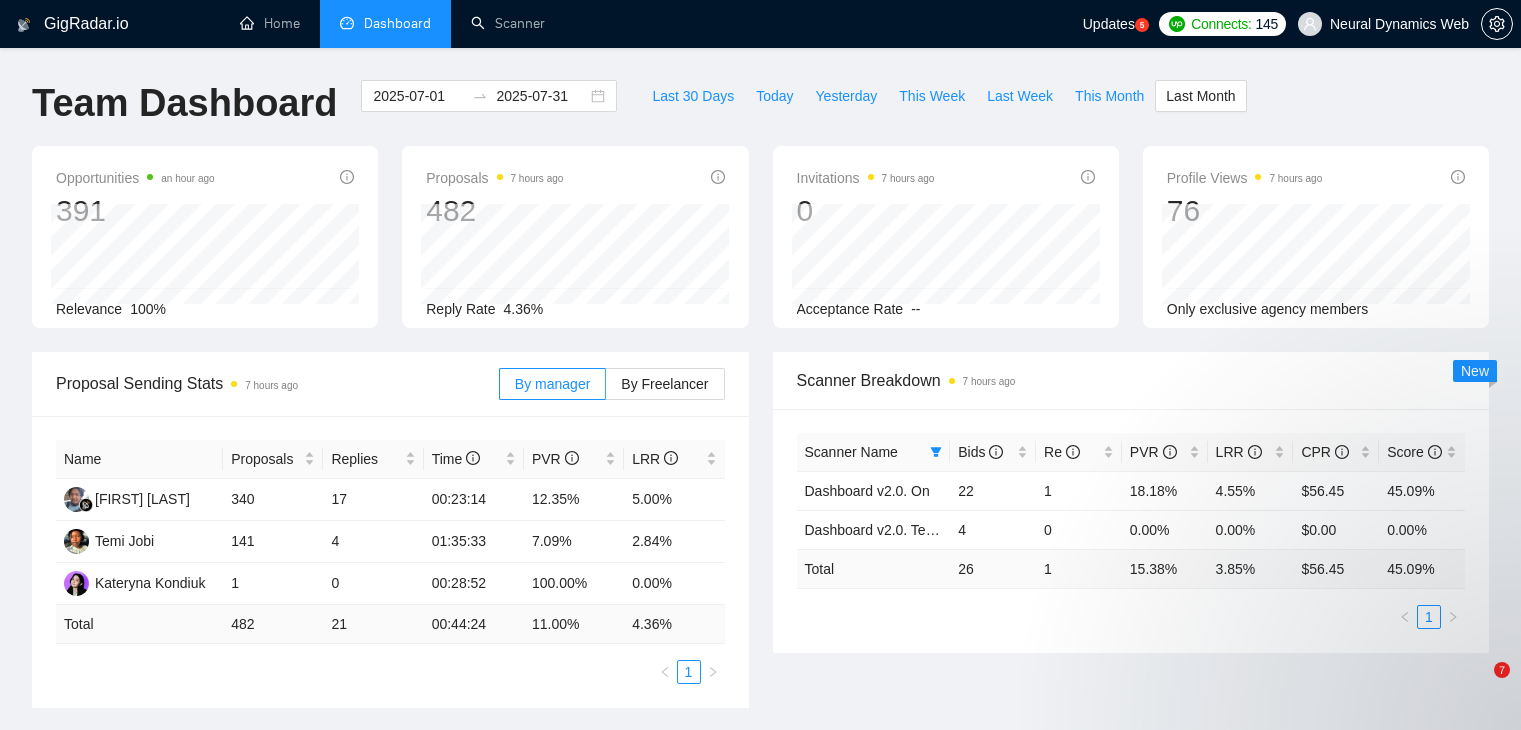 scroll, scrollTop: 128, scrollLeft: 0, axis: vertical 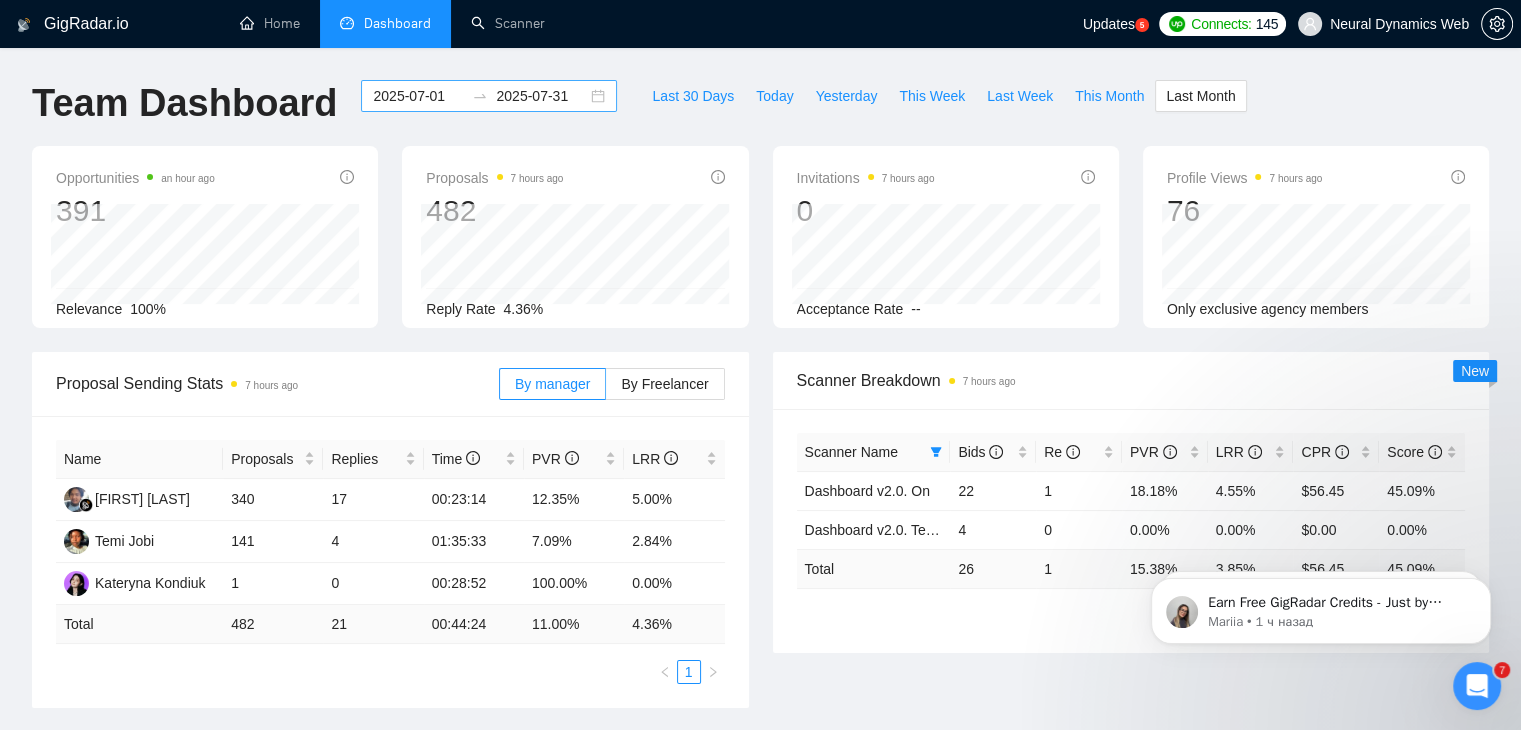 click on "2025-07-01 2025-07-31" at bounding box center [489, 96] 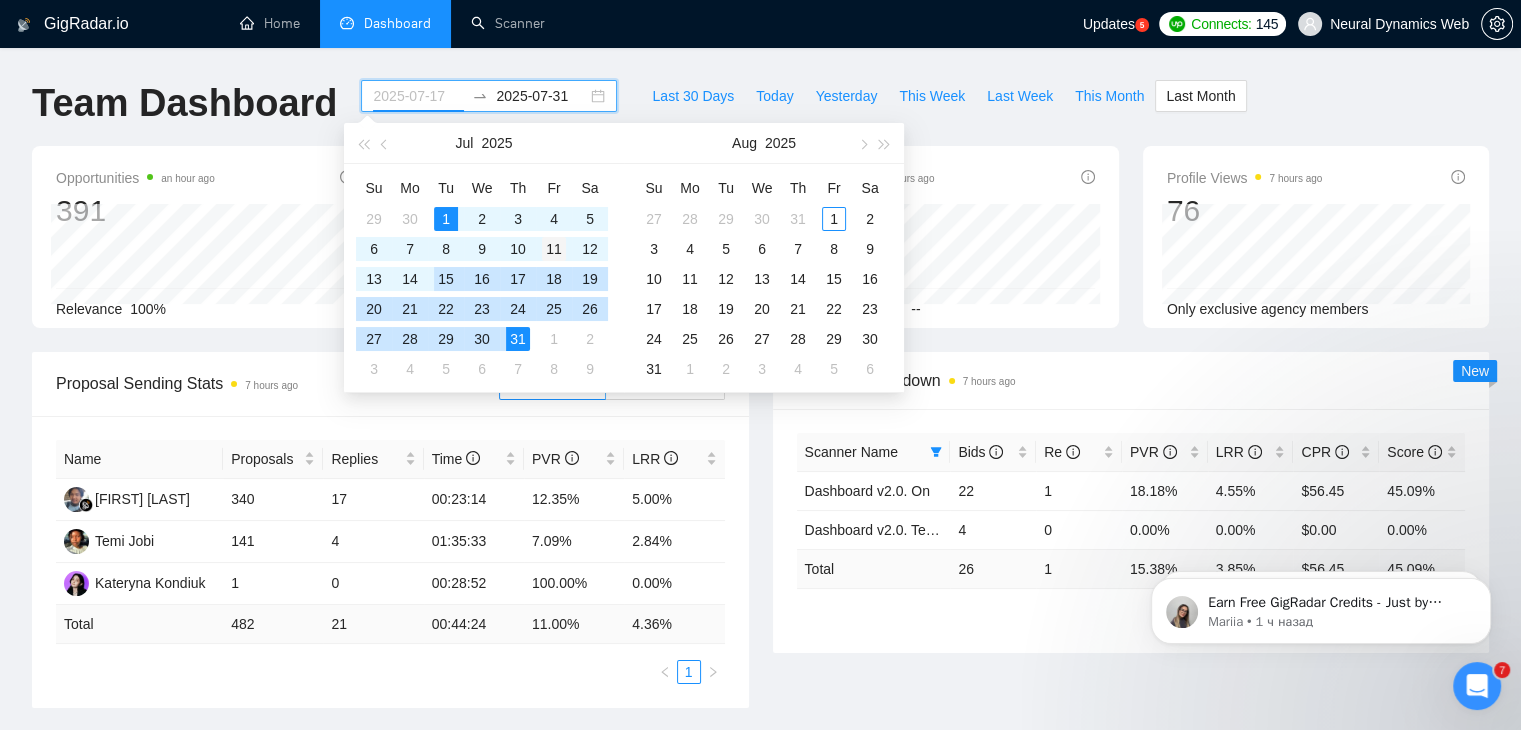 type on "2025-07-11" 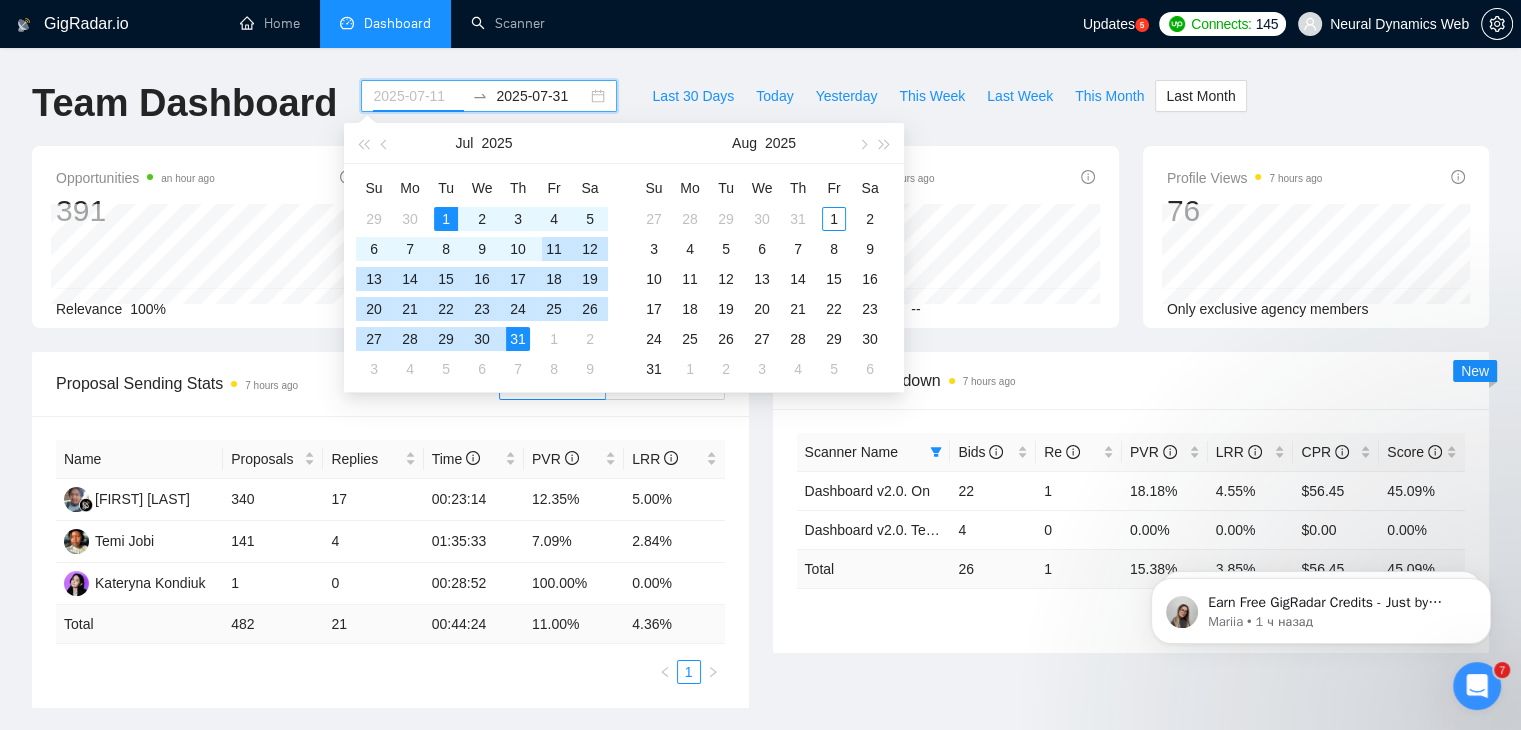 click on "11" at bounding box center [554, 249] 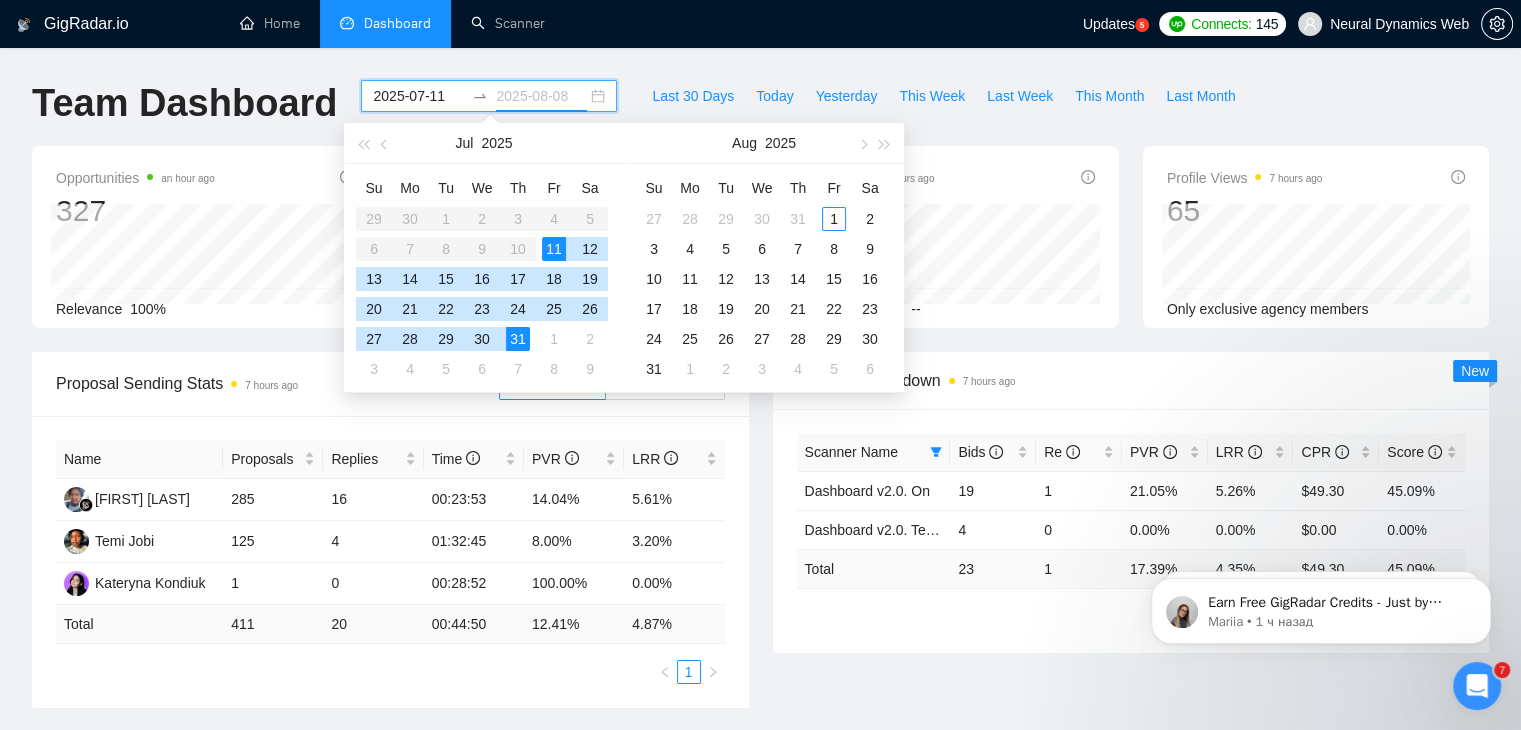 type on "2025-08-01" 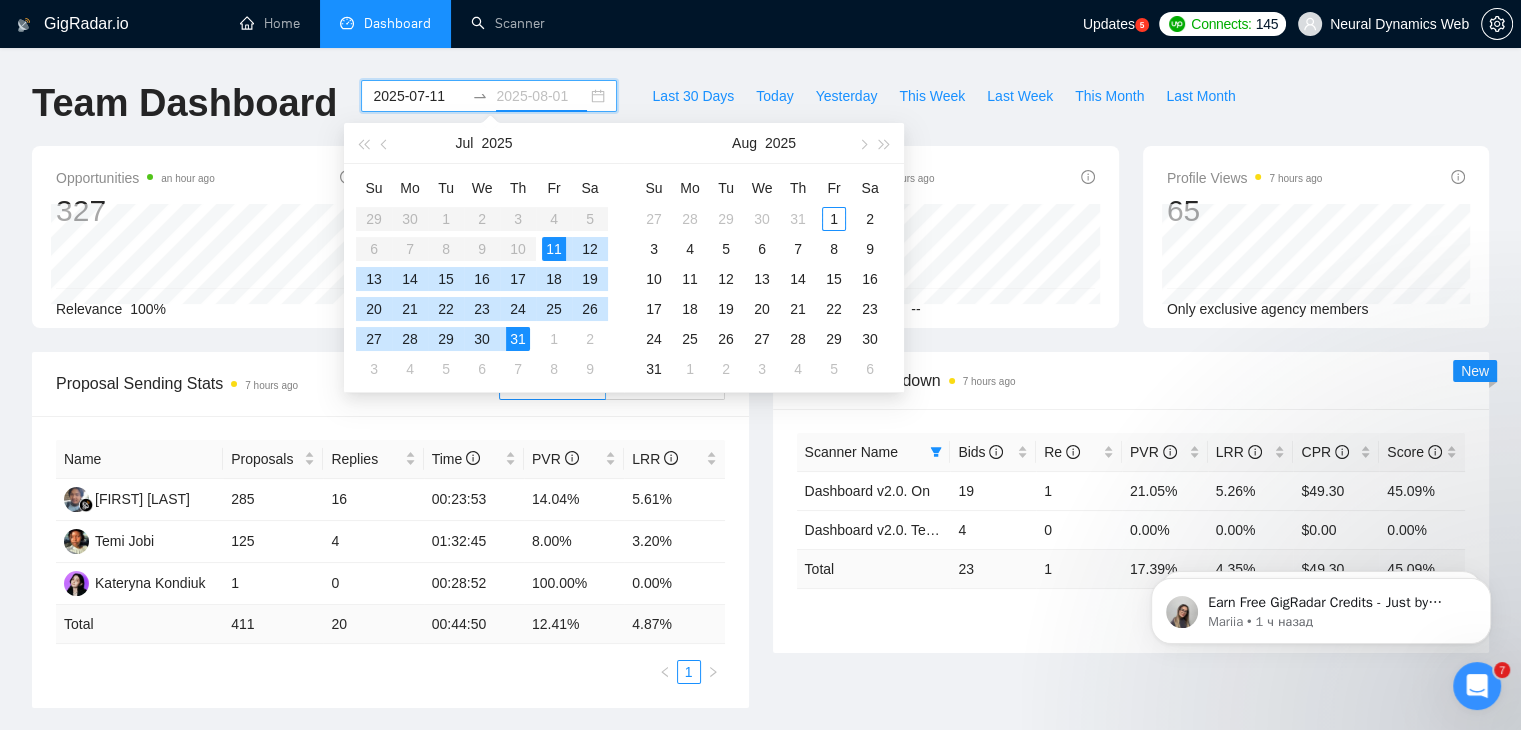 click on "1" at bounding box center (834, 219) 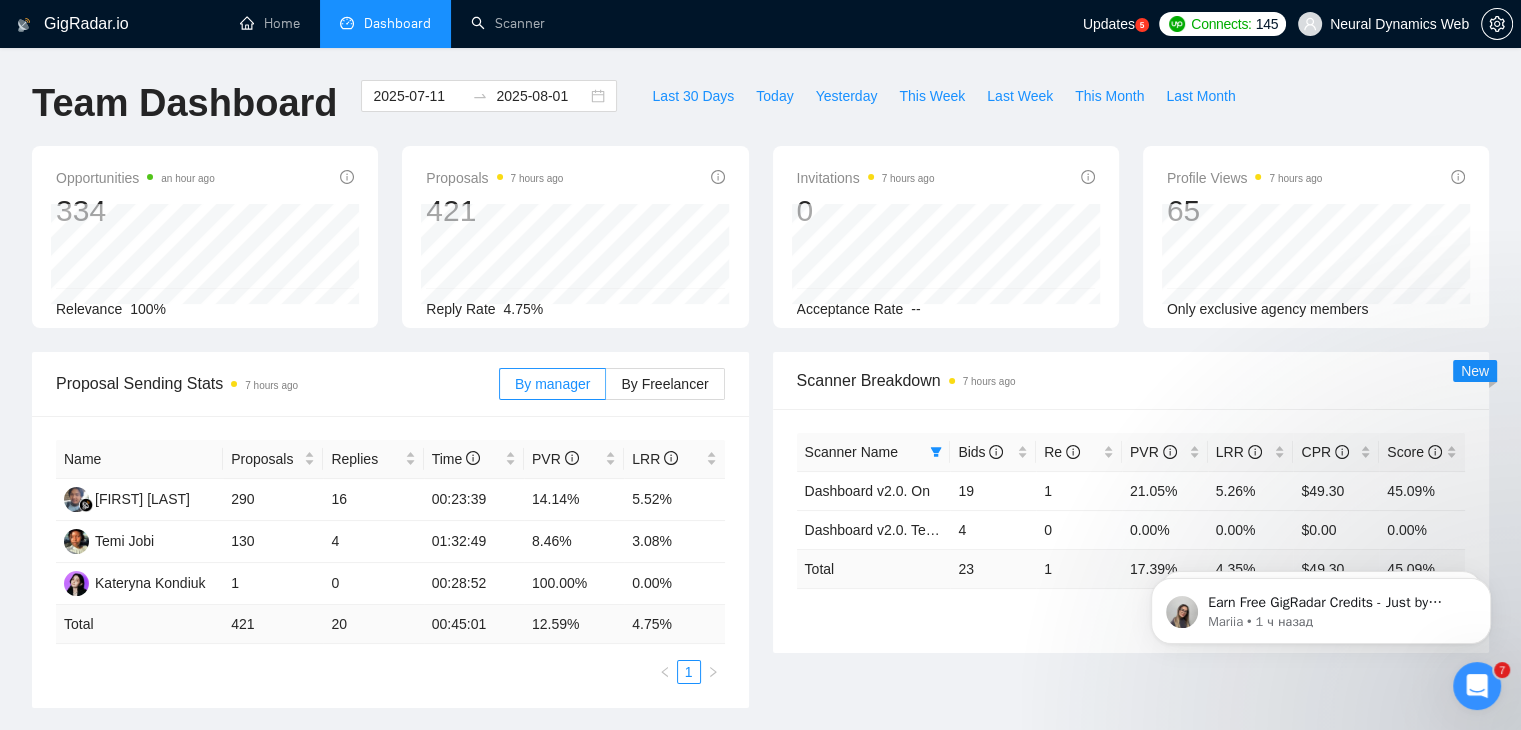 click on "Scanner Name" at bounding box center (874, 452) 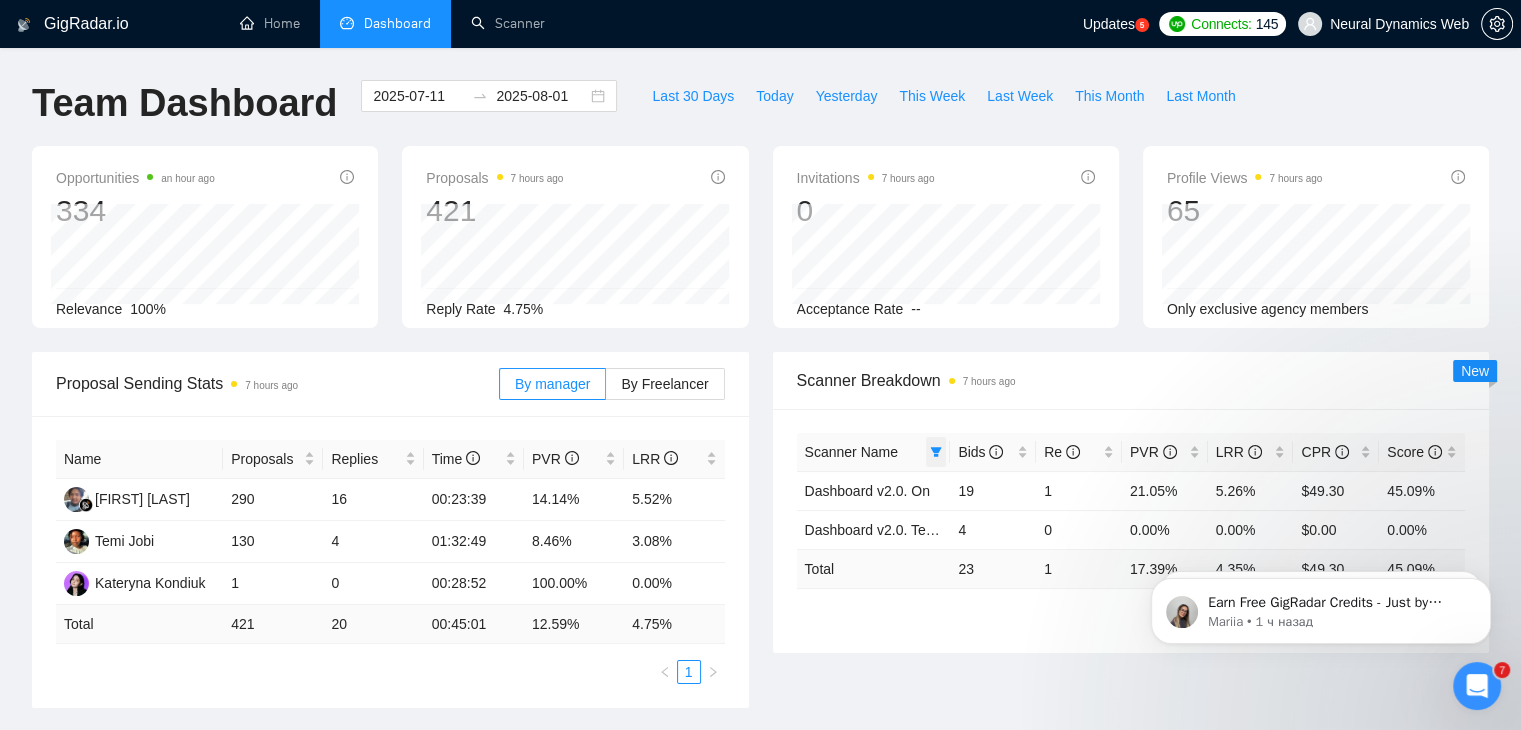 click at bounding box center [936, 452] 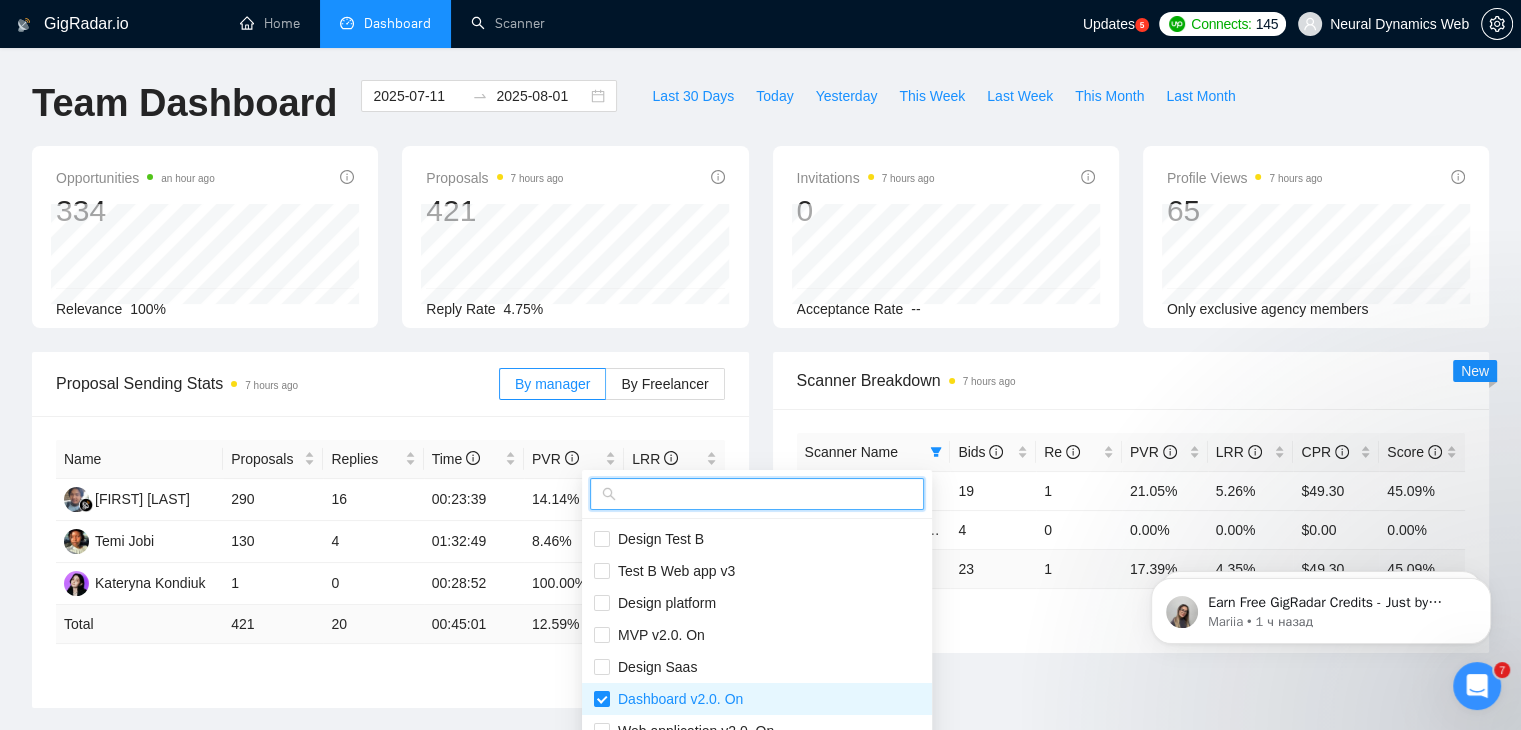 click at bounding box center [766, 494] 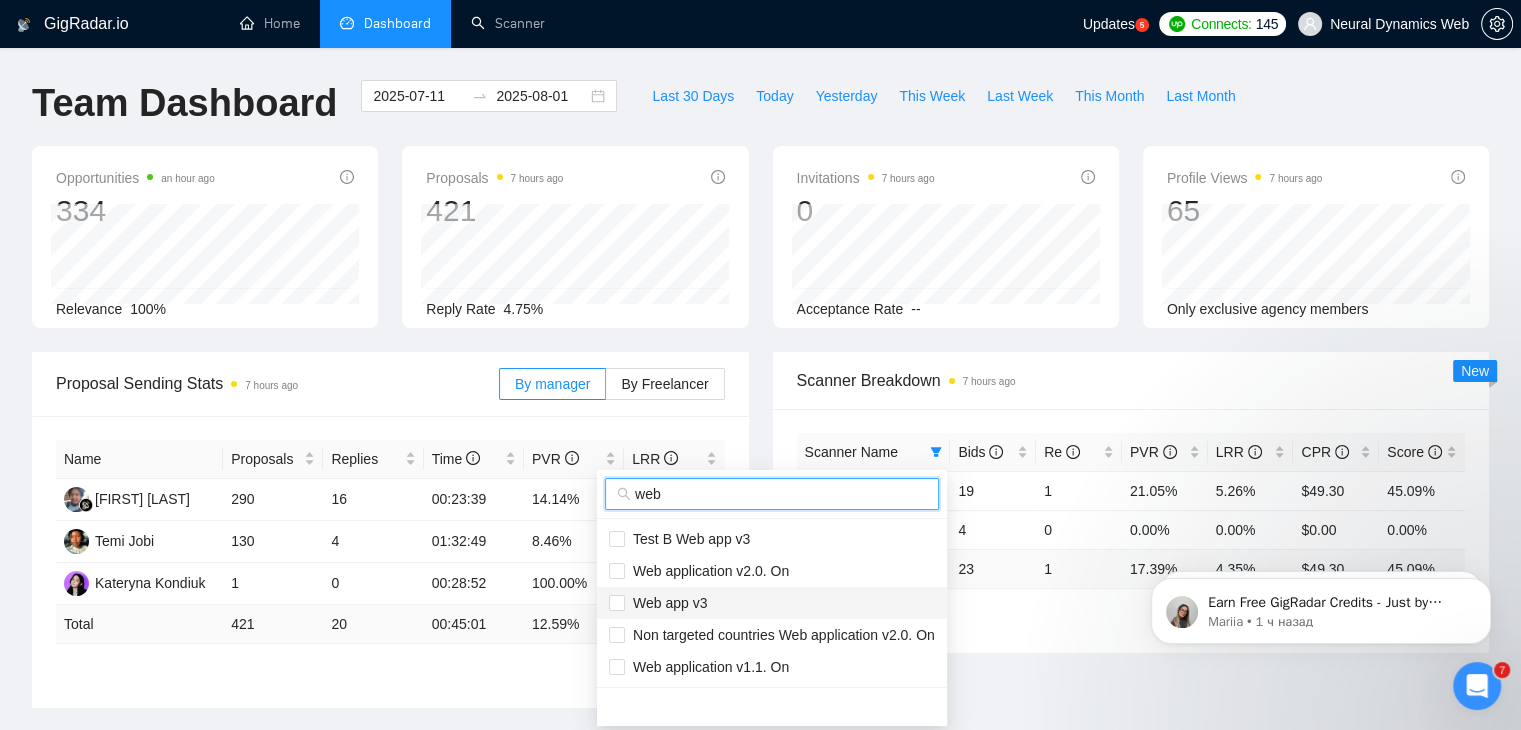 type on "web" 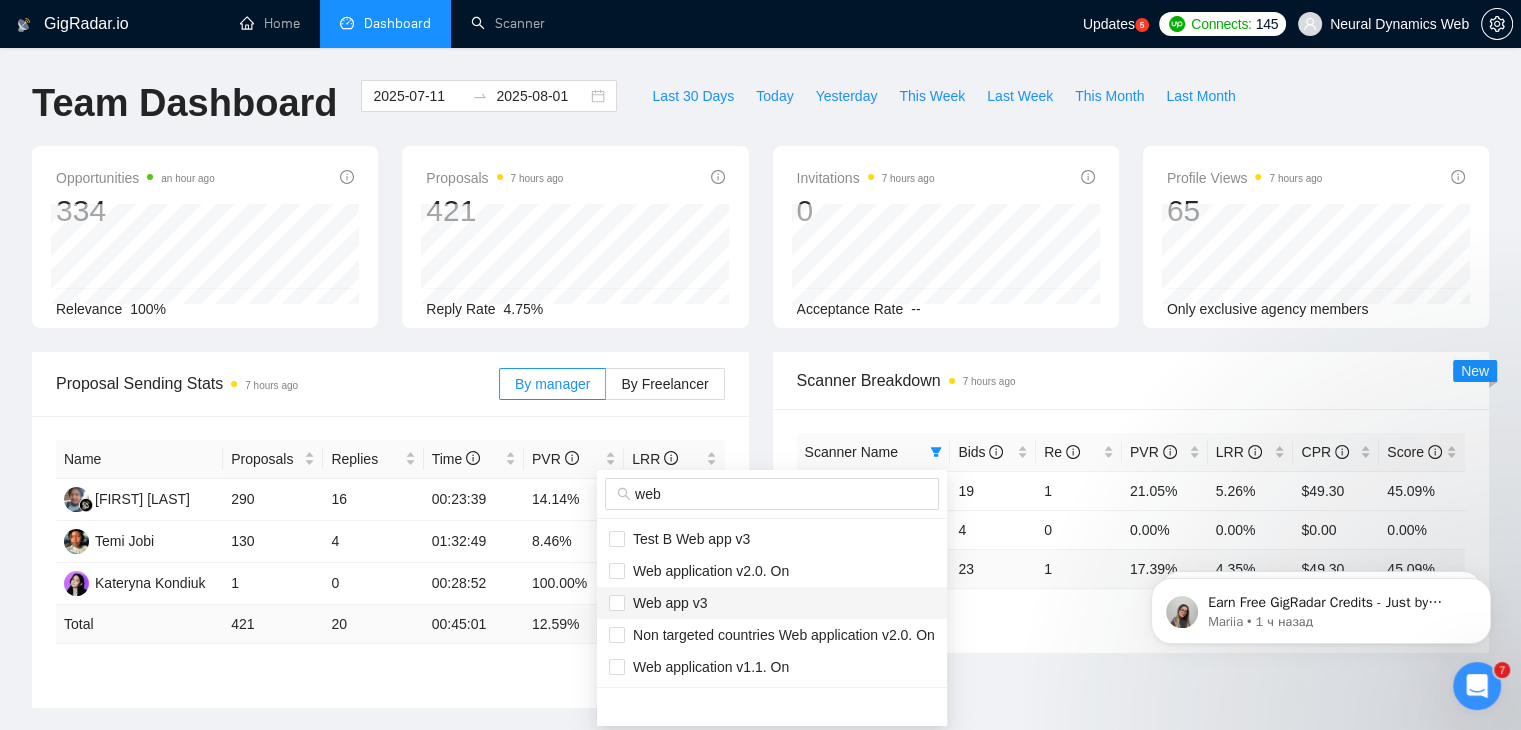 click on "Web app v3" at bounding box center [772, 603] 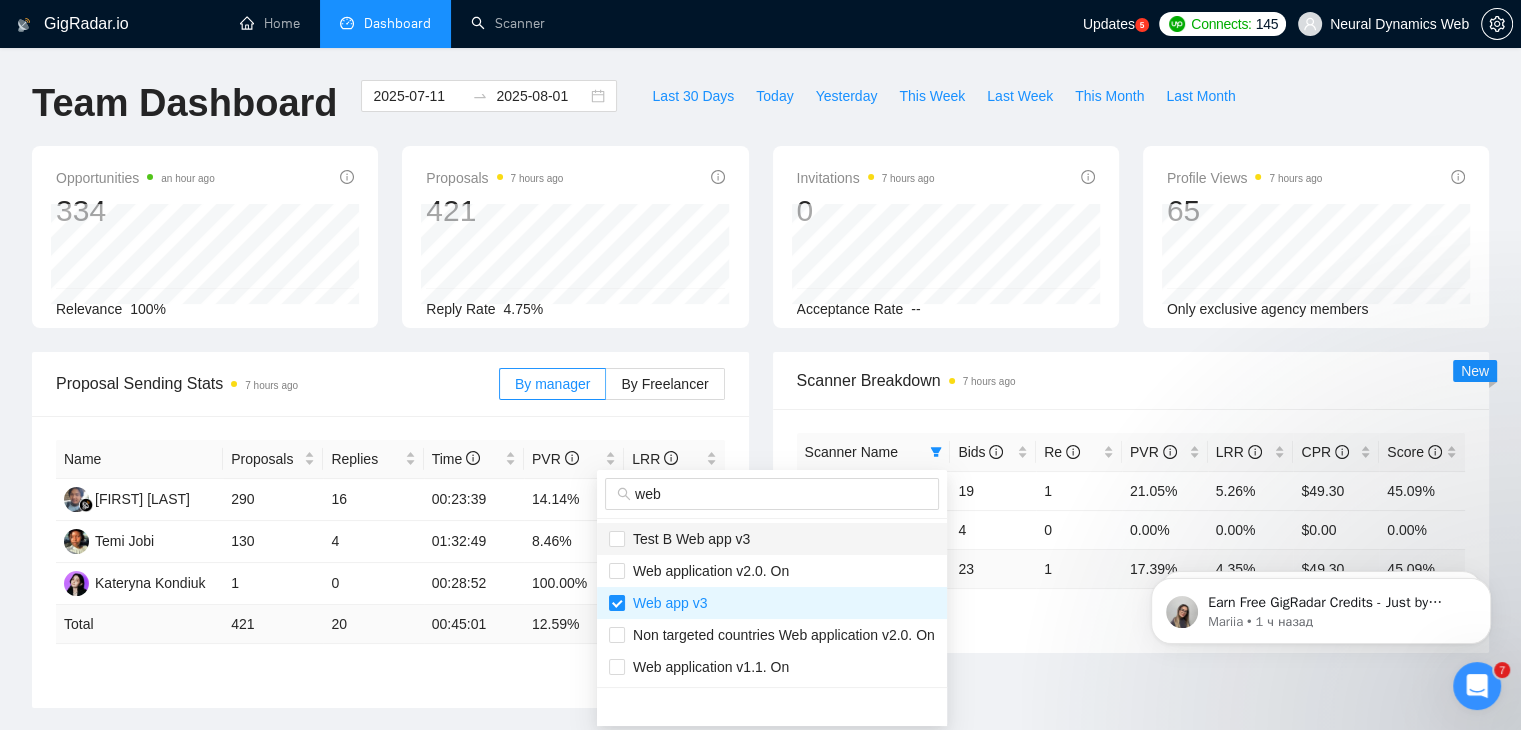 click on "Test B Web app v3" at bounding box center [687, 539] 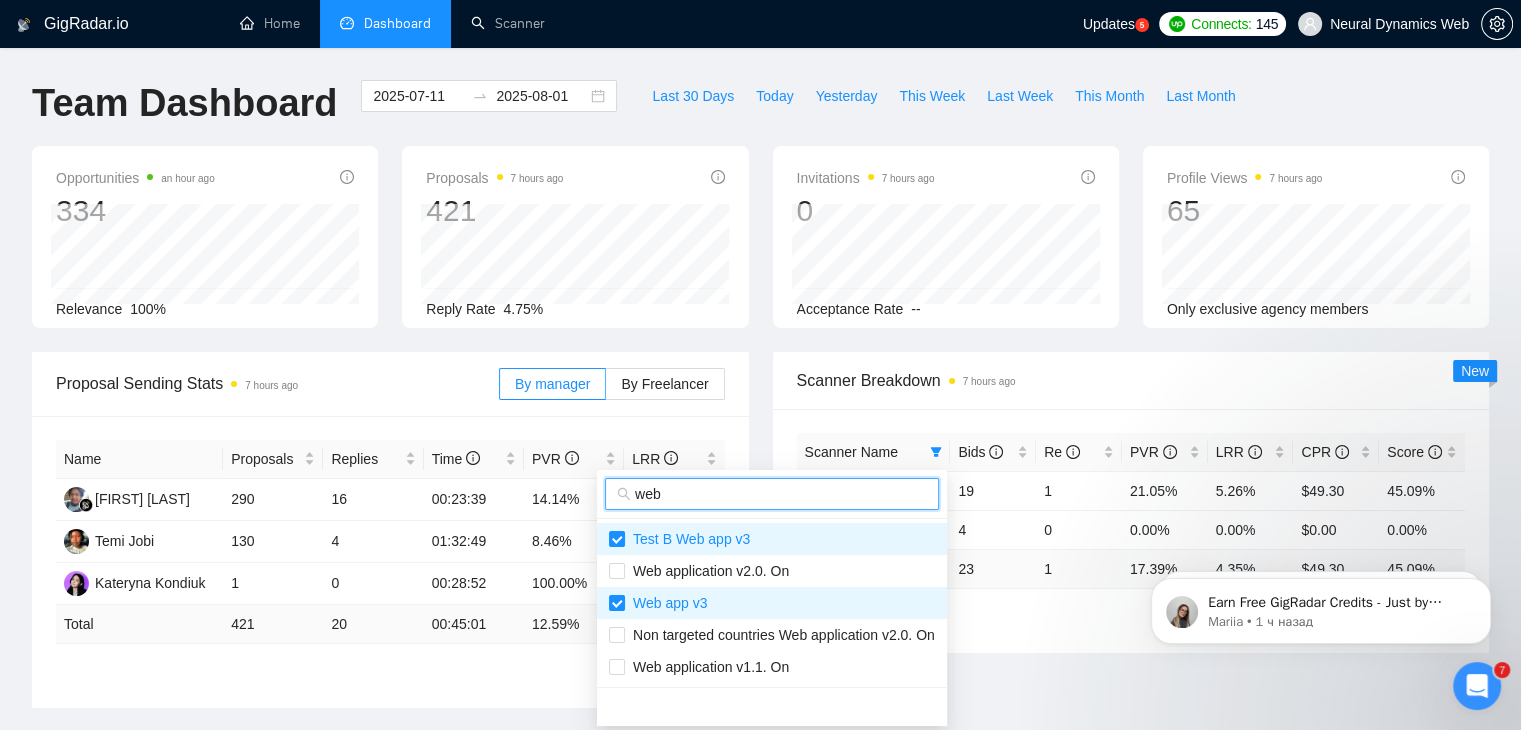 click on "web" at bounding box center (781, 494) 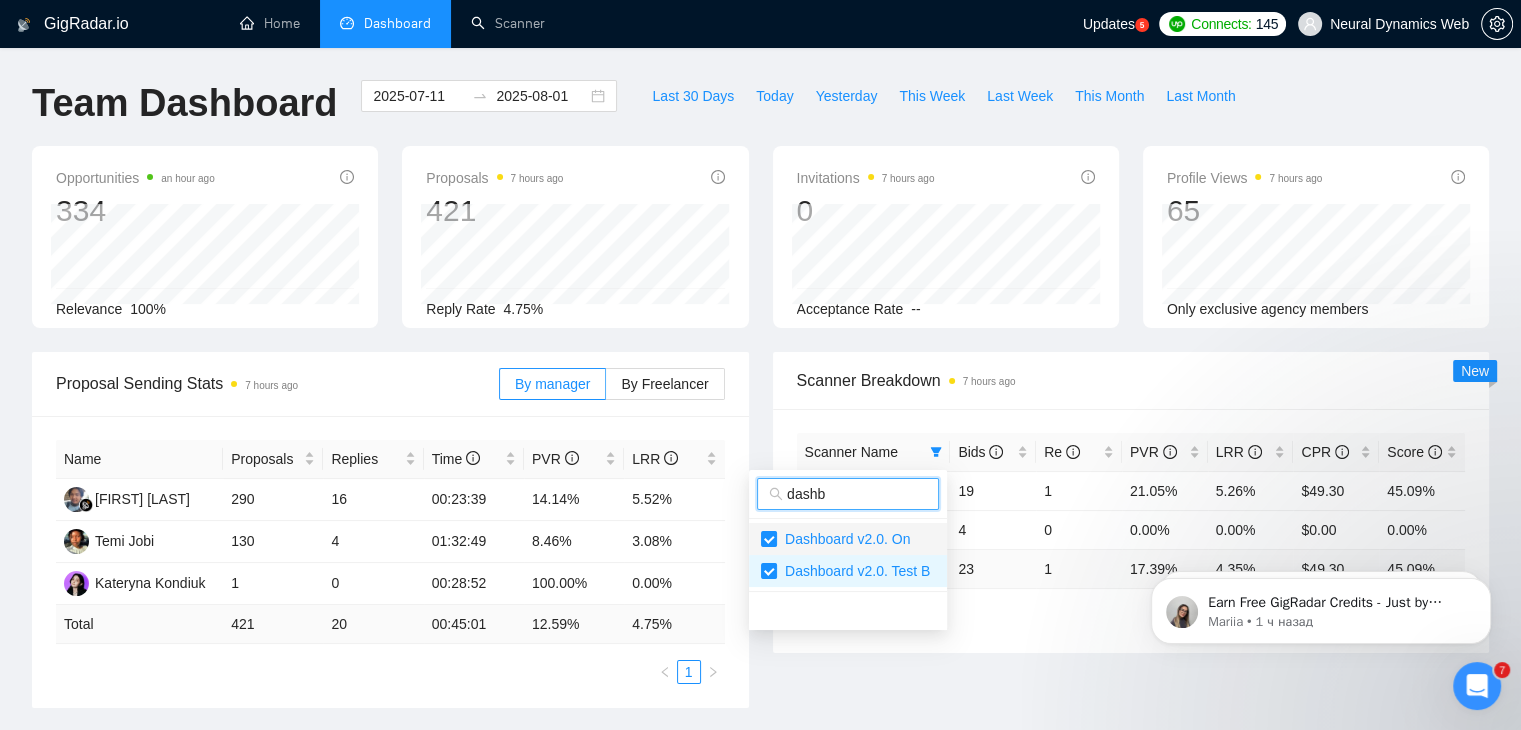 type on "dashb" 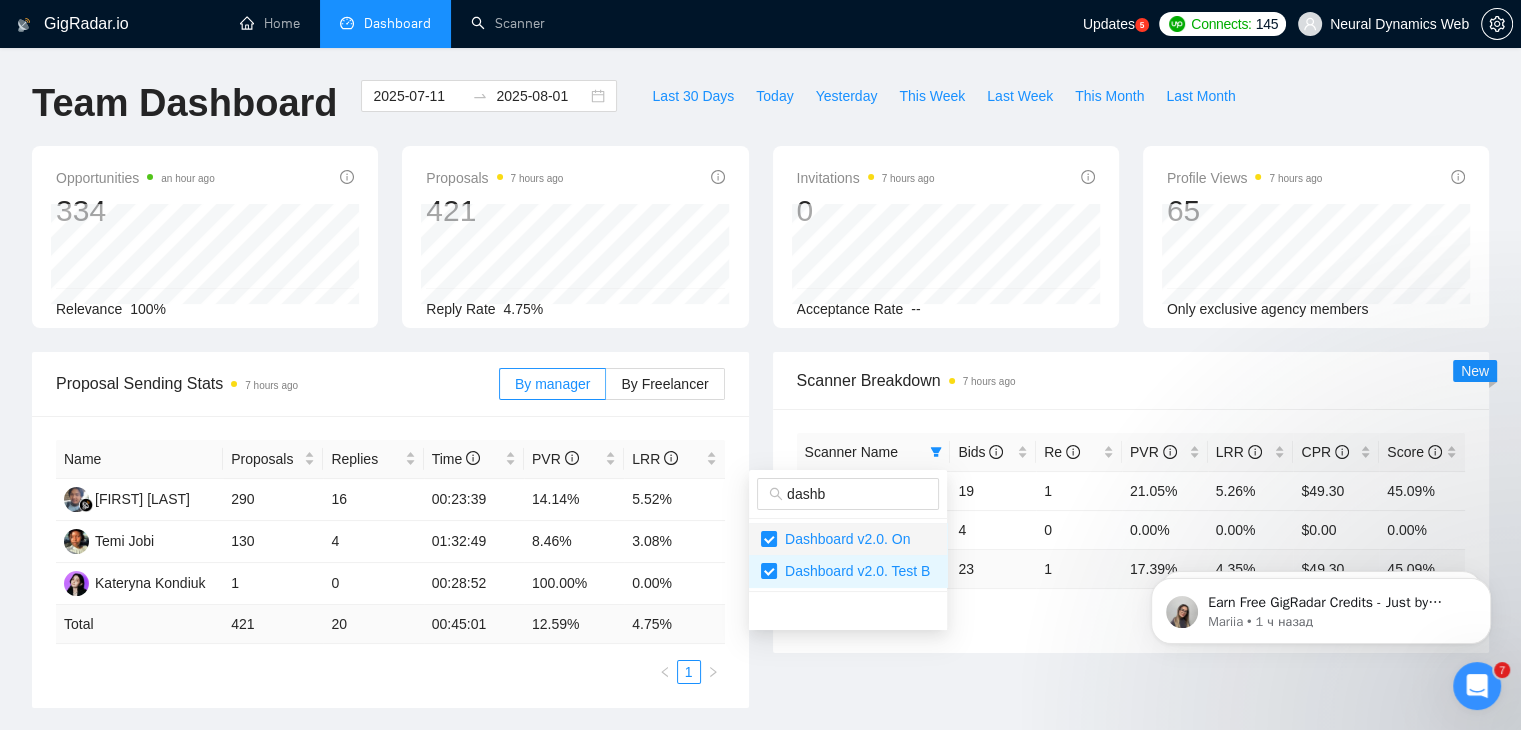 click on "Dashboard v2.0. On" at bounding box center (843, 539) 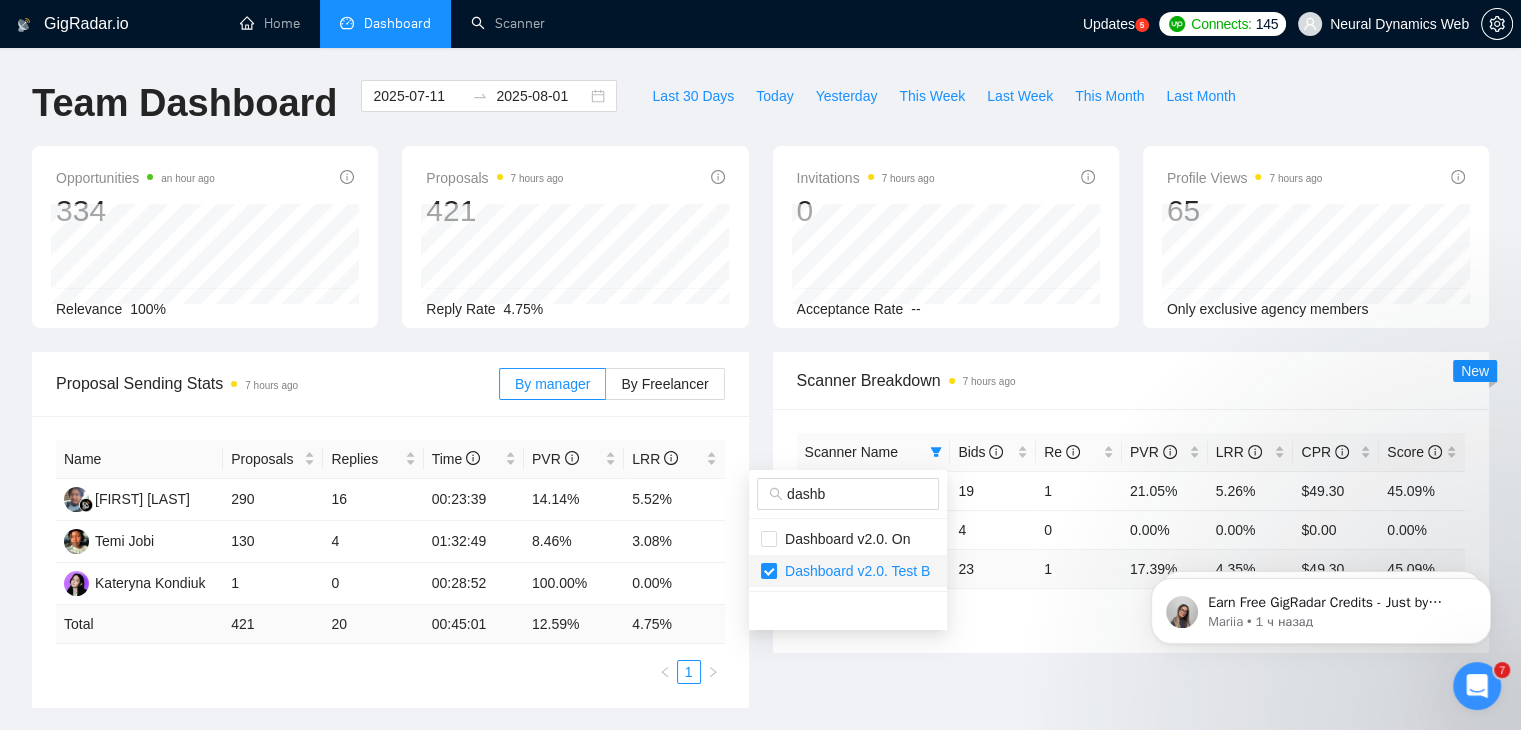 click on "Dashboard v2.0. Test B" at bounding box center (853, 571) 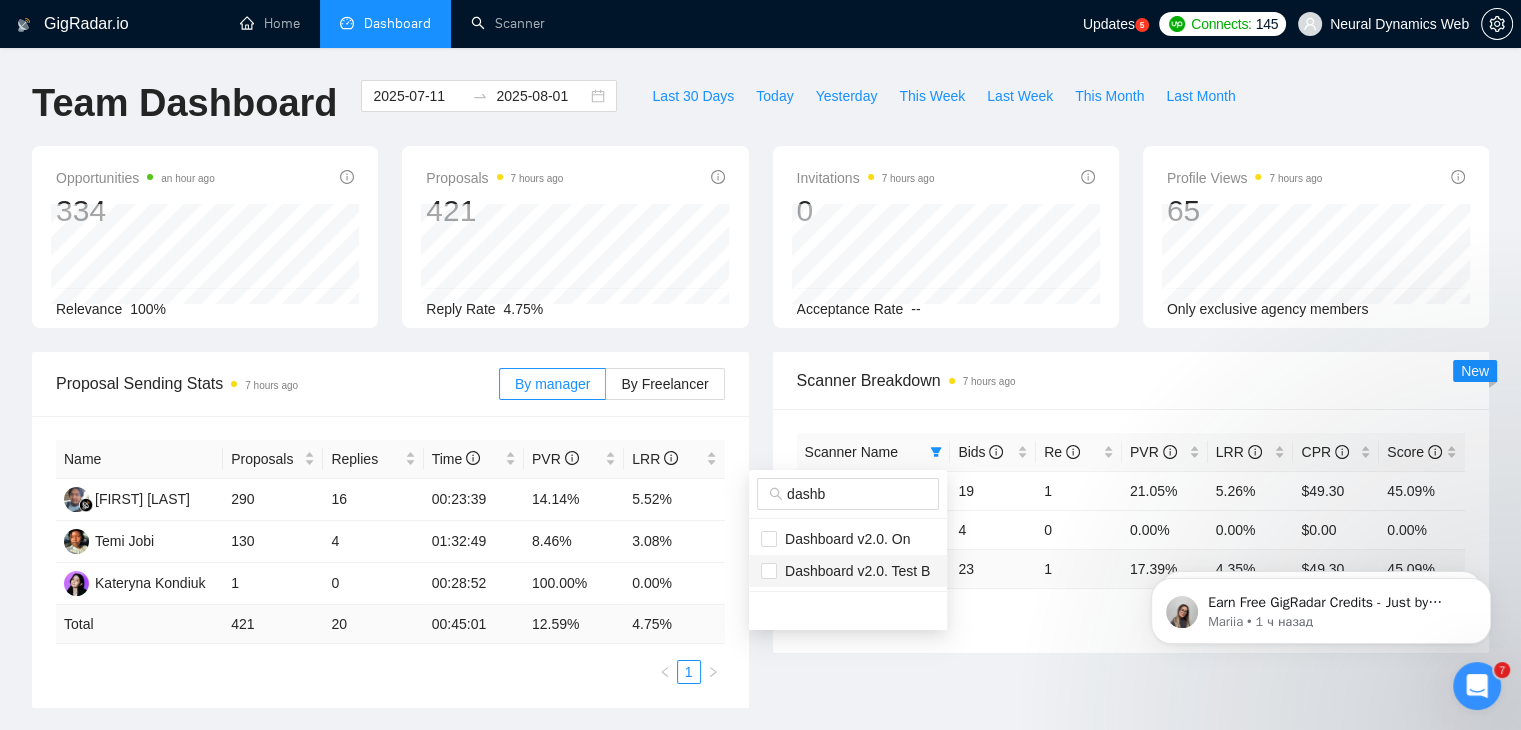 type 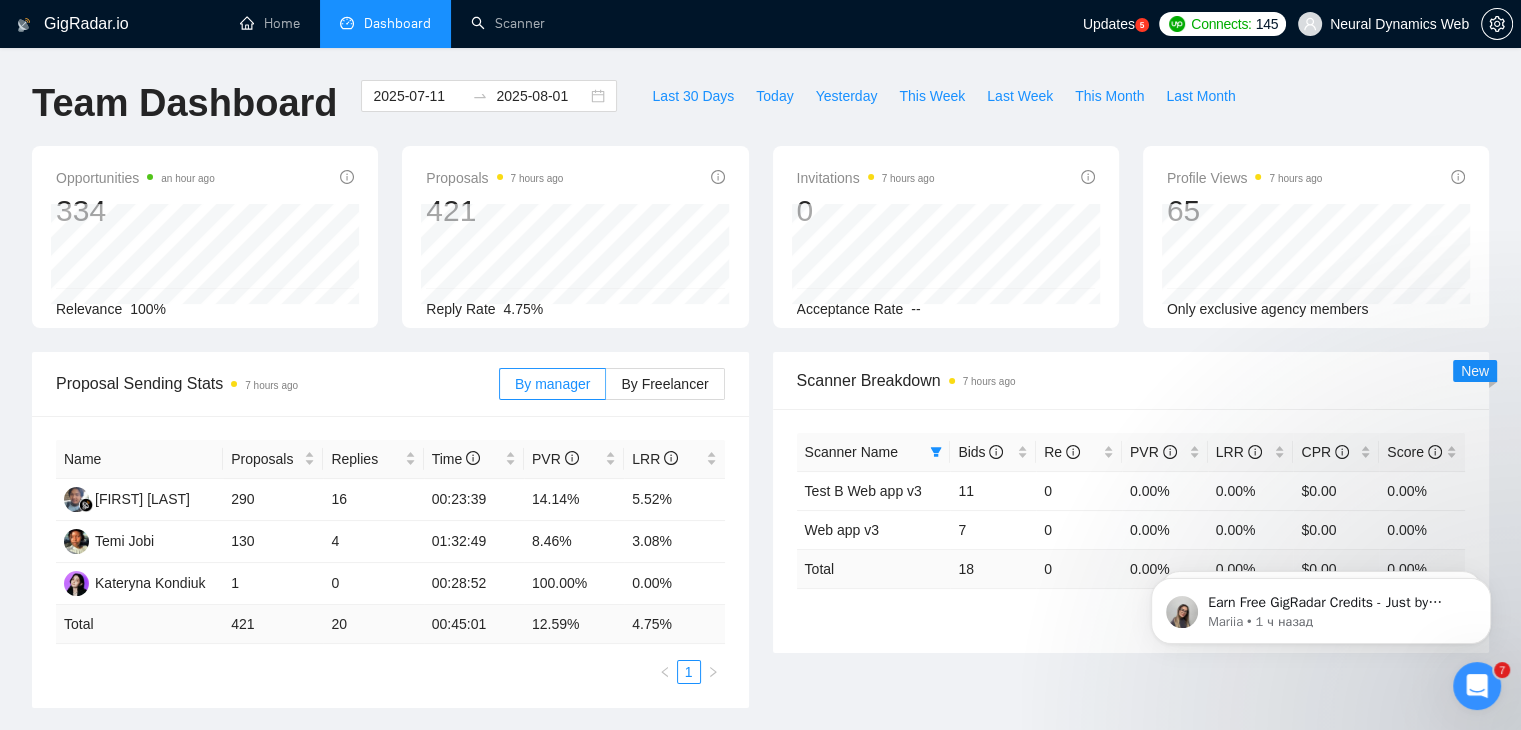 click on "Scanner Name Bids   Re   PVR   LRR   CPR   Score   Test B Web app v3  11 0 0.00% 0.00% $0.00 0.00% Web app v3  7 0 0.00% 0.00% $0.00 0.00% Total 18 0 0.00 % 0.00 % $ 0.00 0.00 % 1" at bounding box center [1131, 531] 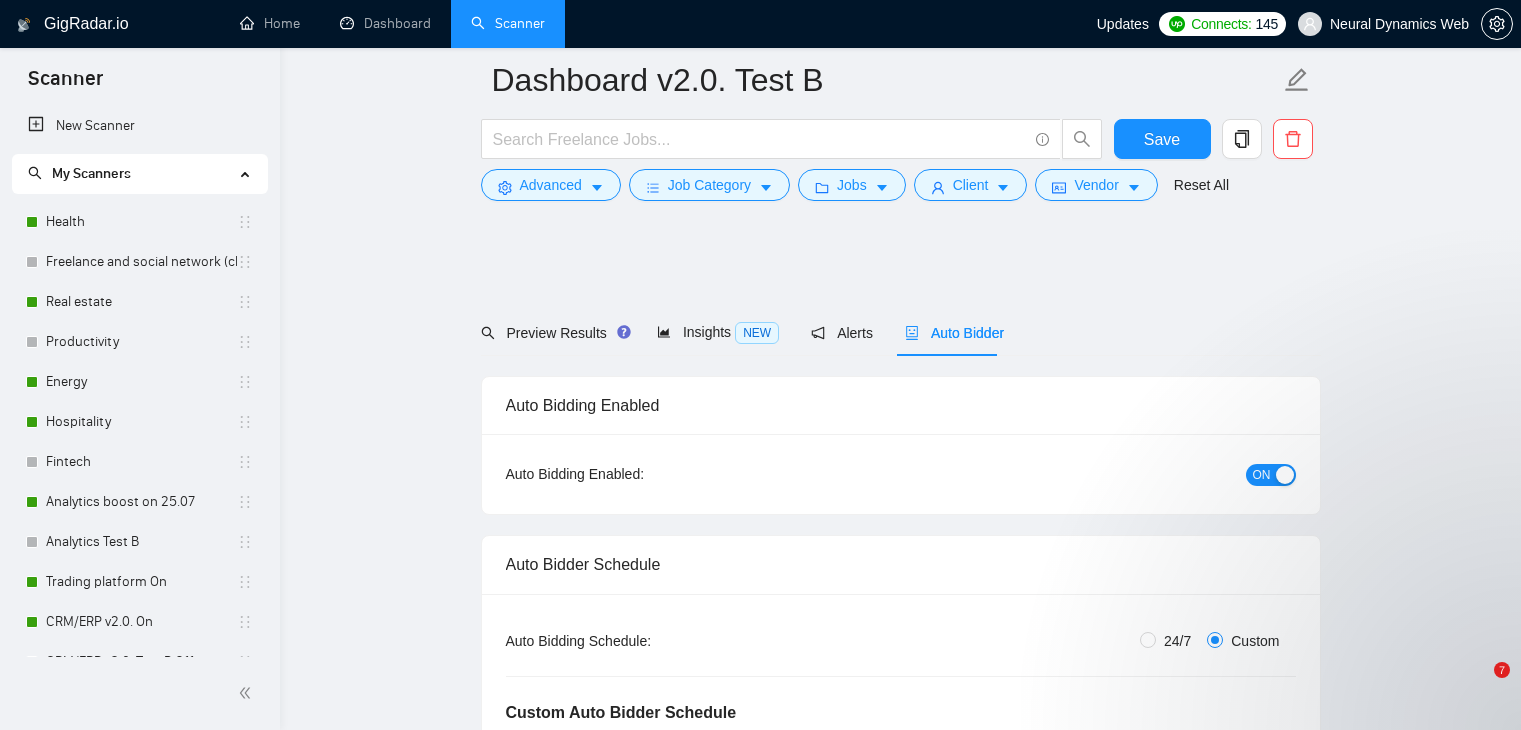 scroll, scrollTop: 4642, scrollLeft: 0, axis: vertical 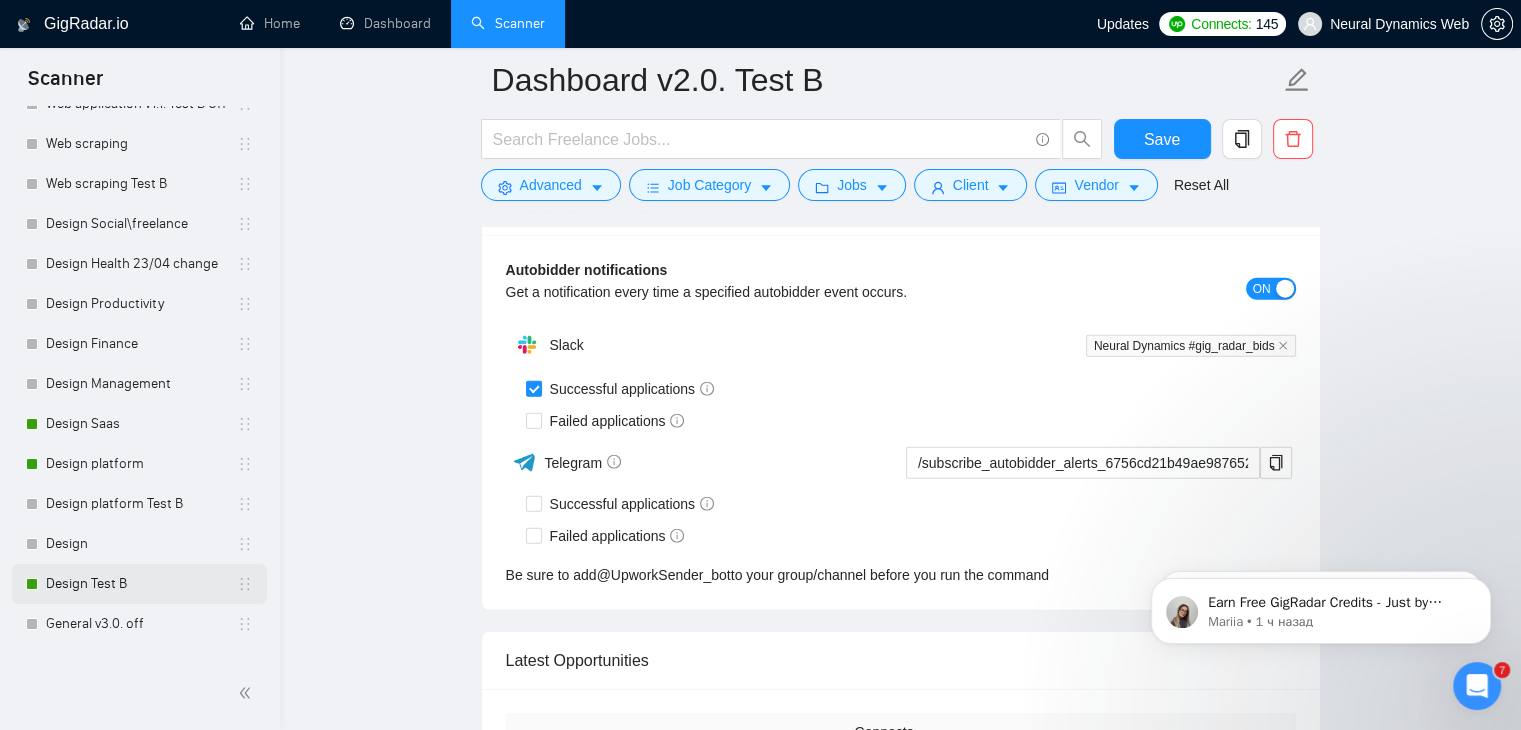 click on "Design Test B" at bounding box center [141, 584] 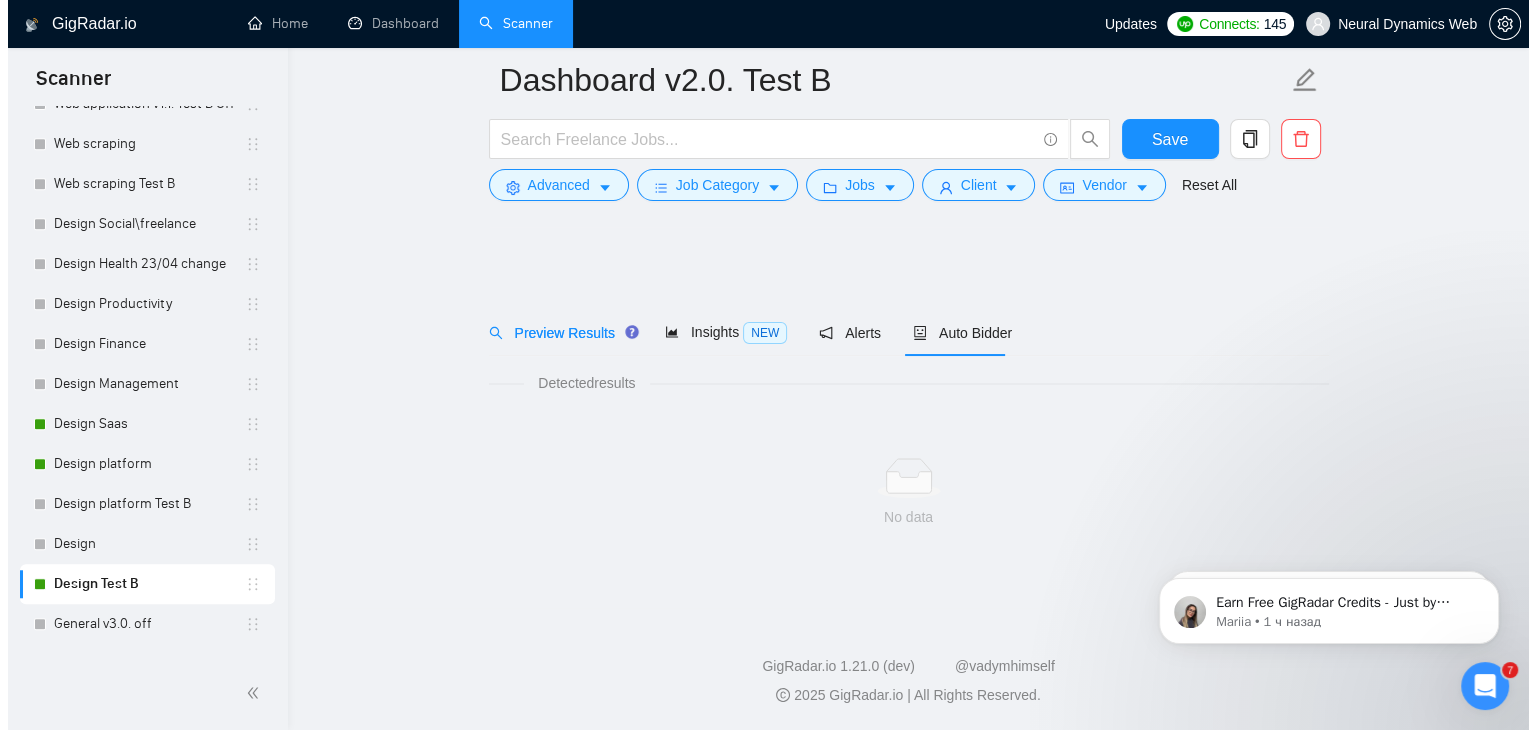scroll, scrollTop: 0, scrollLeft: 0, axis: both 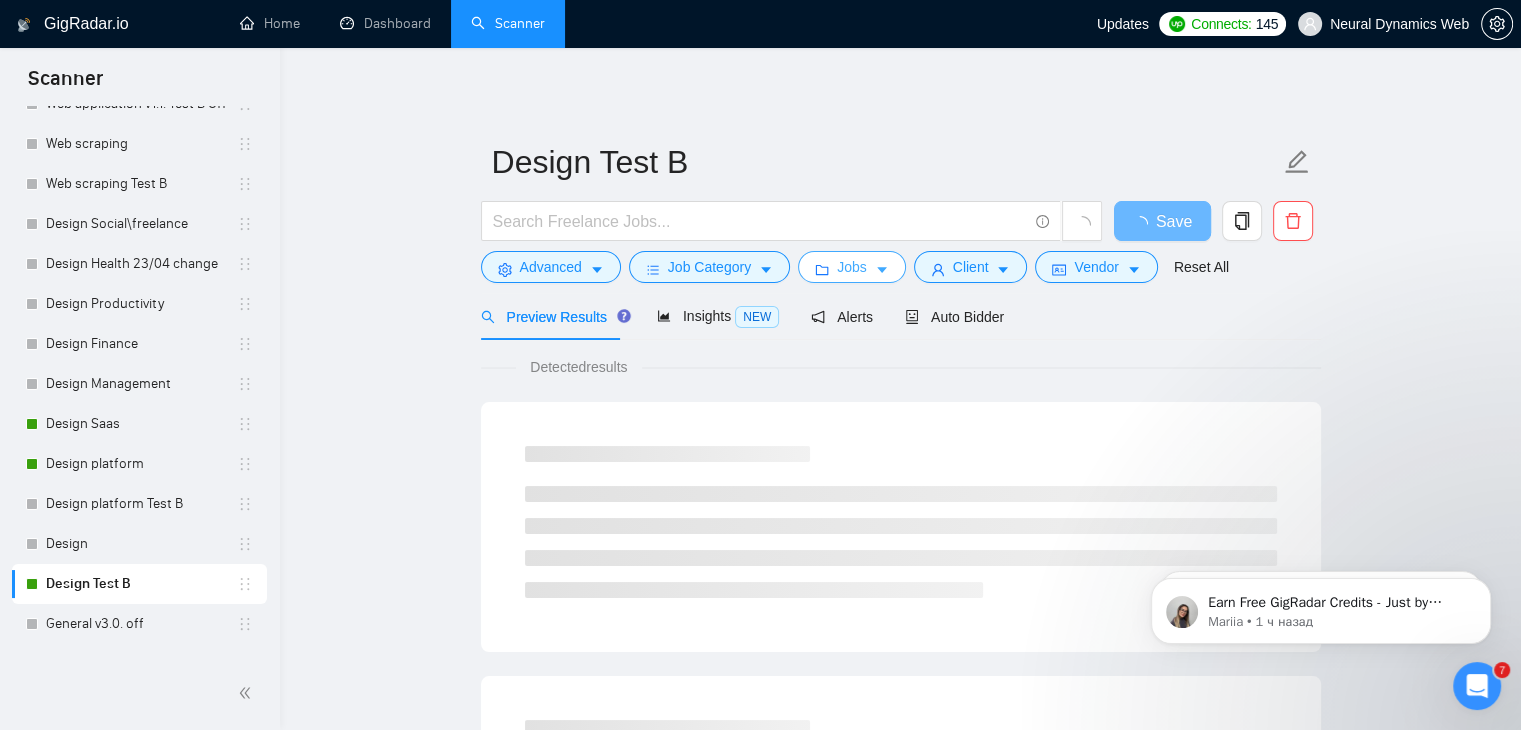 click on "Jobs" at bounding box center (852, 267) 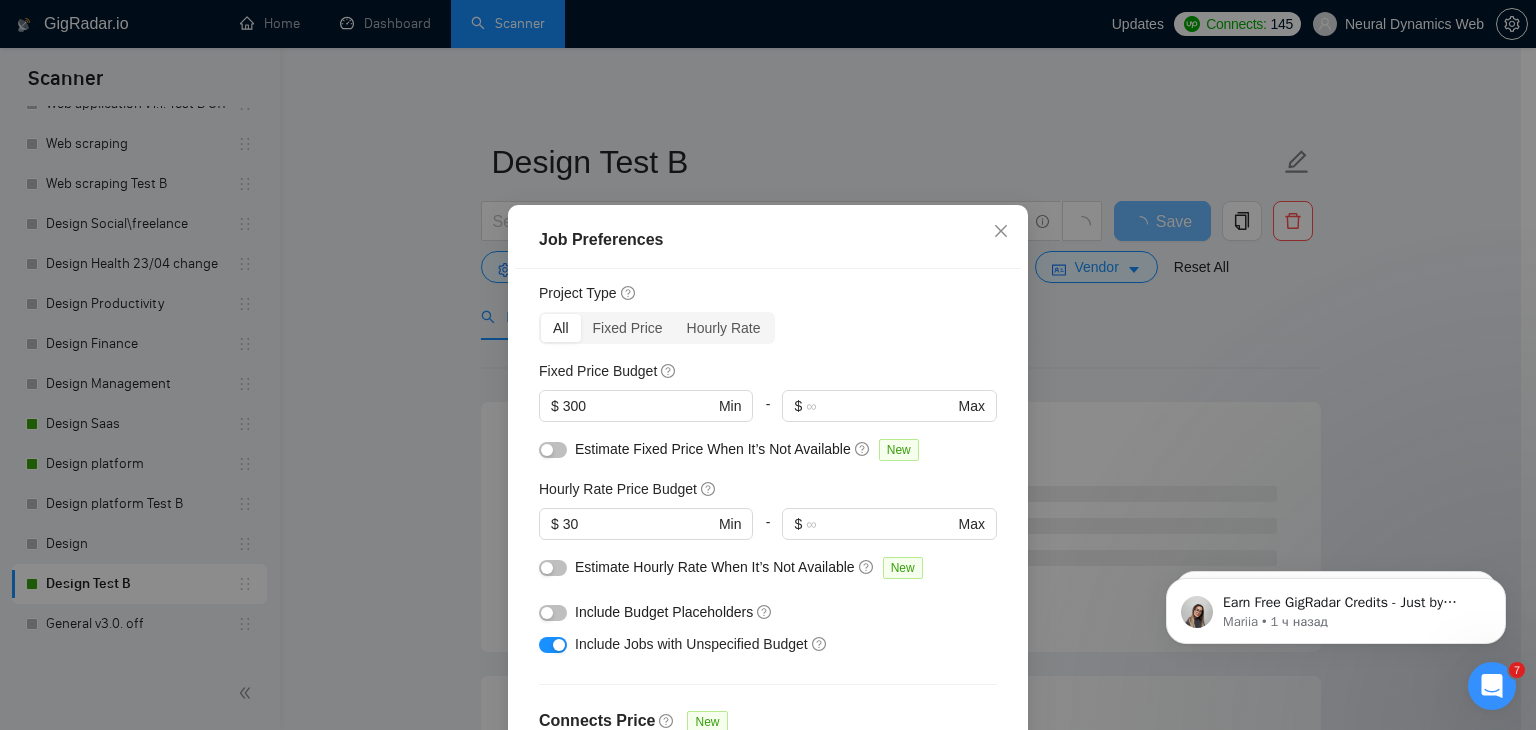 scroll, scrollTop: 52, scrollLeft: 0, axis: vertical 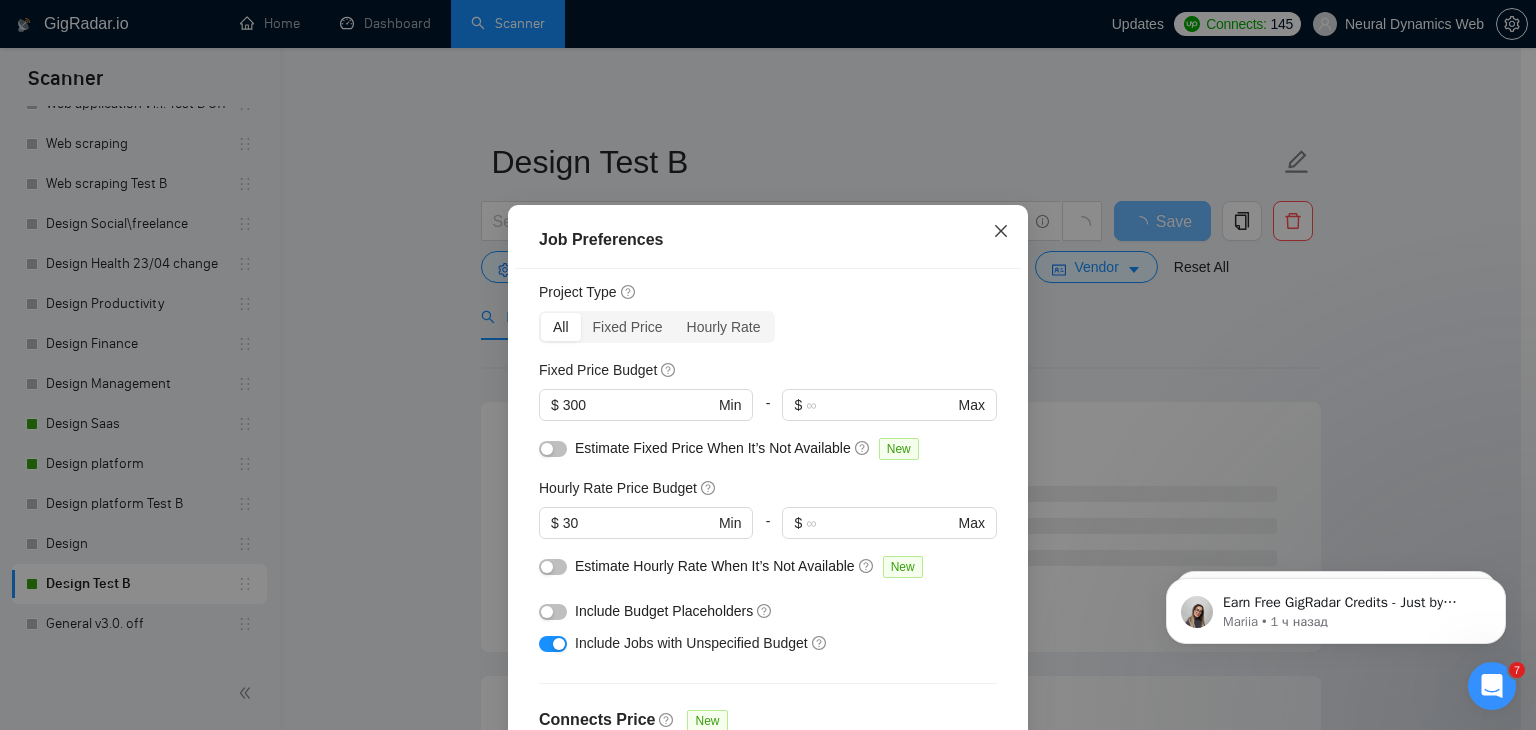 click at bounding box center (1001, 232) 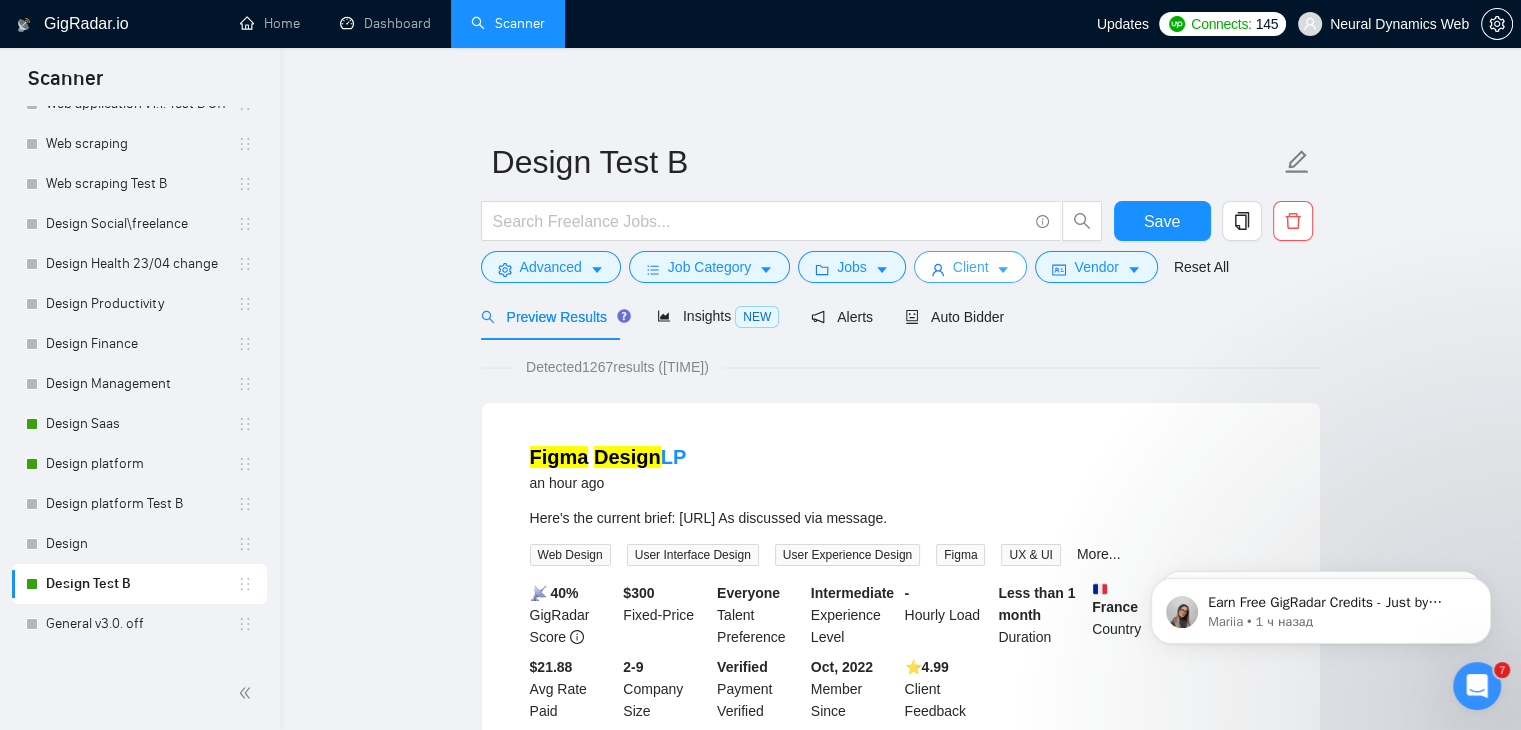 click 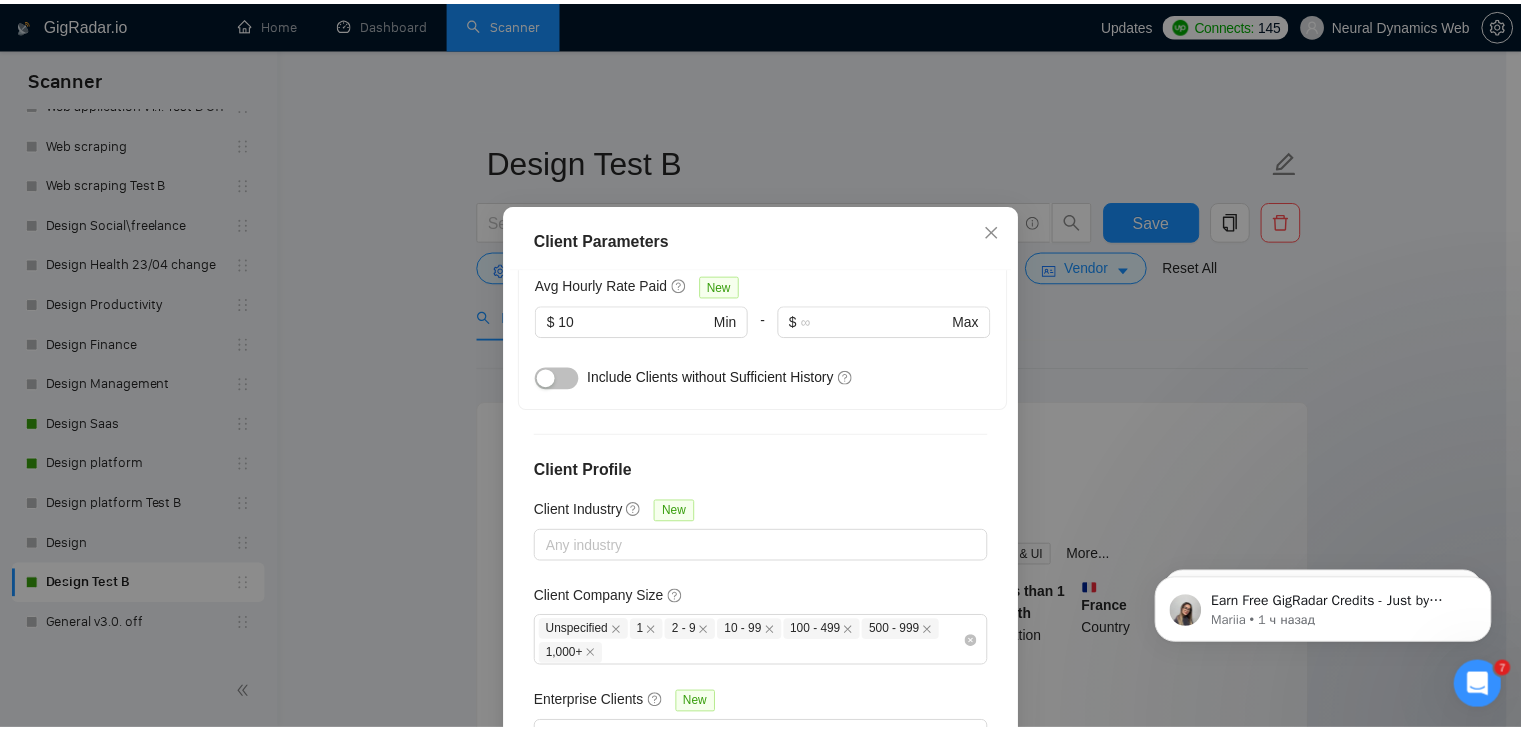 scroll, scrollTop: 1792, scrollLeft: 0, axis: vertical 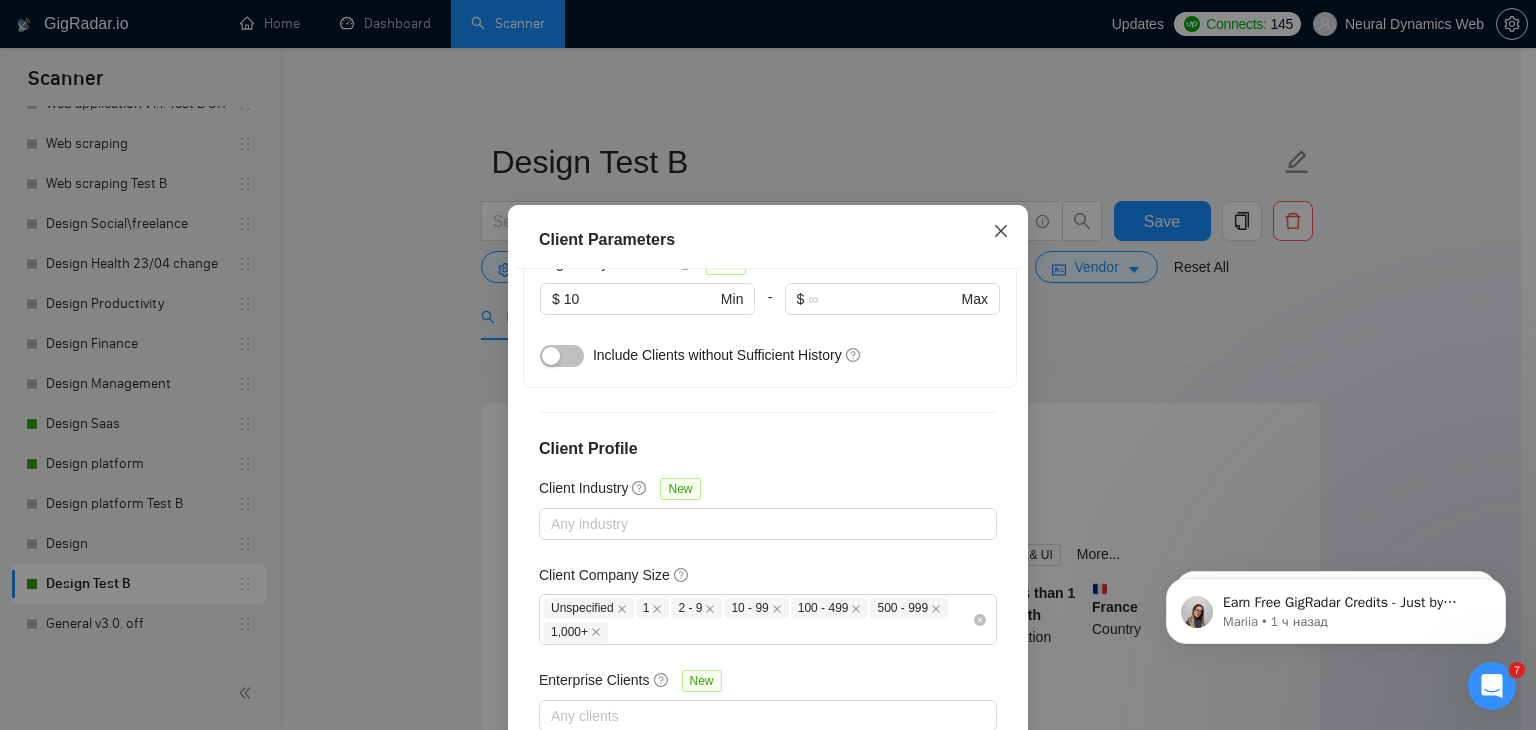 click at bounding box center (1001, 232) 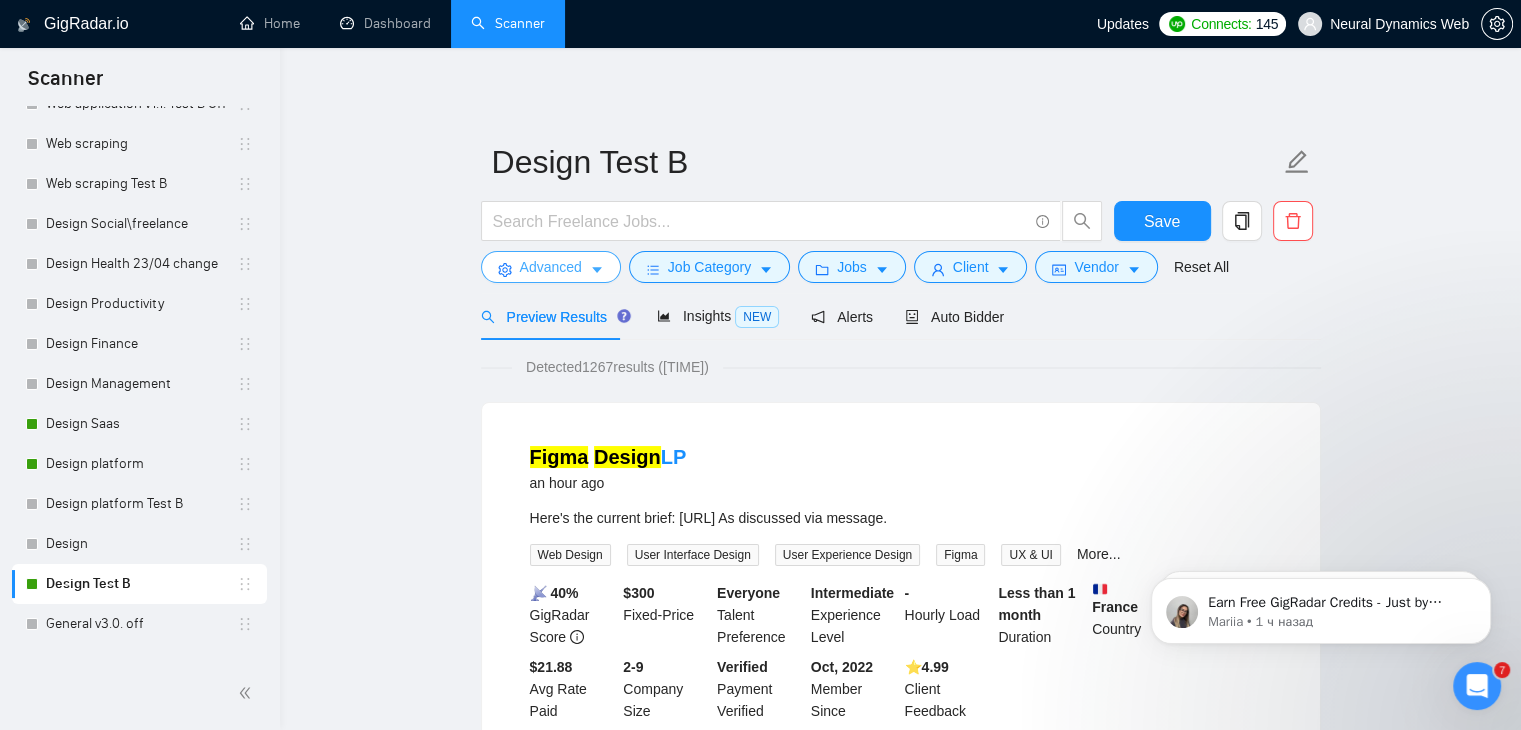 click 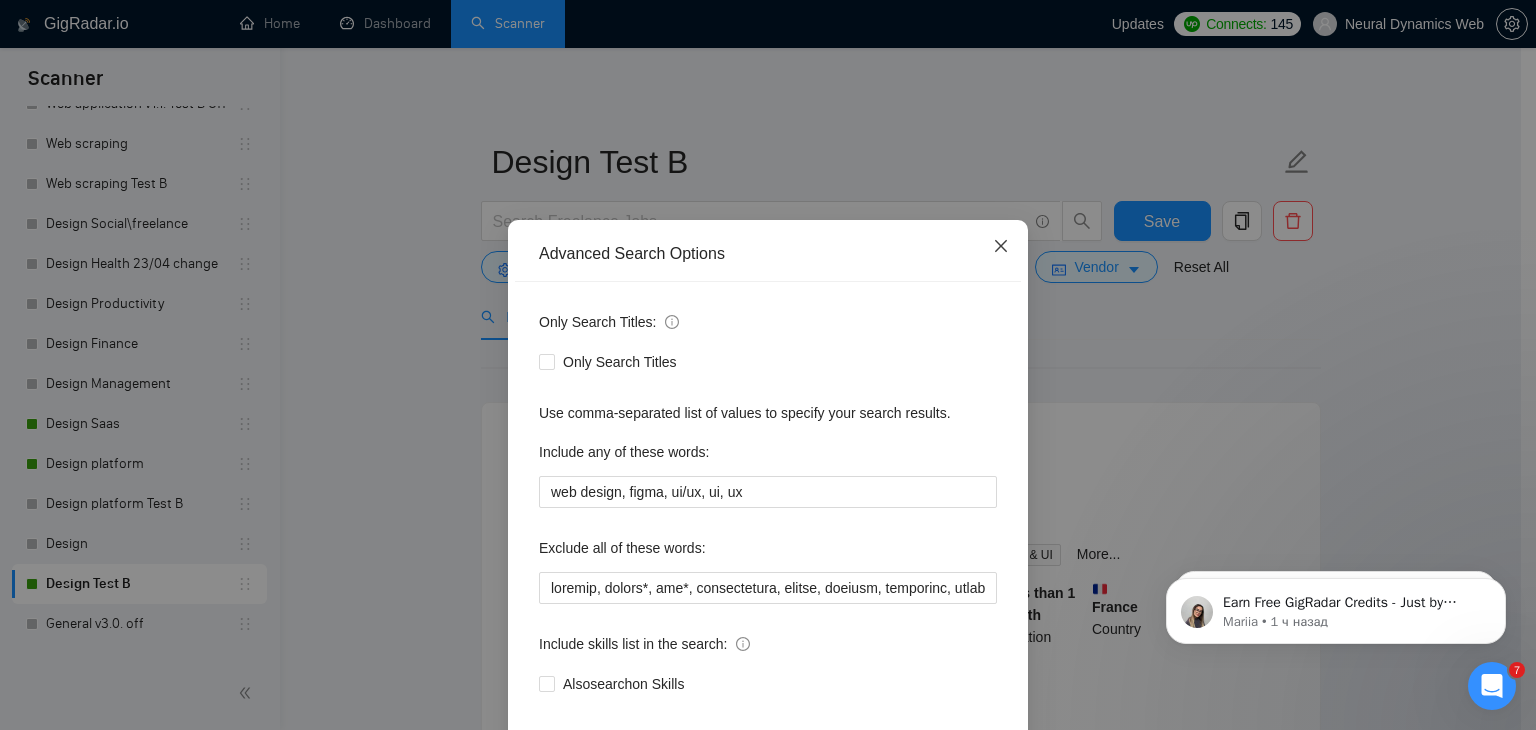 click at bounding box center [1001, 247] 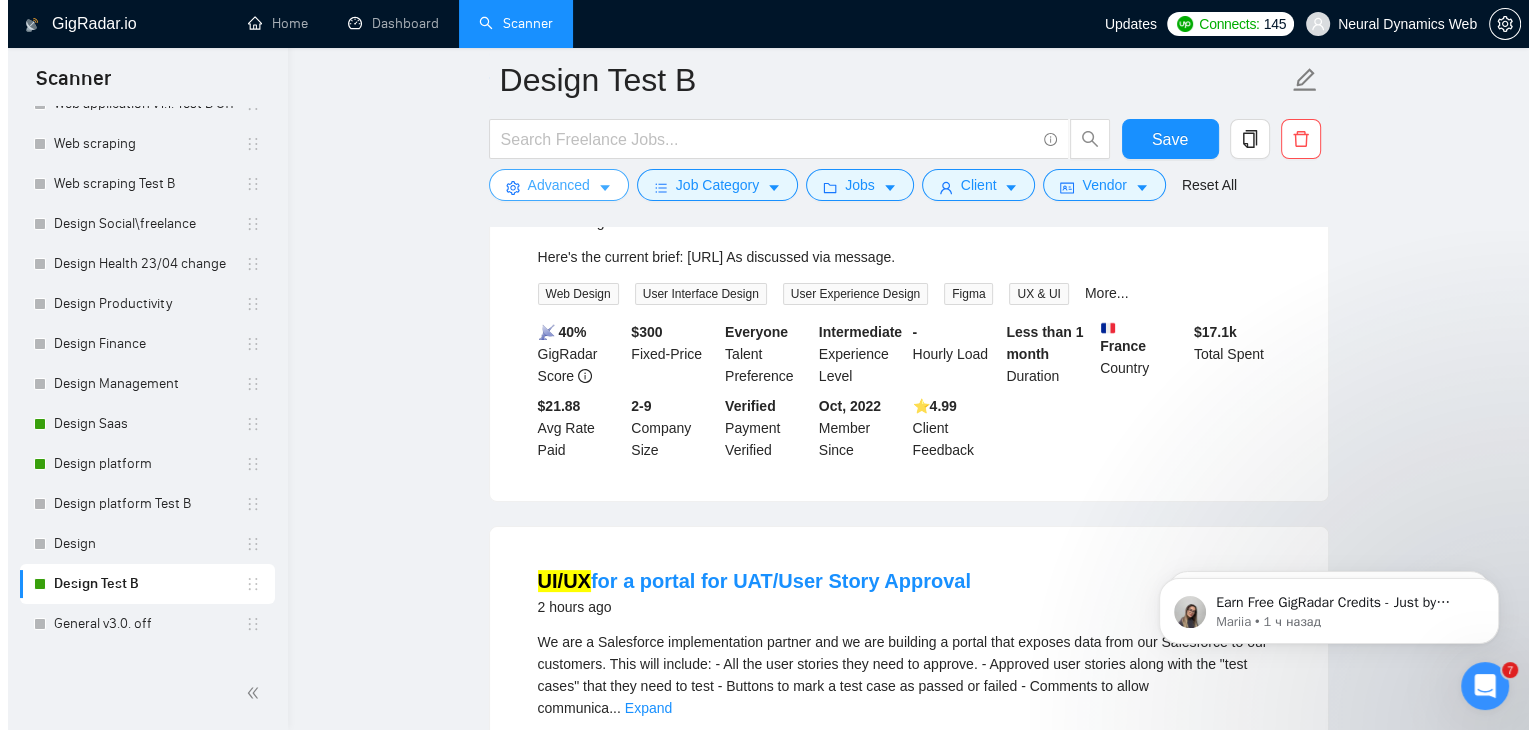 scroll, scrollTop: 0, scrollLeft: 0, axis: both 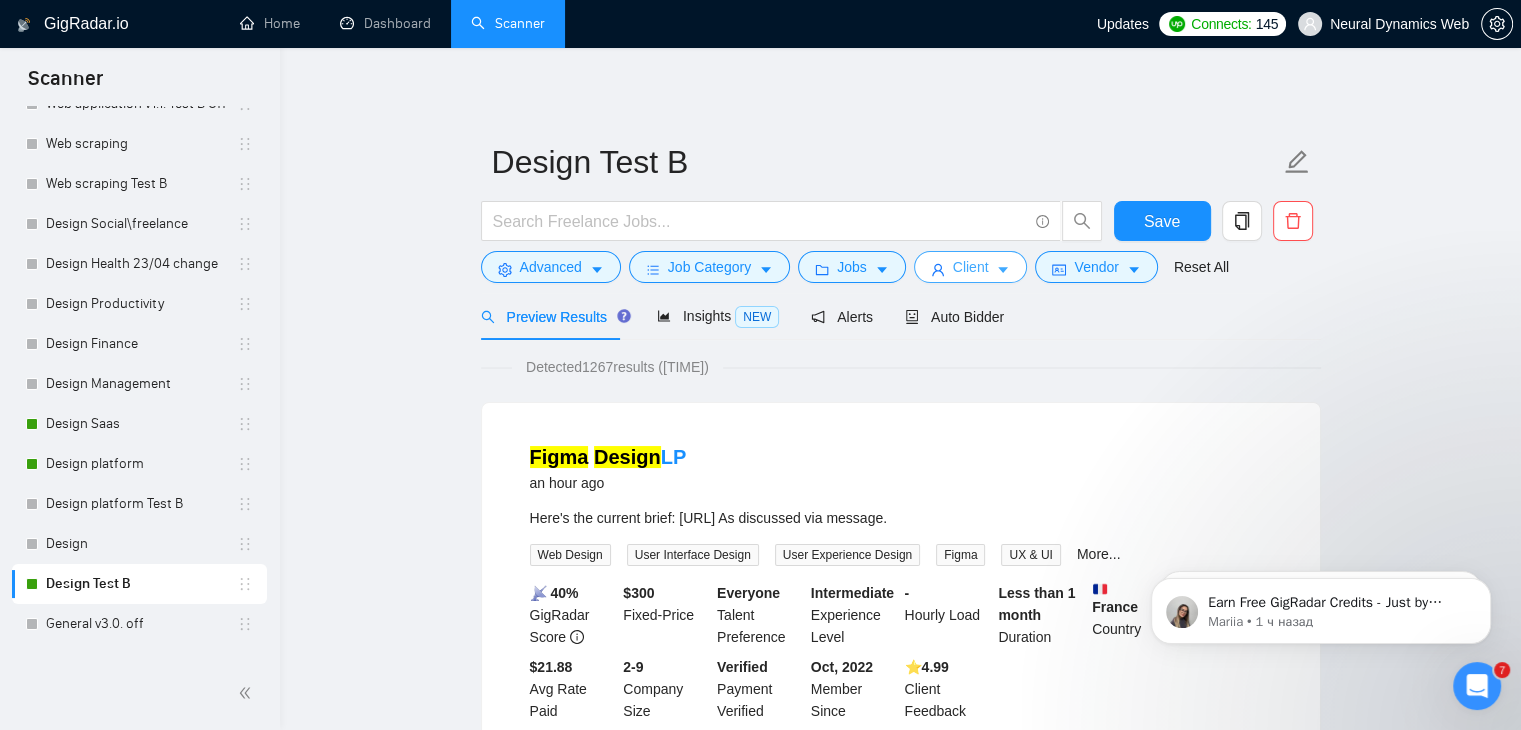 click on "Client" at bounding box center [971, 267] 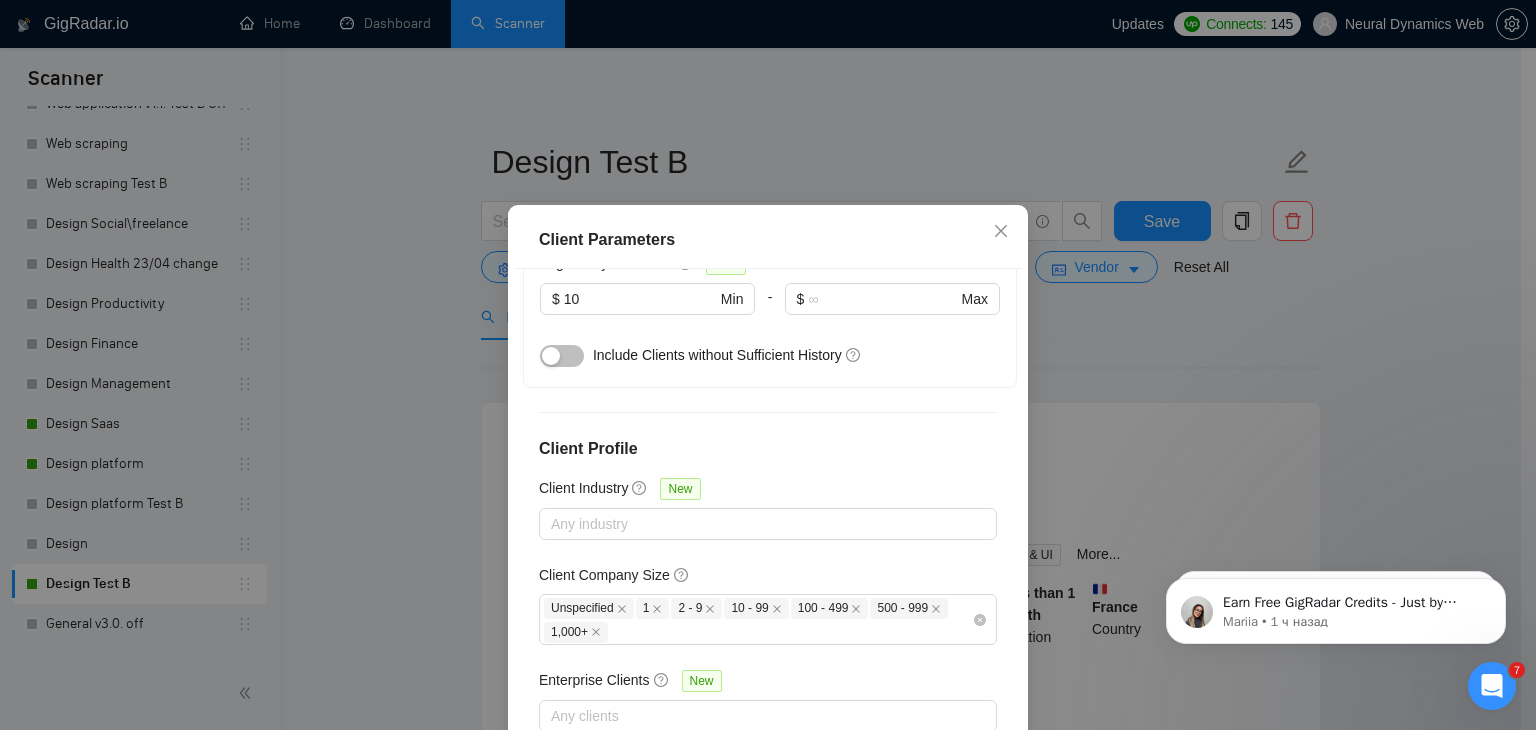 scroll, scrollTop: 1755, scrollLeft: 0, axis: vertical 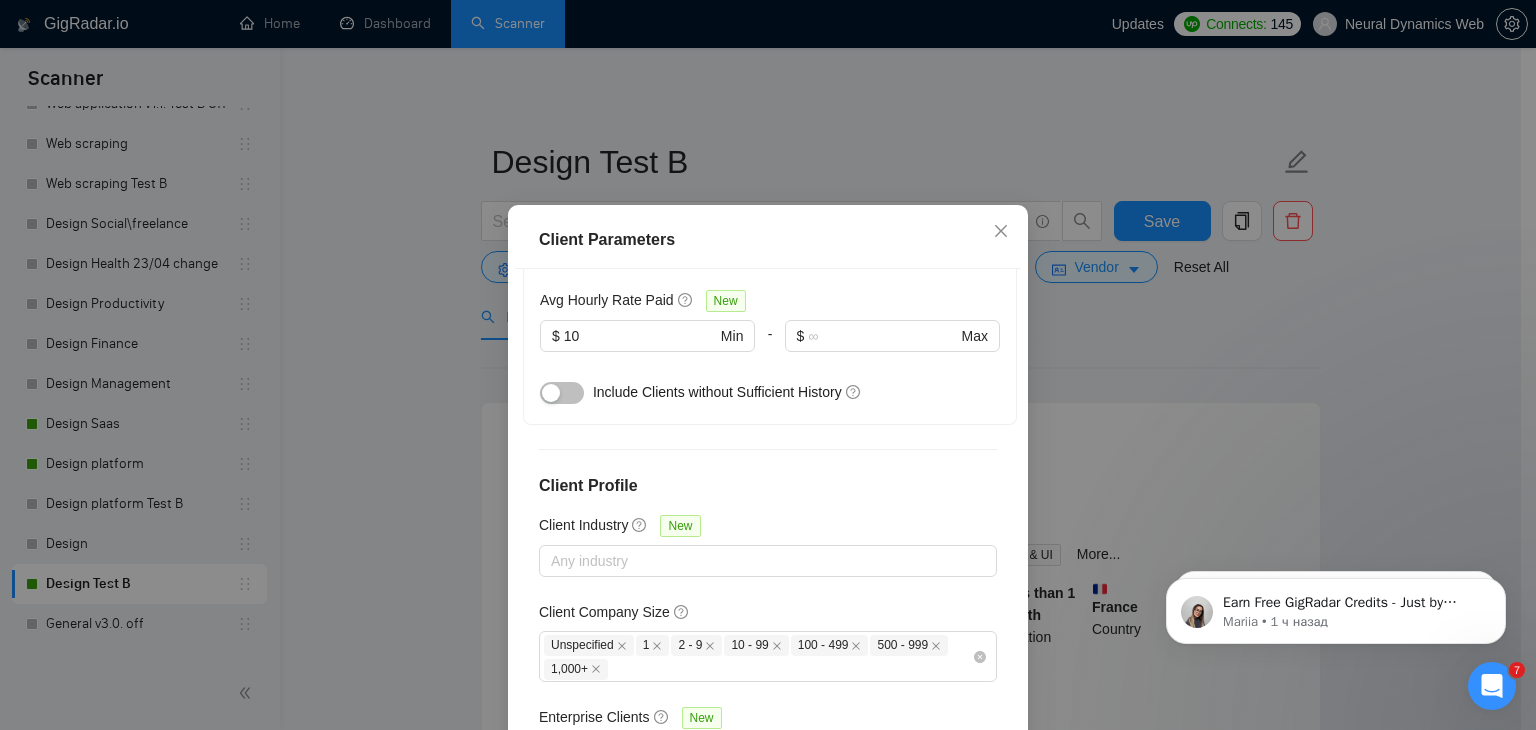 click on "10" at bounding box center (640, 336) 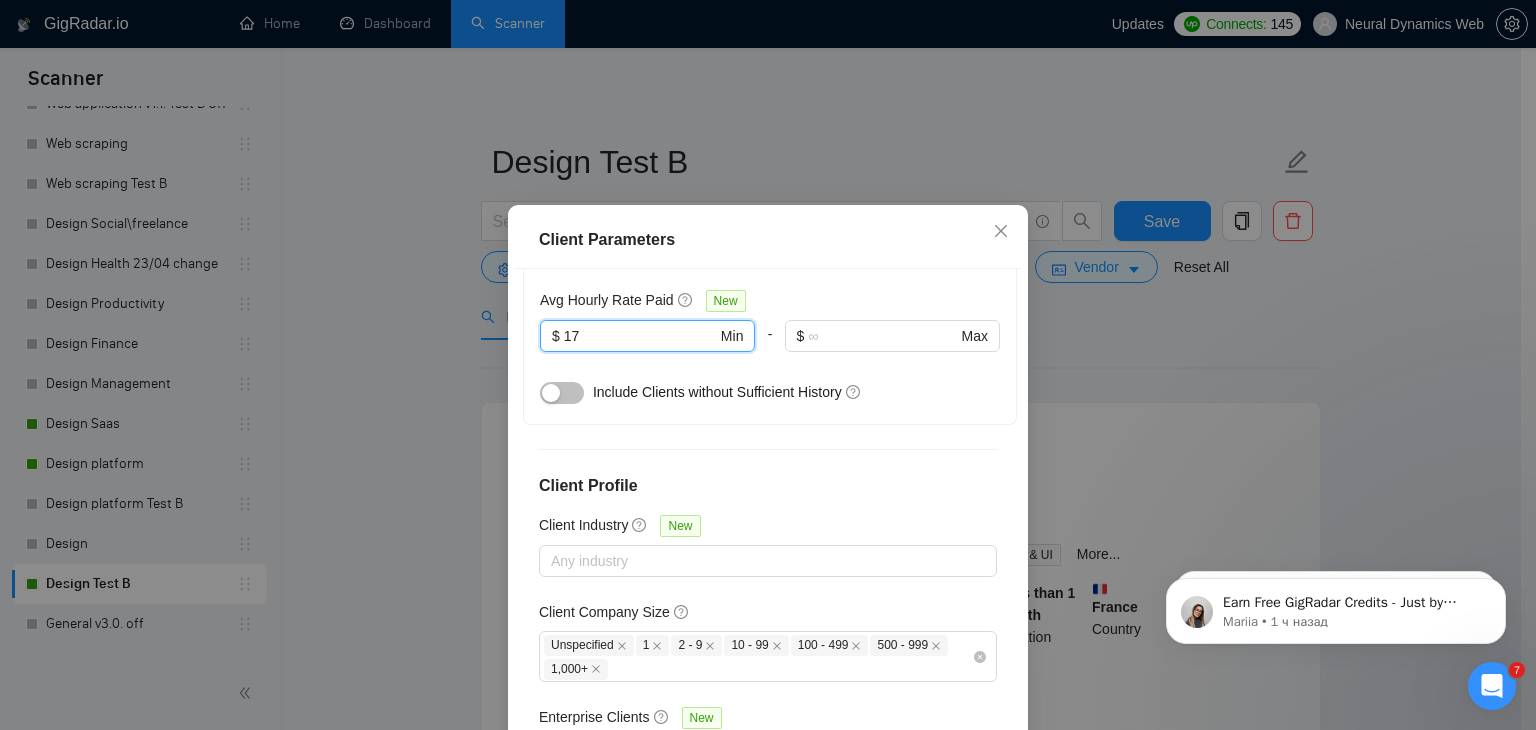 scroll, scrollTop: 1792, scrollLeft: 0, axis: vertical 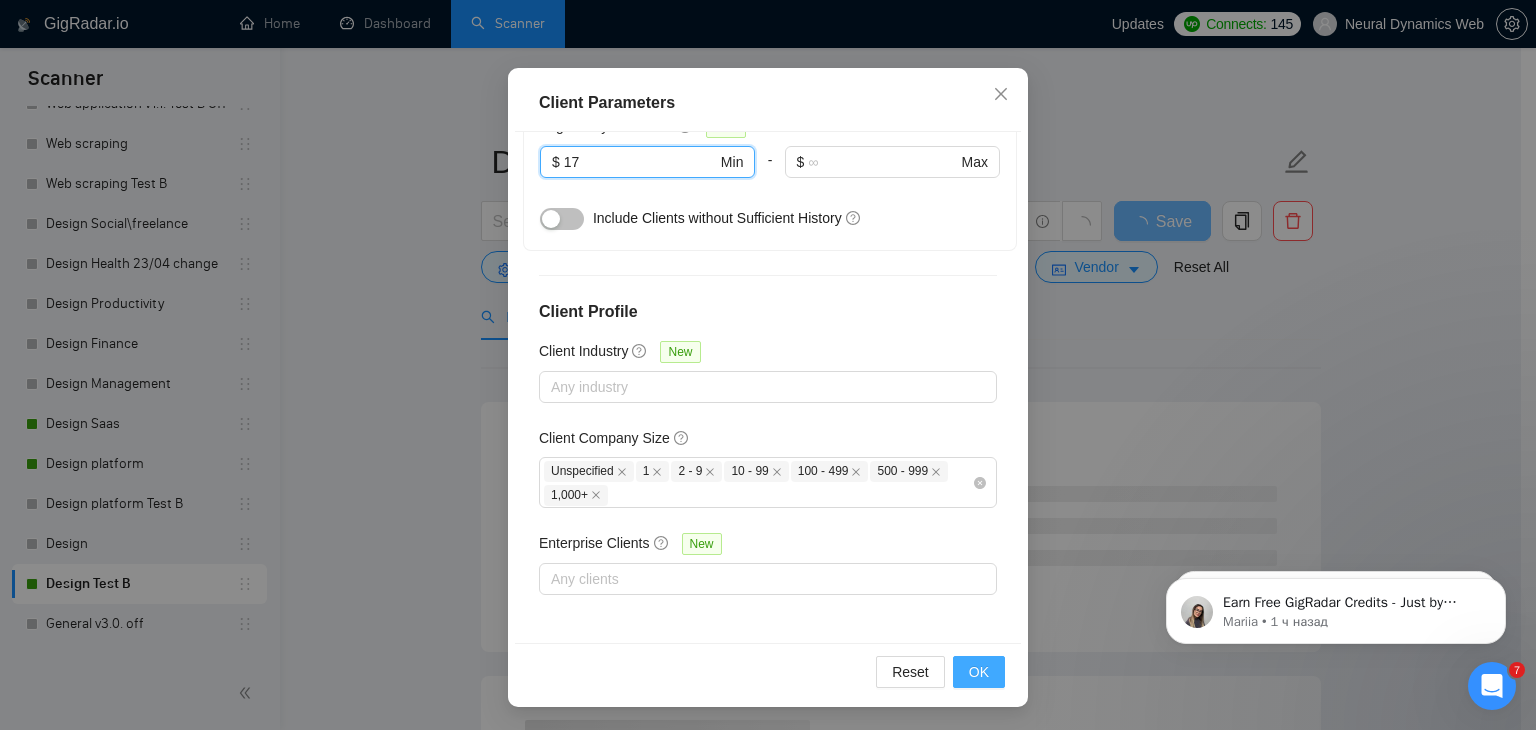 type on "17" 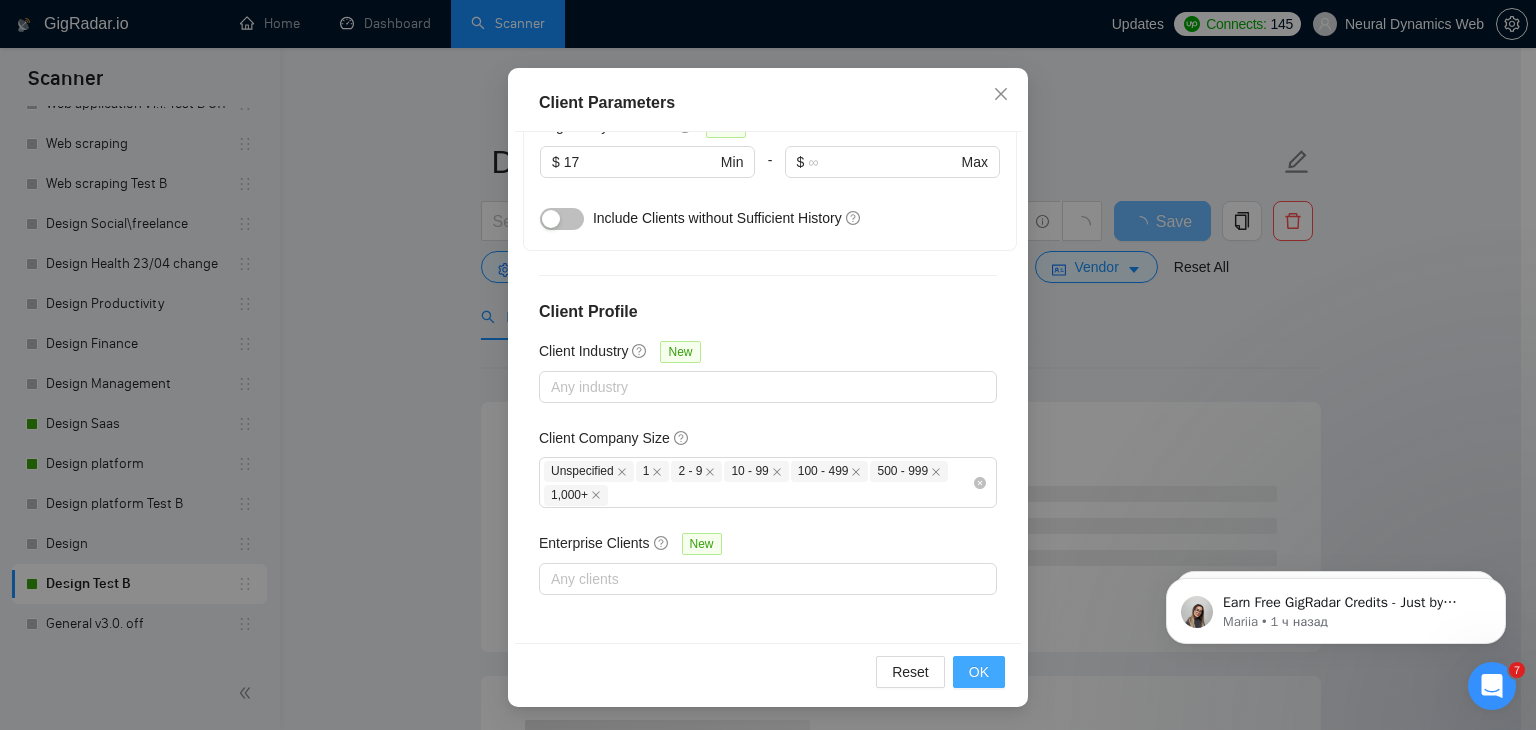click on "OK" at bounding box center [979, 672] 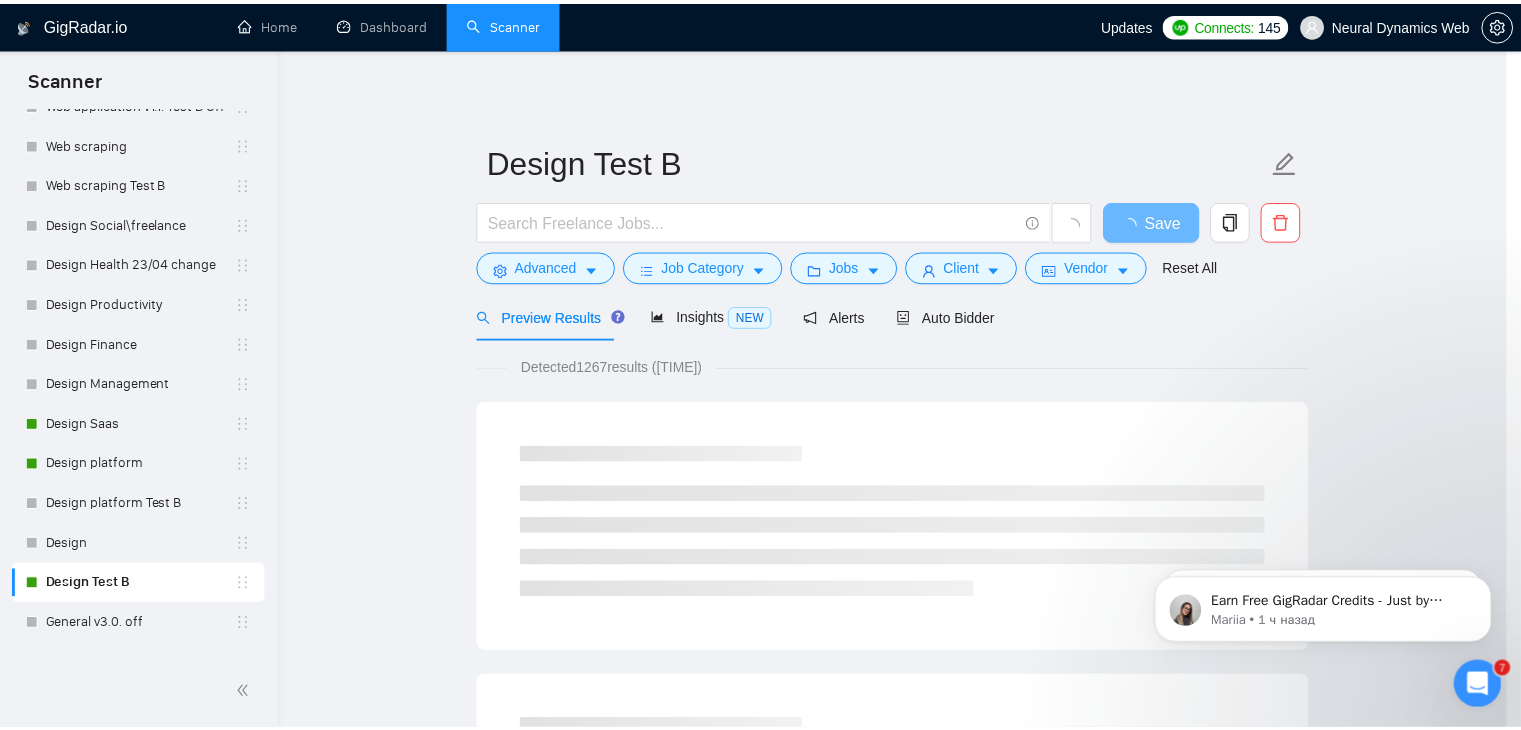 scroll, scrollTop: 52, scrollLeft: 0, axis: vertical 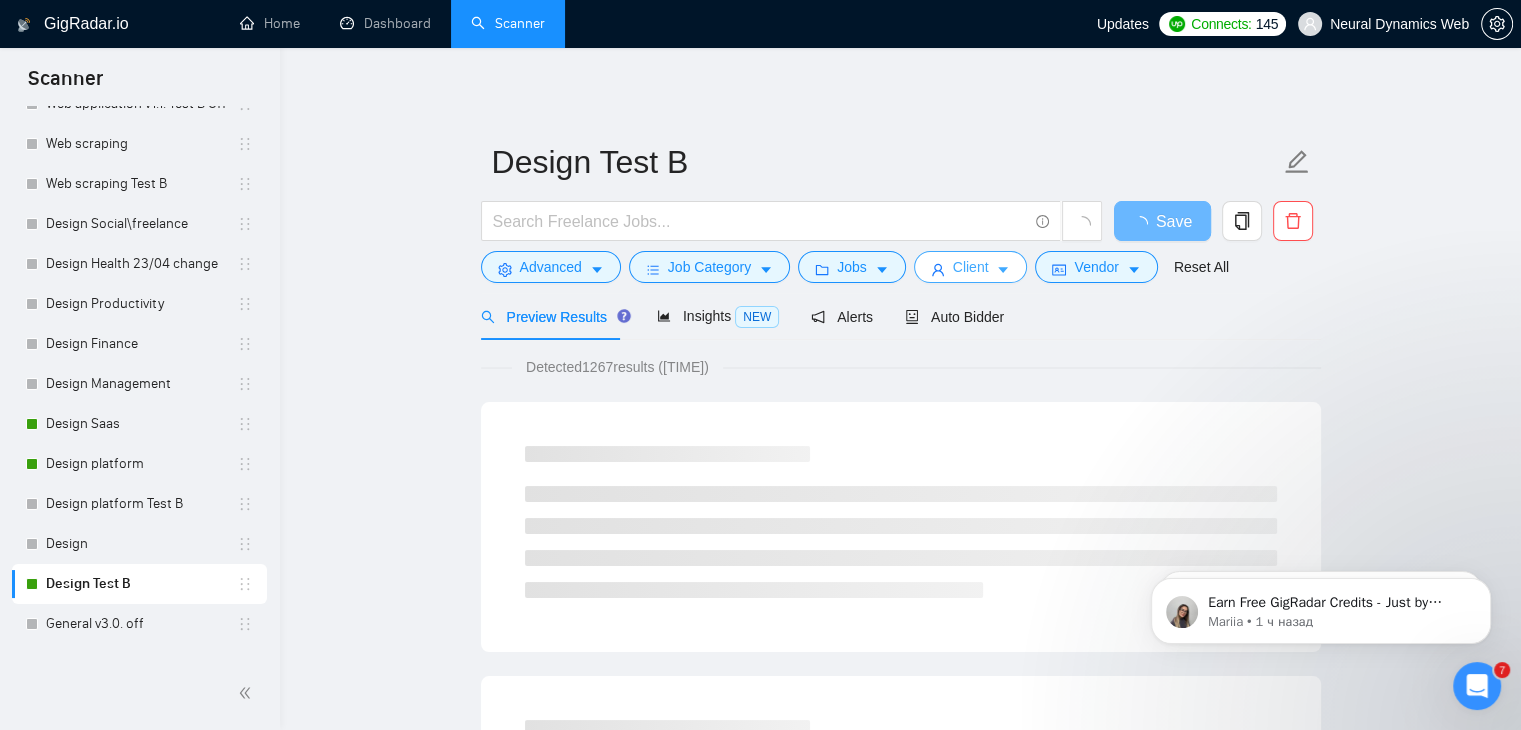 click on "Client" at bounding box center (971, 267) 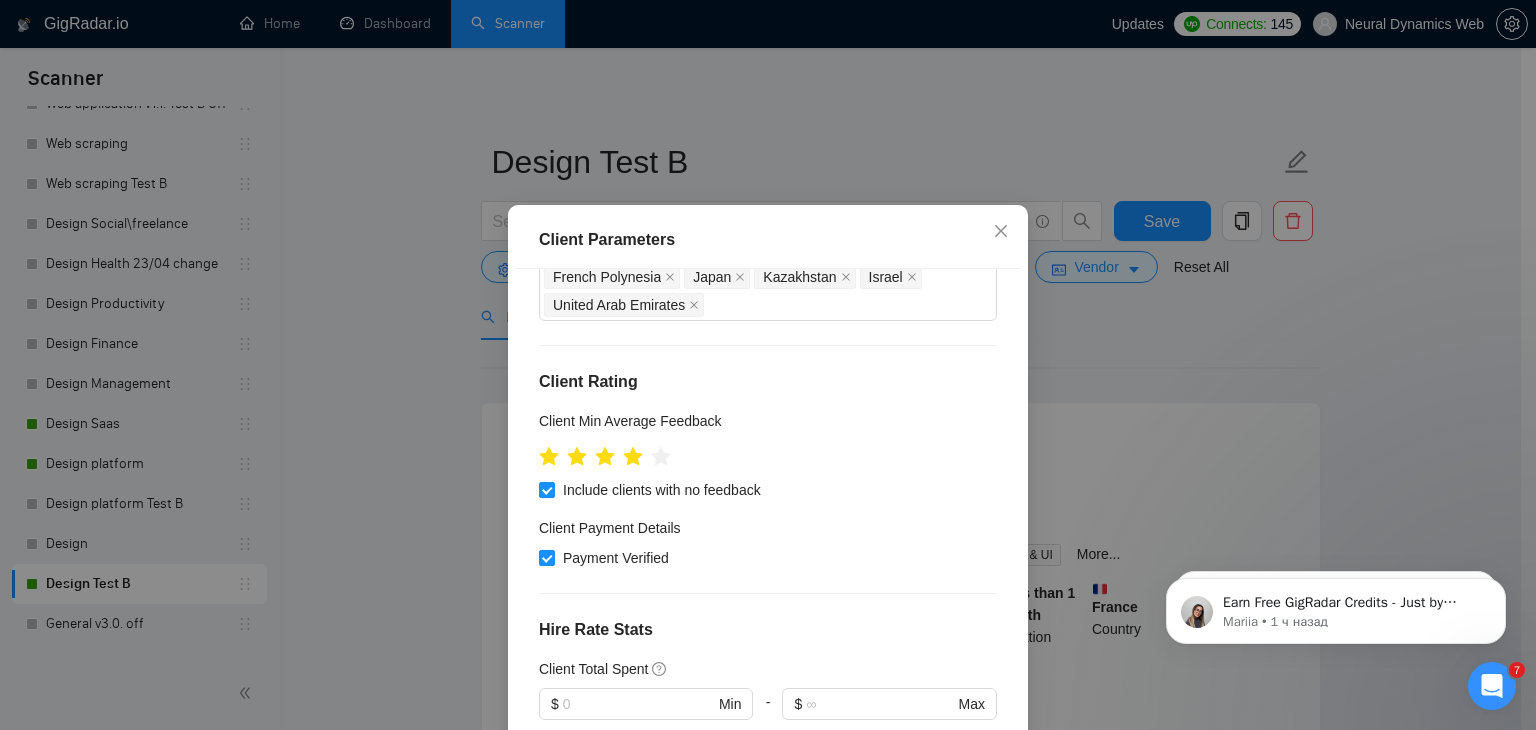scroll, scrollTop: 1184, scrollLeft: 0, axis: vertical 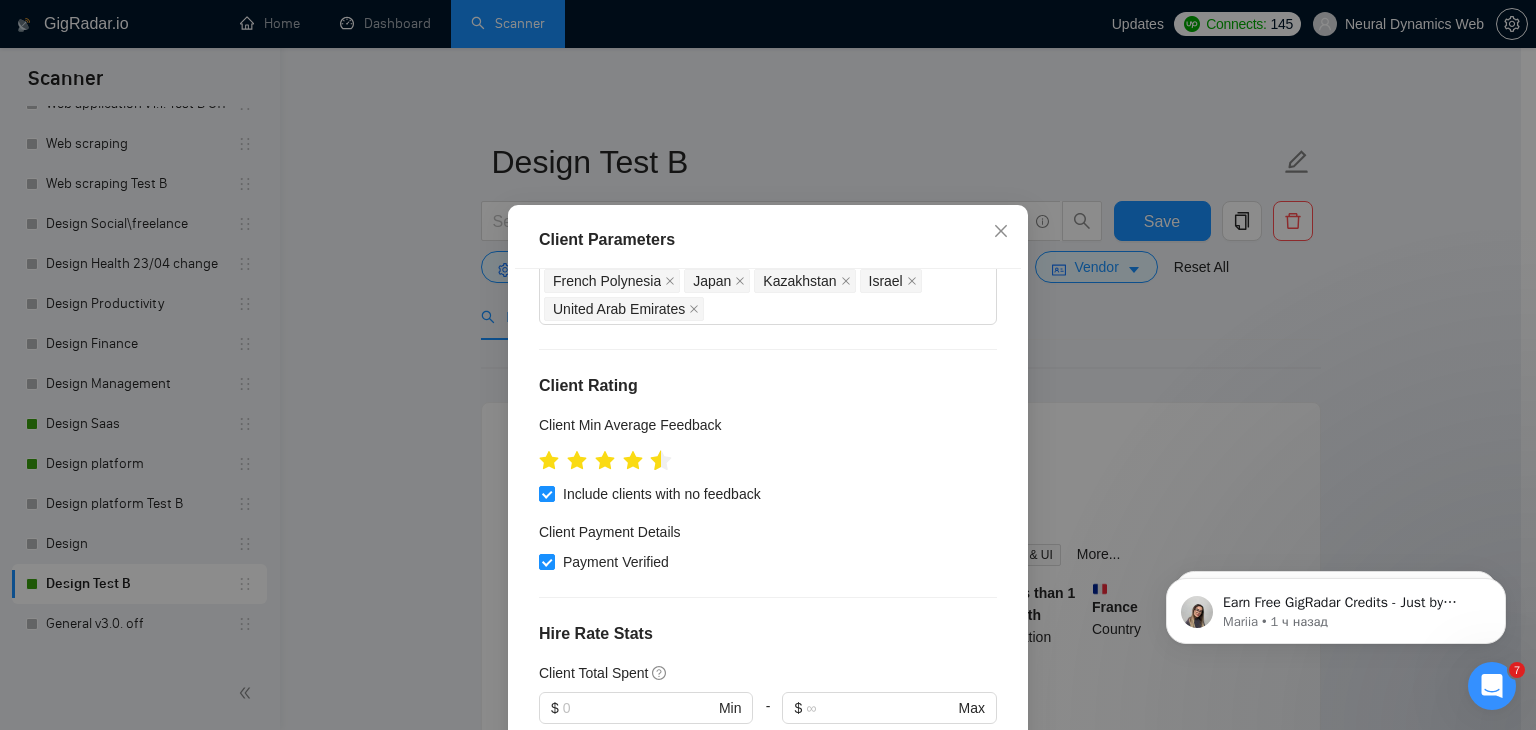 click 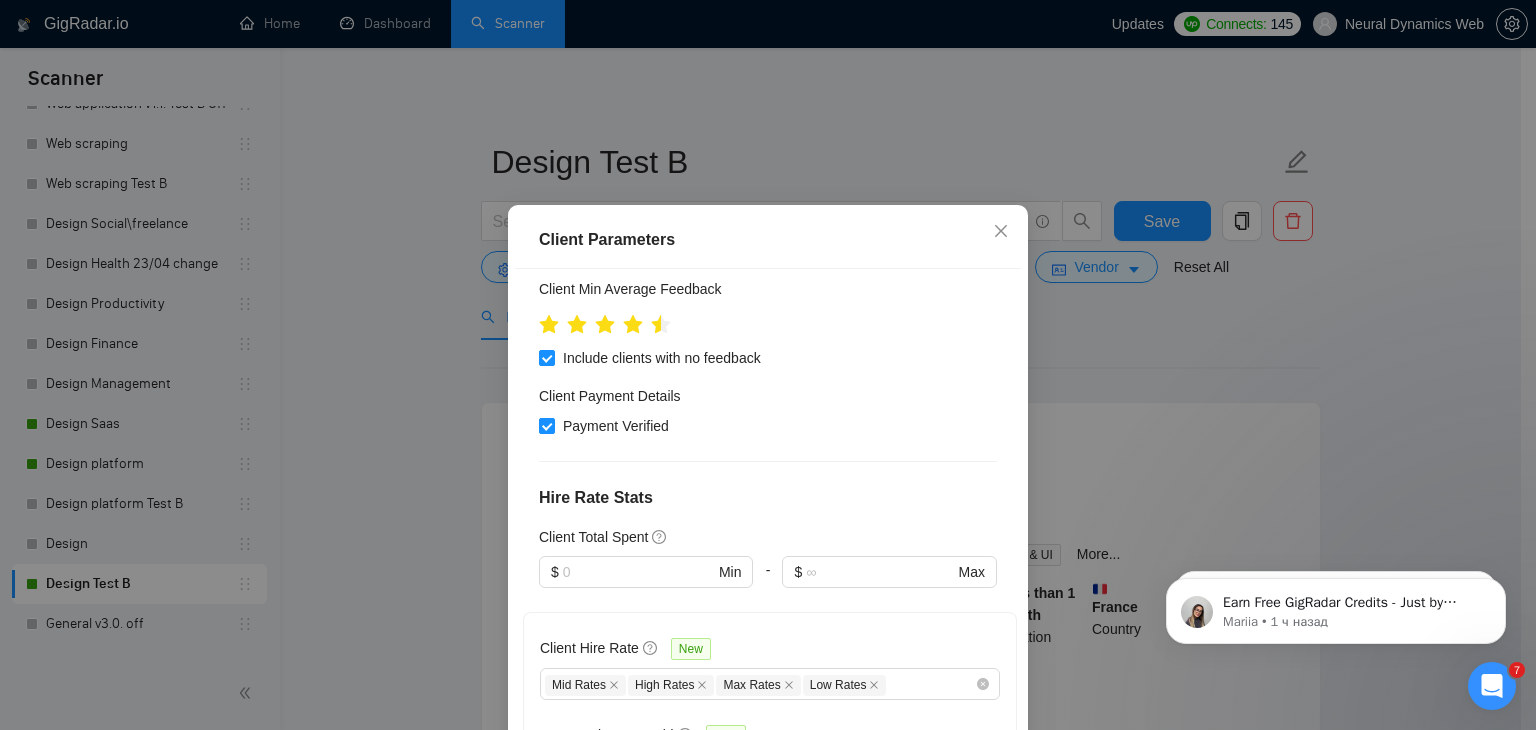 scroll, scrollTop: 1792, scrollLeft: 0, axis: vertical 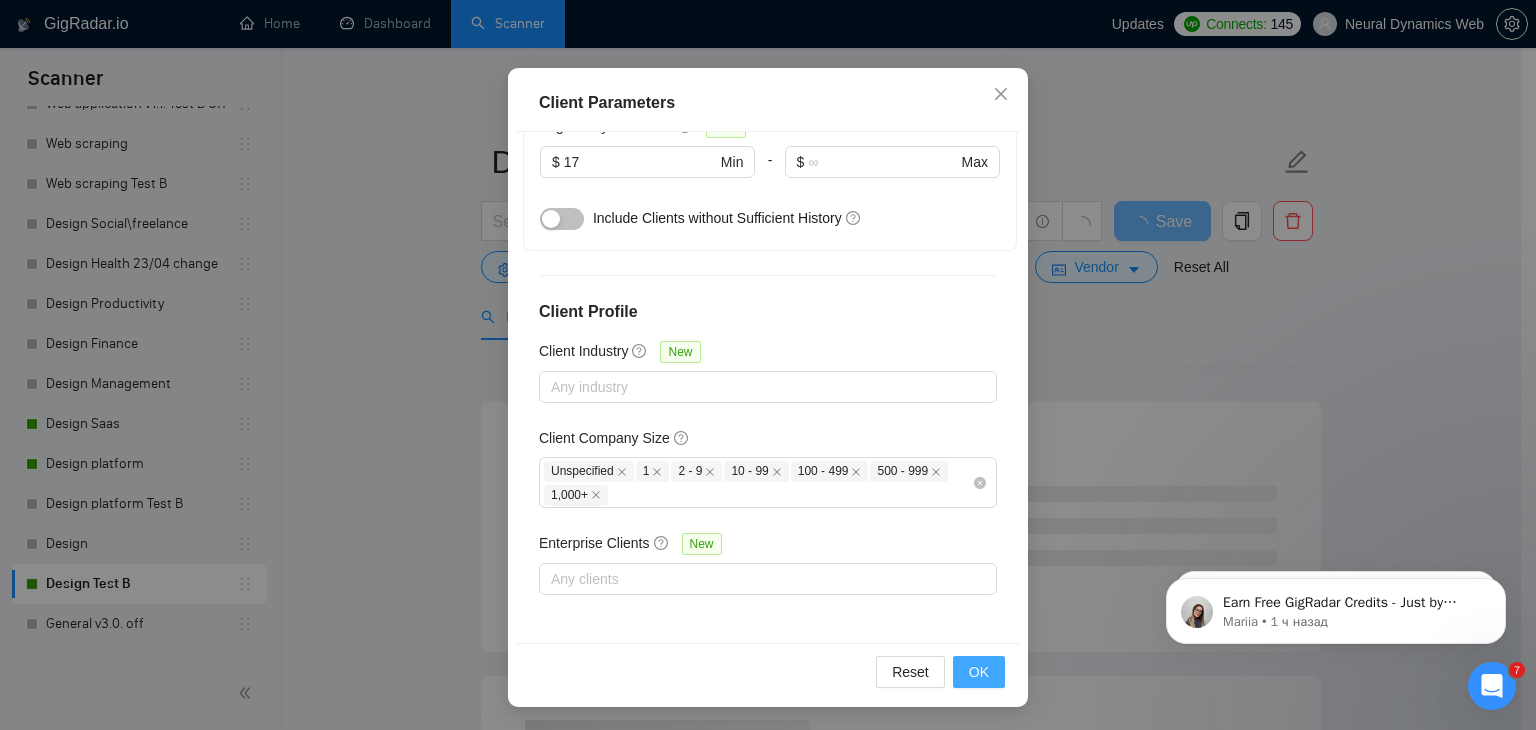click on "OK" at bounding box center [979, 672] 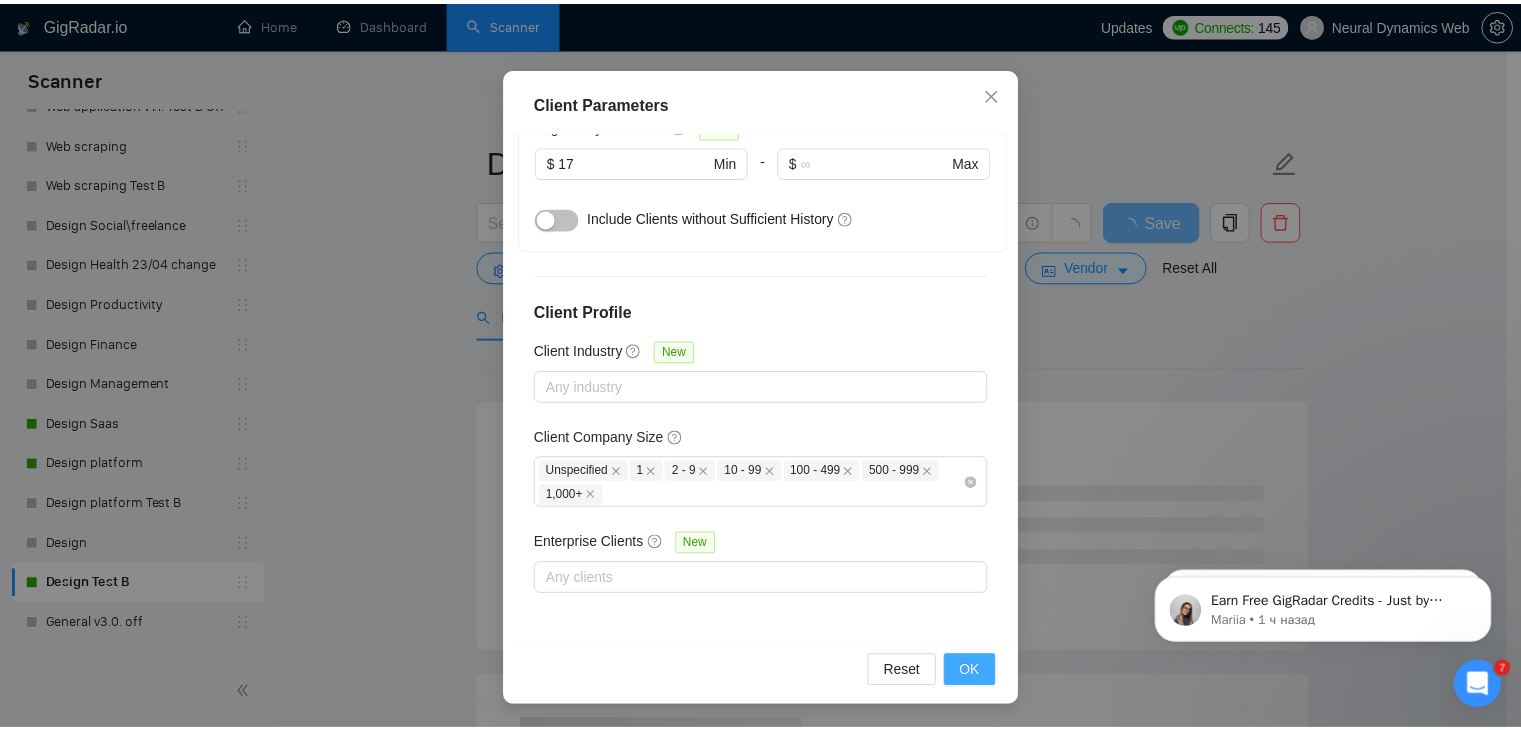 scroll, scrollTop: 52, scrollLeft: 0, axis: vertical 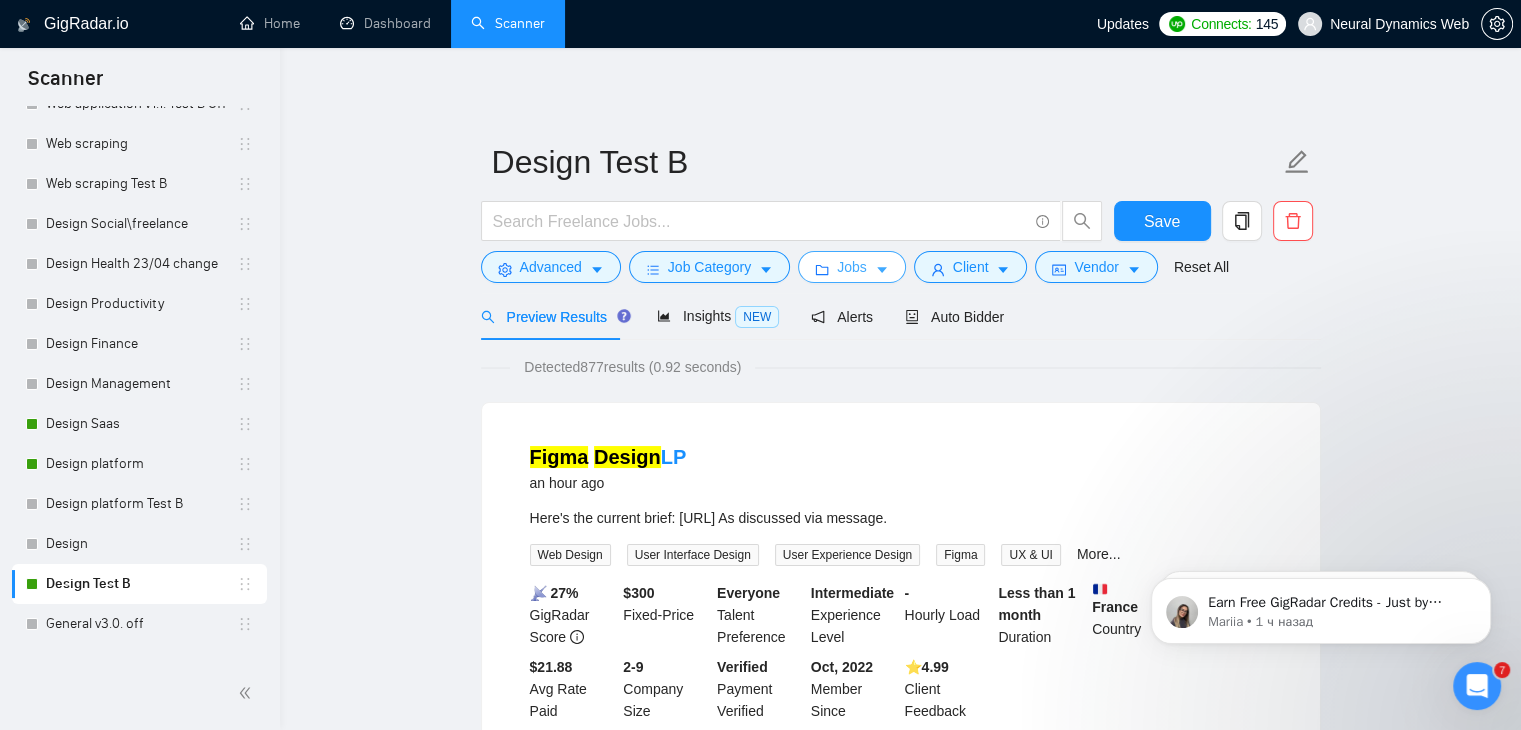 click on "Jobs" at bounding box center [852, 267] 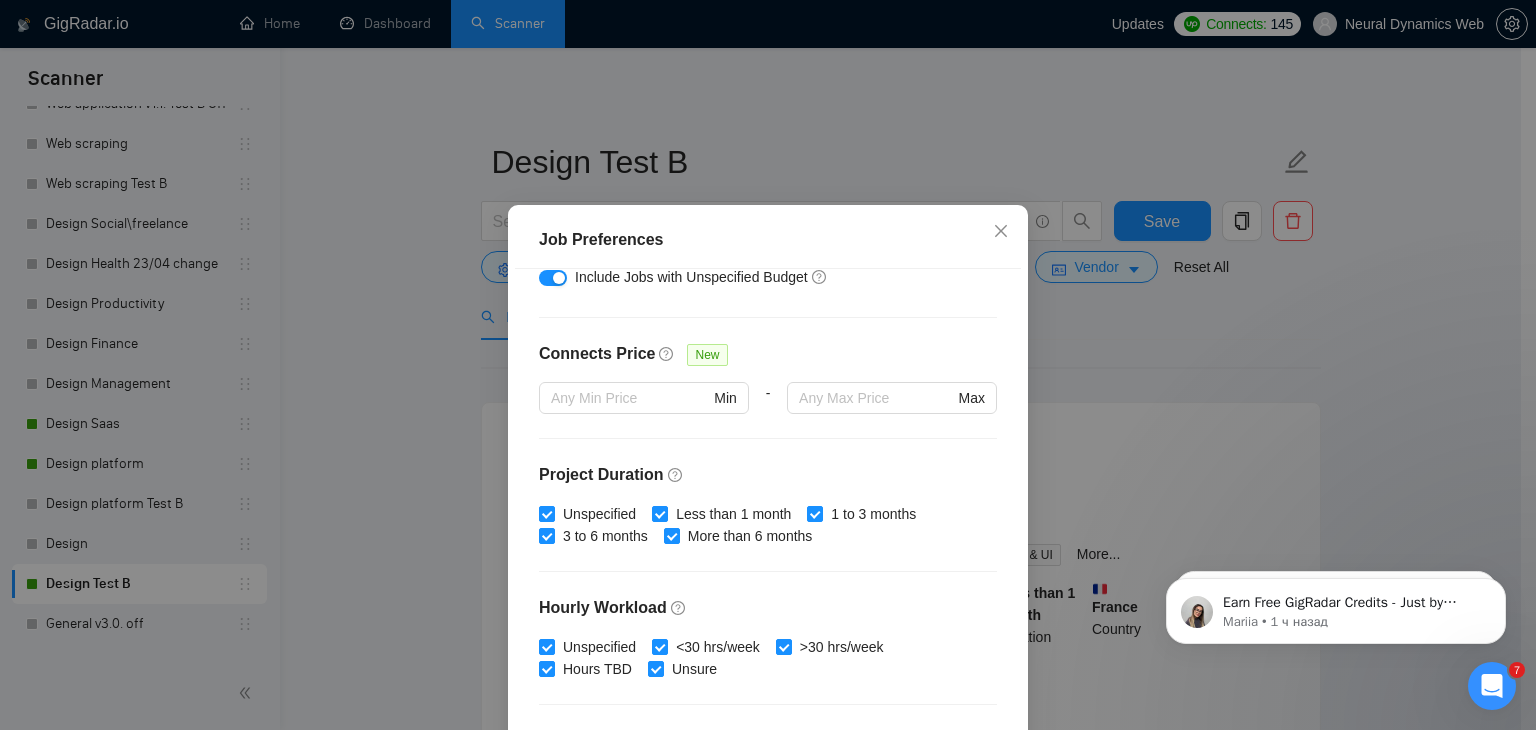 scroll, scrollTop: 616, scrollLeft: 0, axis: vertical 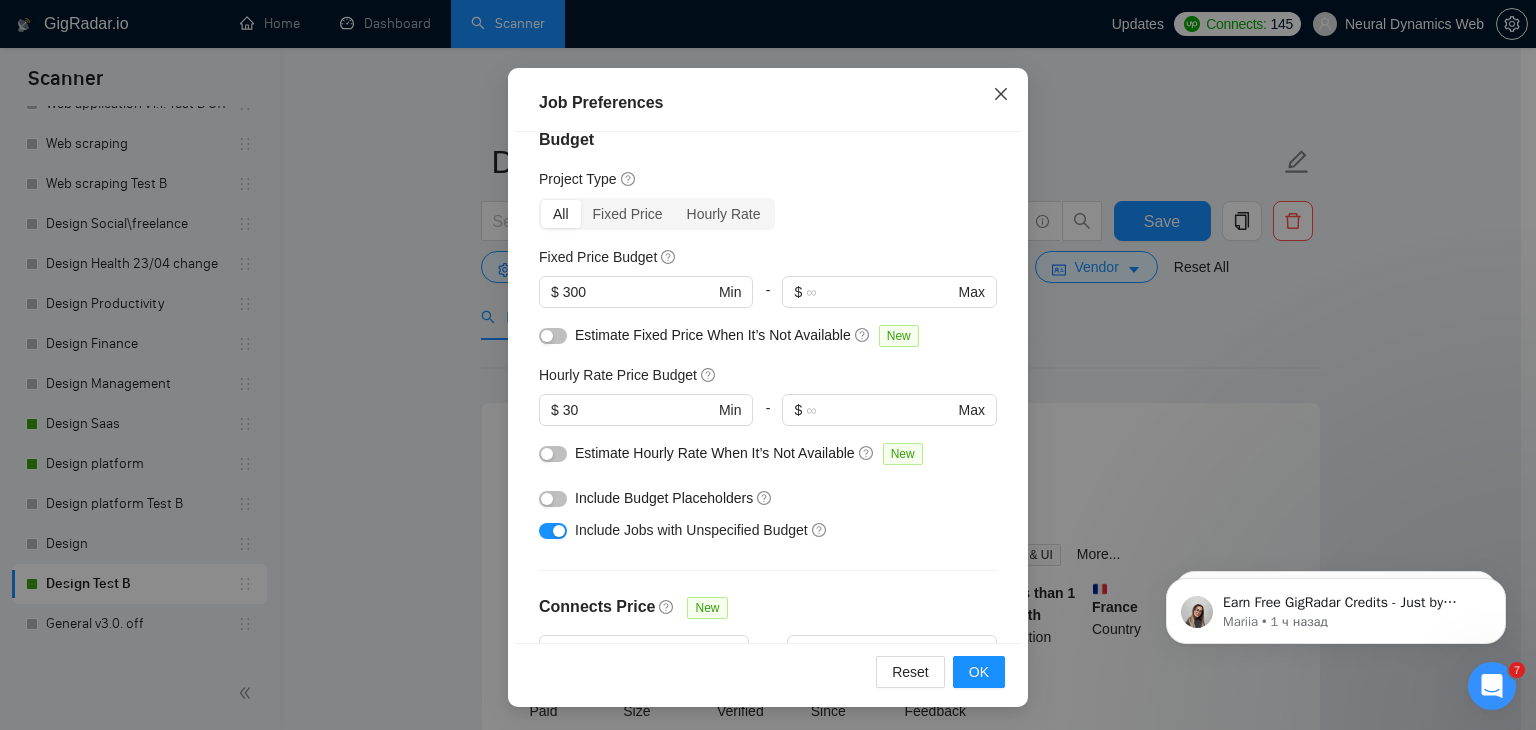 click at bounding box center (1001, 95) 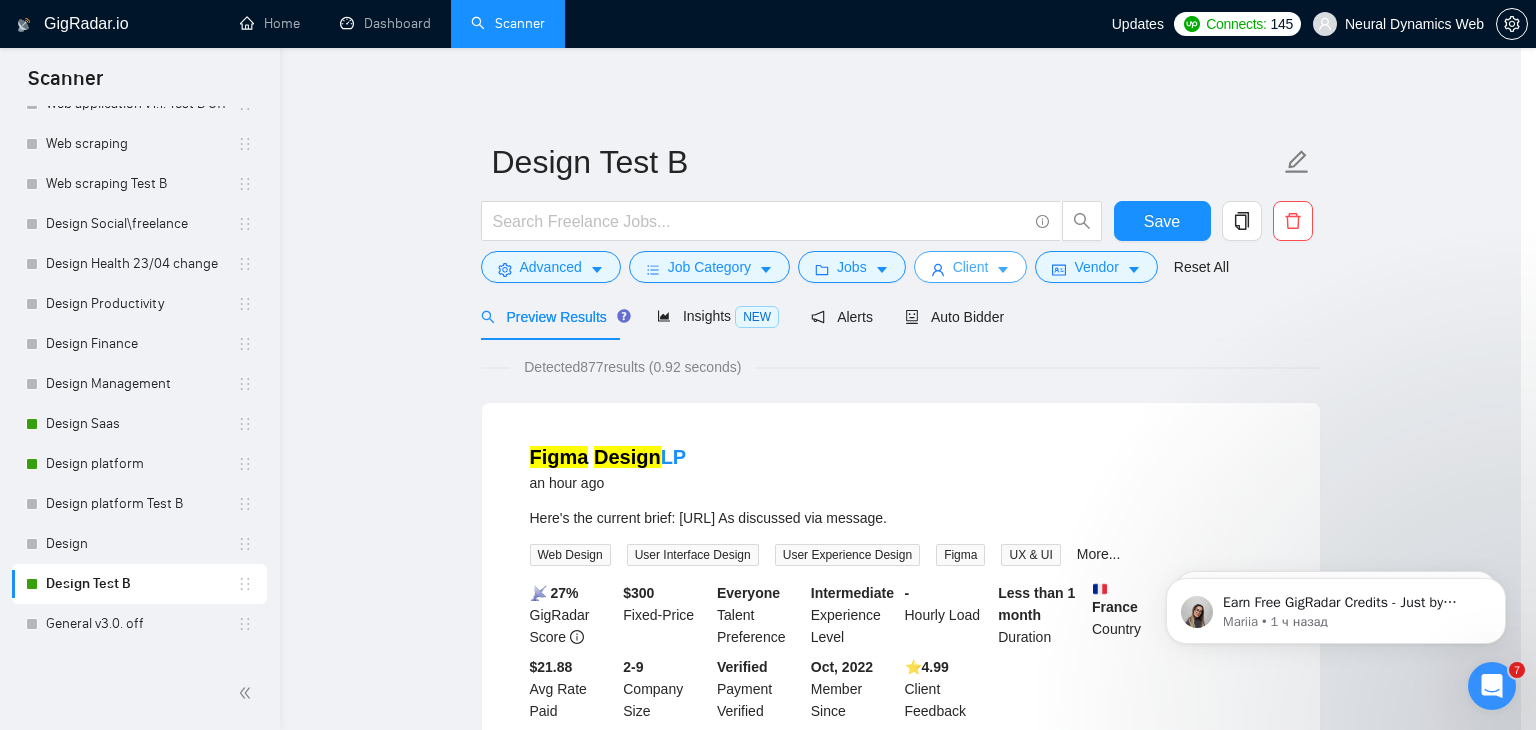 scroll, scrollTop: 52, scrollLeft: 0, axis: vertical 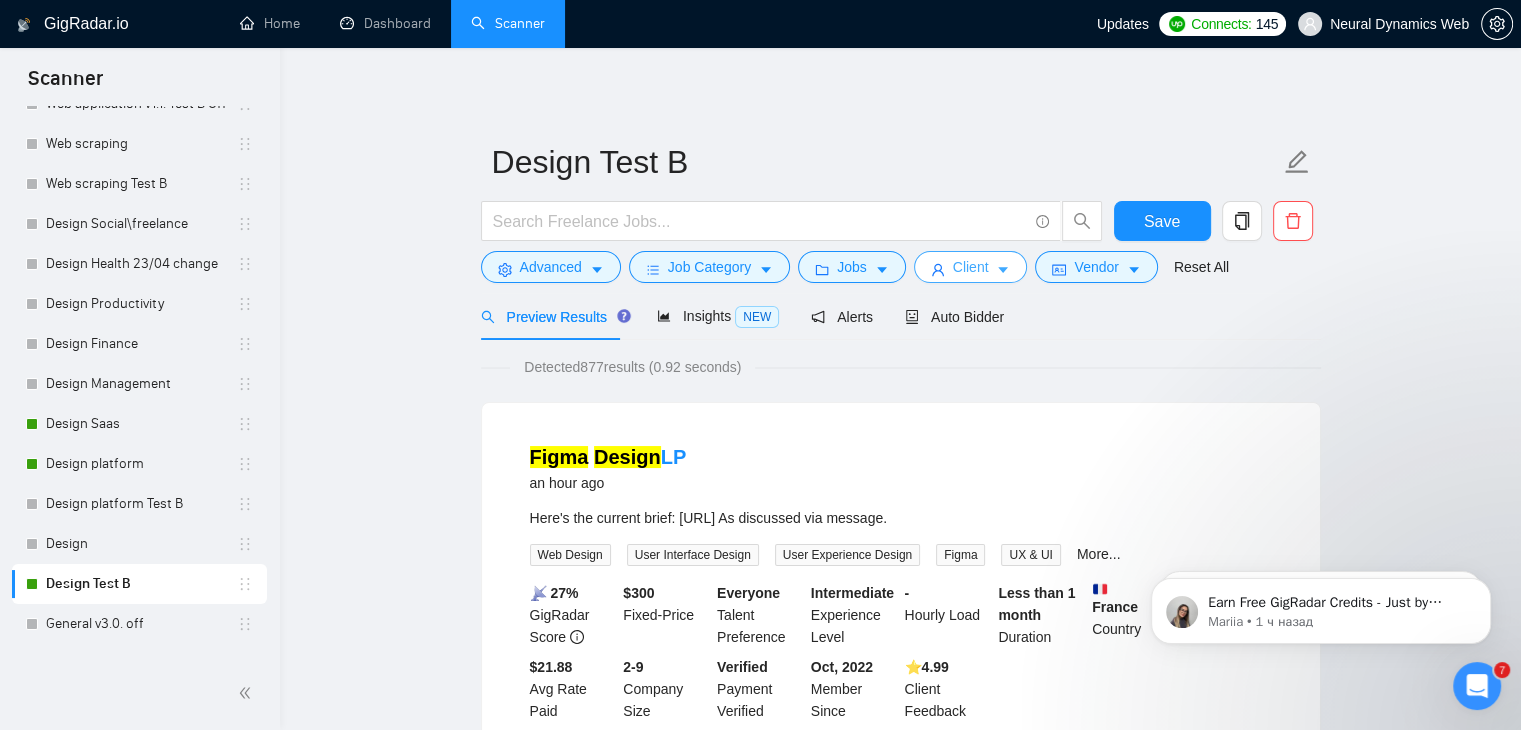 click on "Client" at bounding box center (971, 267) 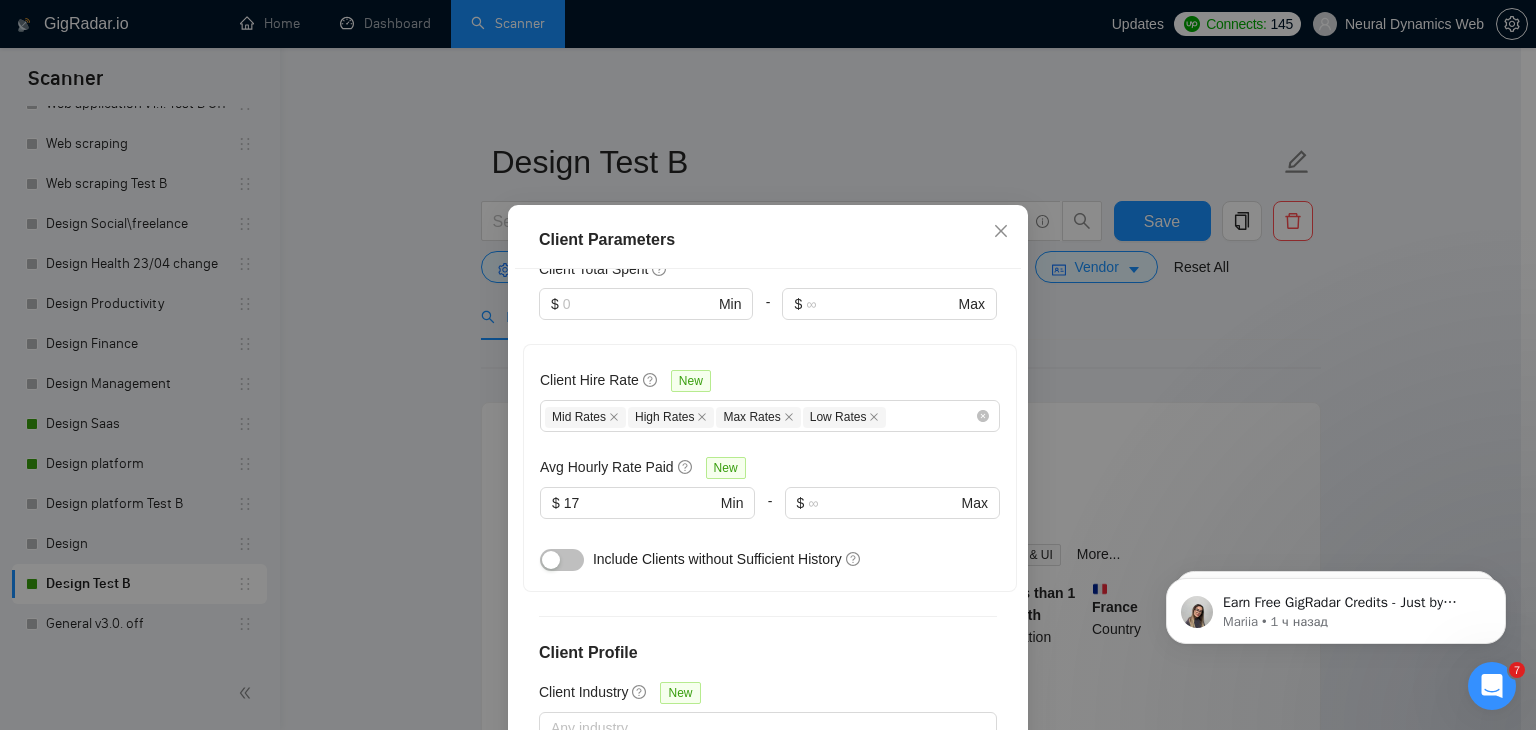 scroll, scrollTop: 1584, scrollLeft: 0, axis: vertical 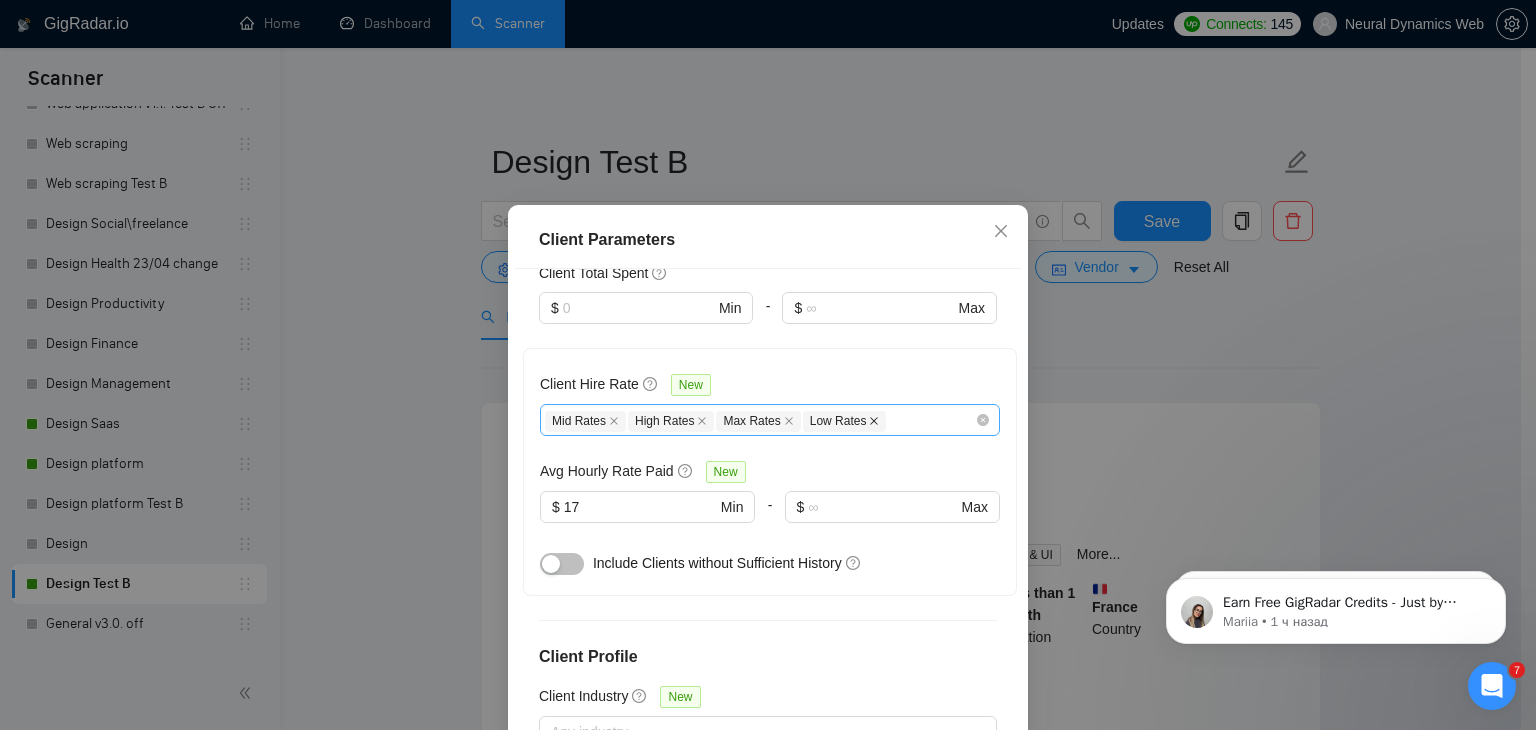 click 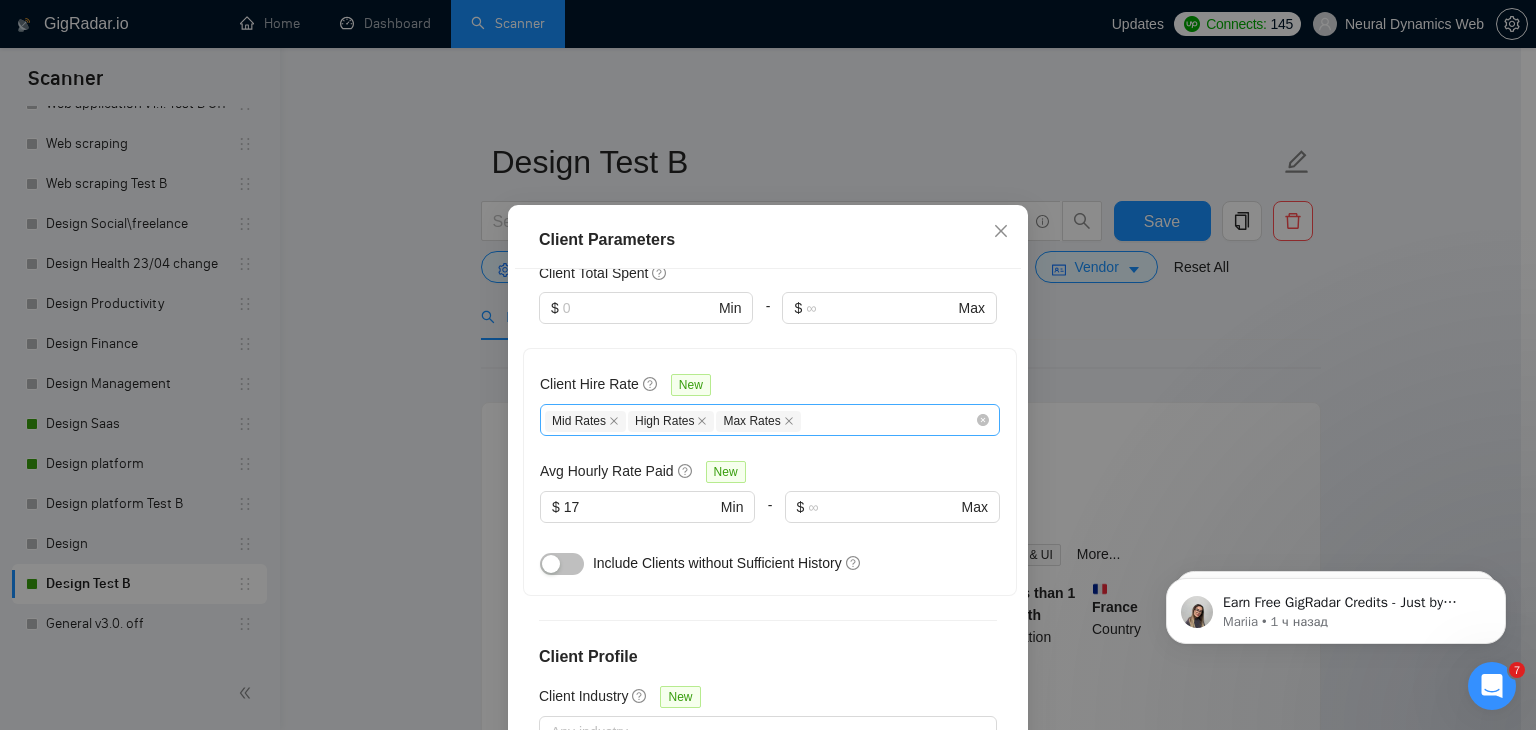 scroll, scrollTop: 1792, scrollLeft: 0, axis: vertical 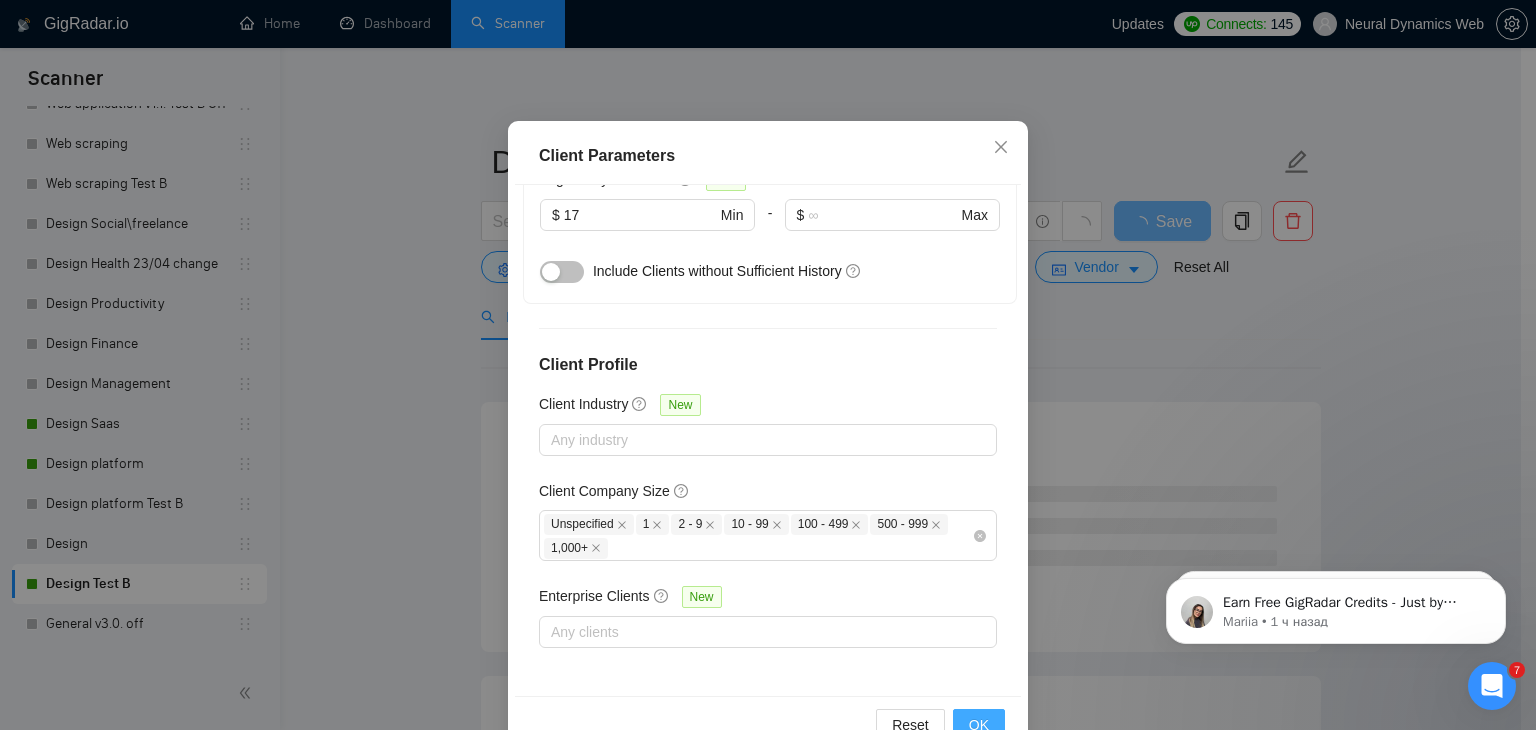 click on "OK" at bounding box center (979, 725) 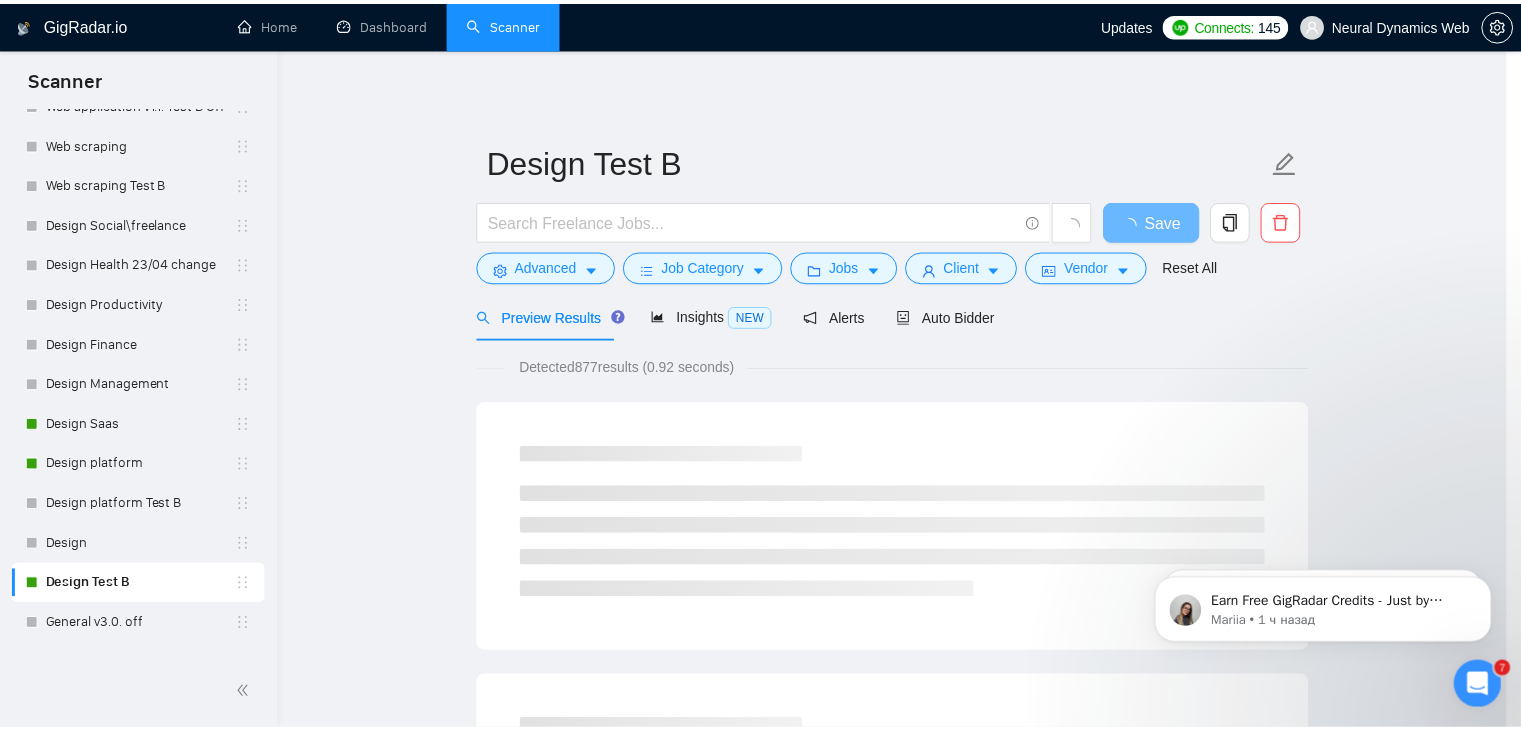 scroll, scrollTop: 0, scrollLeft: 0, axis: both 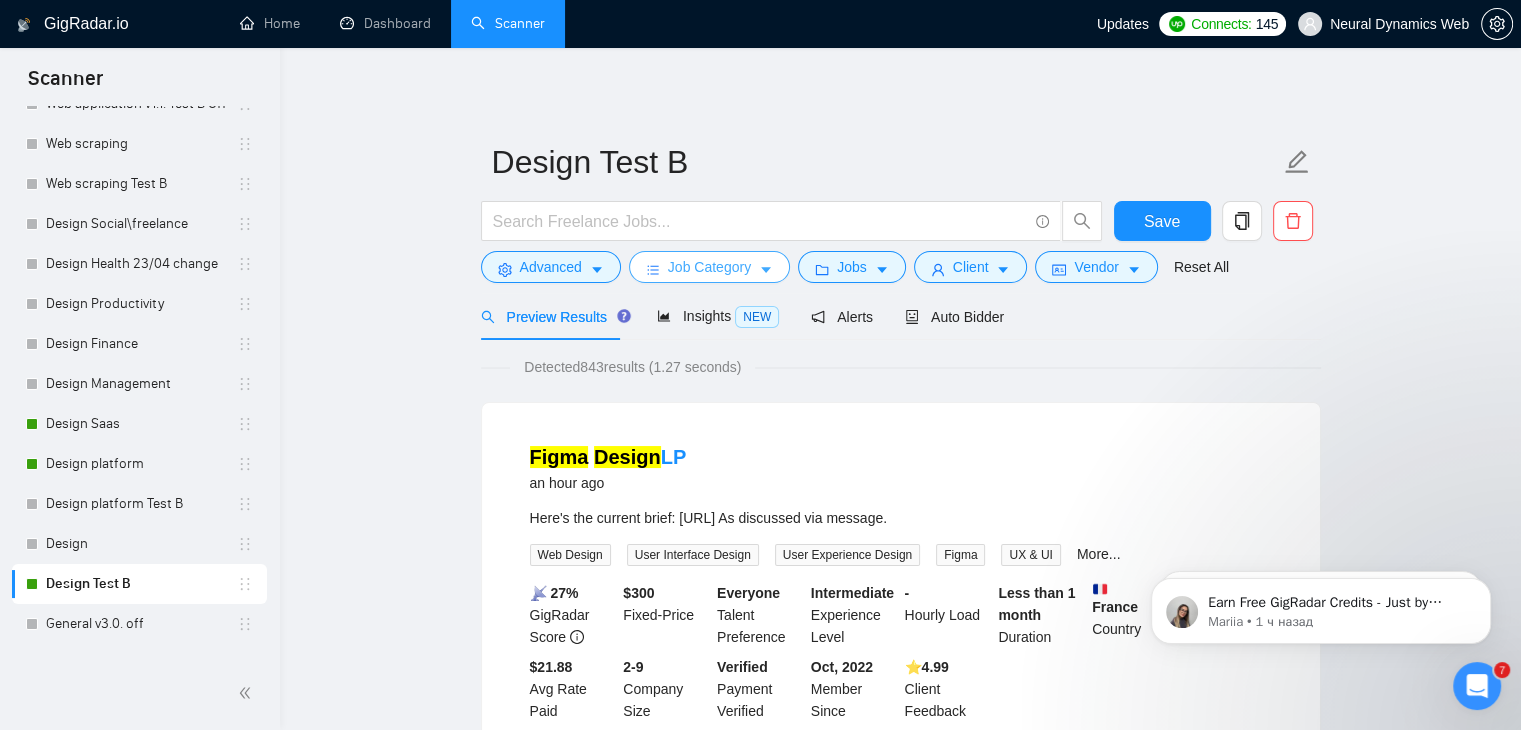 click on "Job Category" at bounding box center [709, 267] 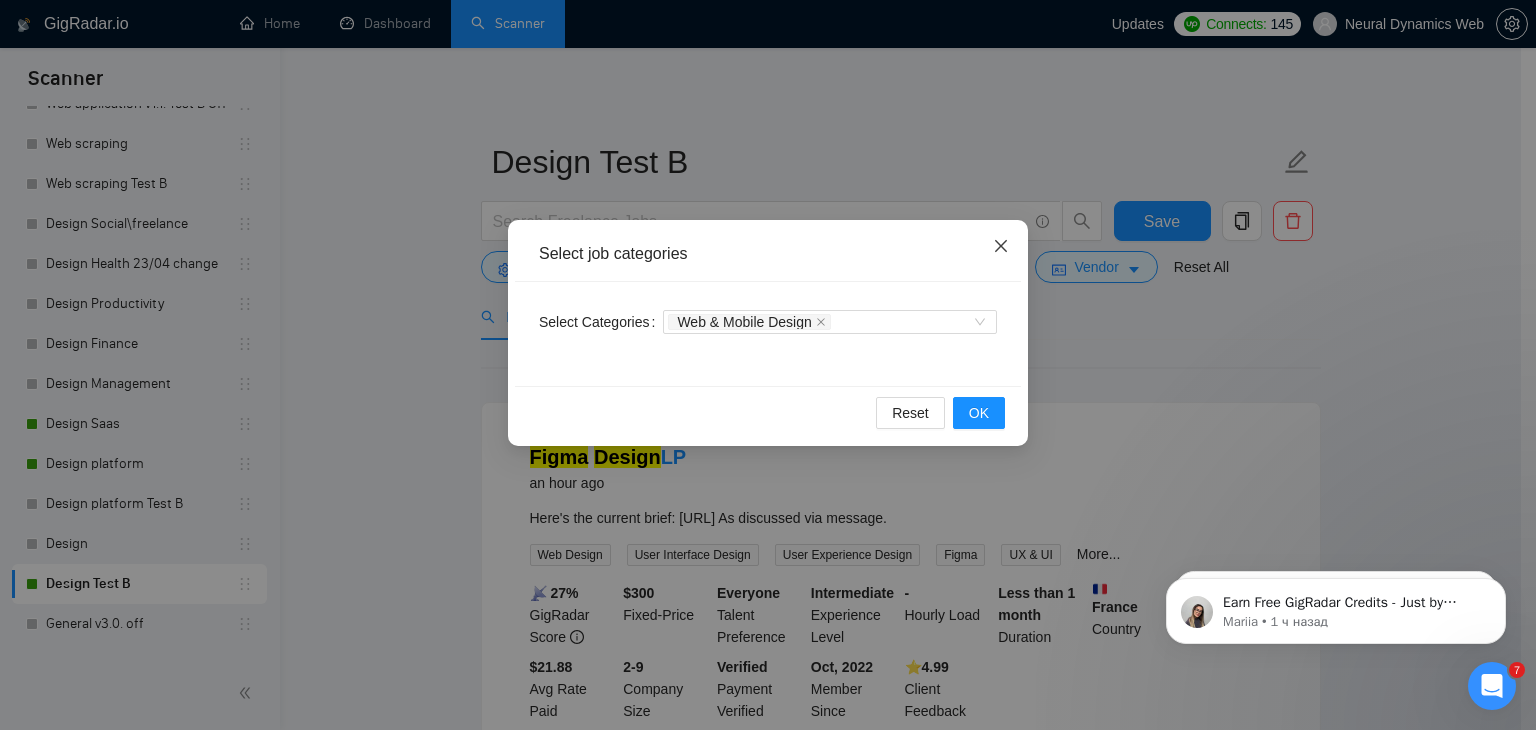 click at bounding box center [1001, 247] 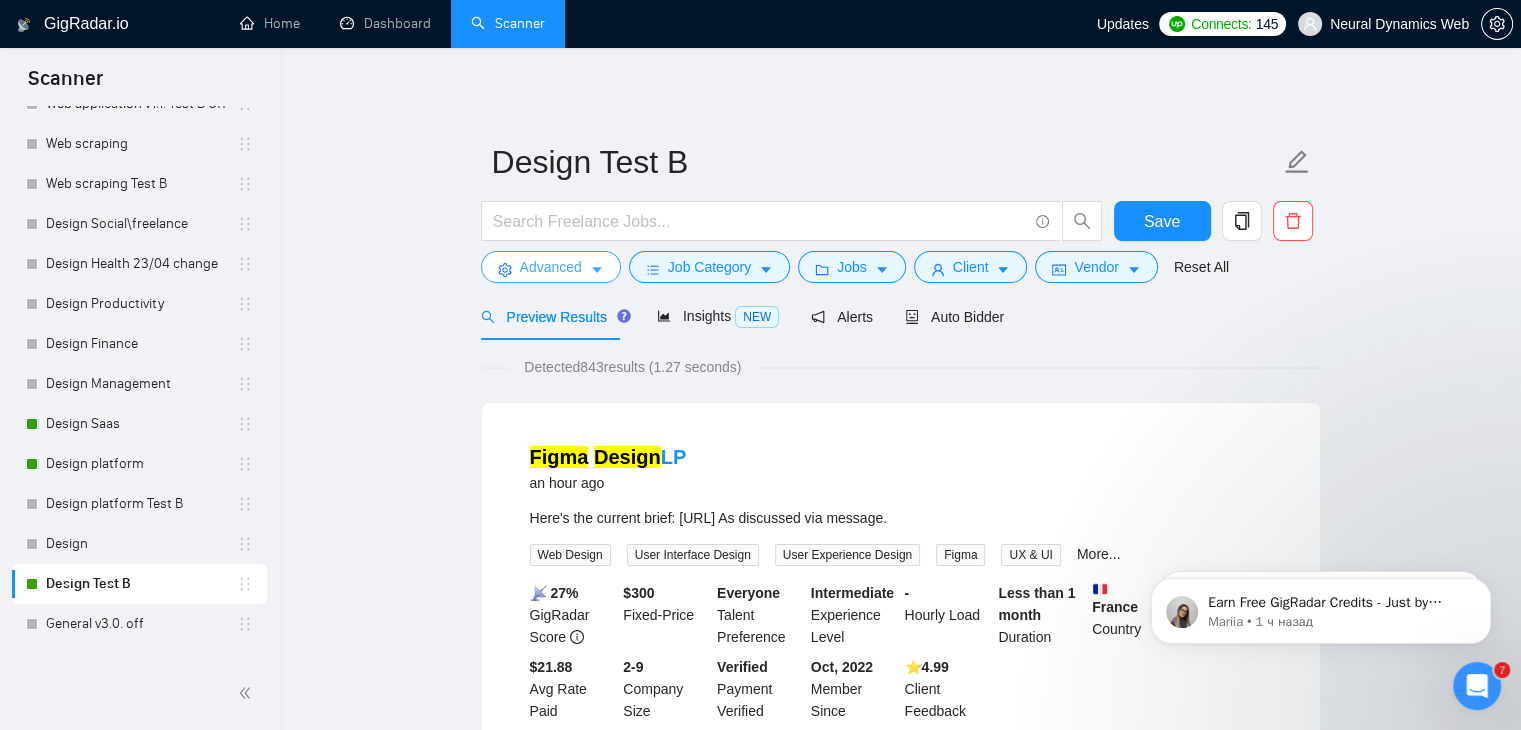 click on "Advanced" at bounding box center (551, 267) 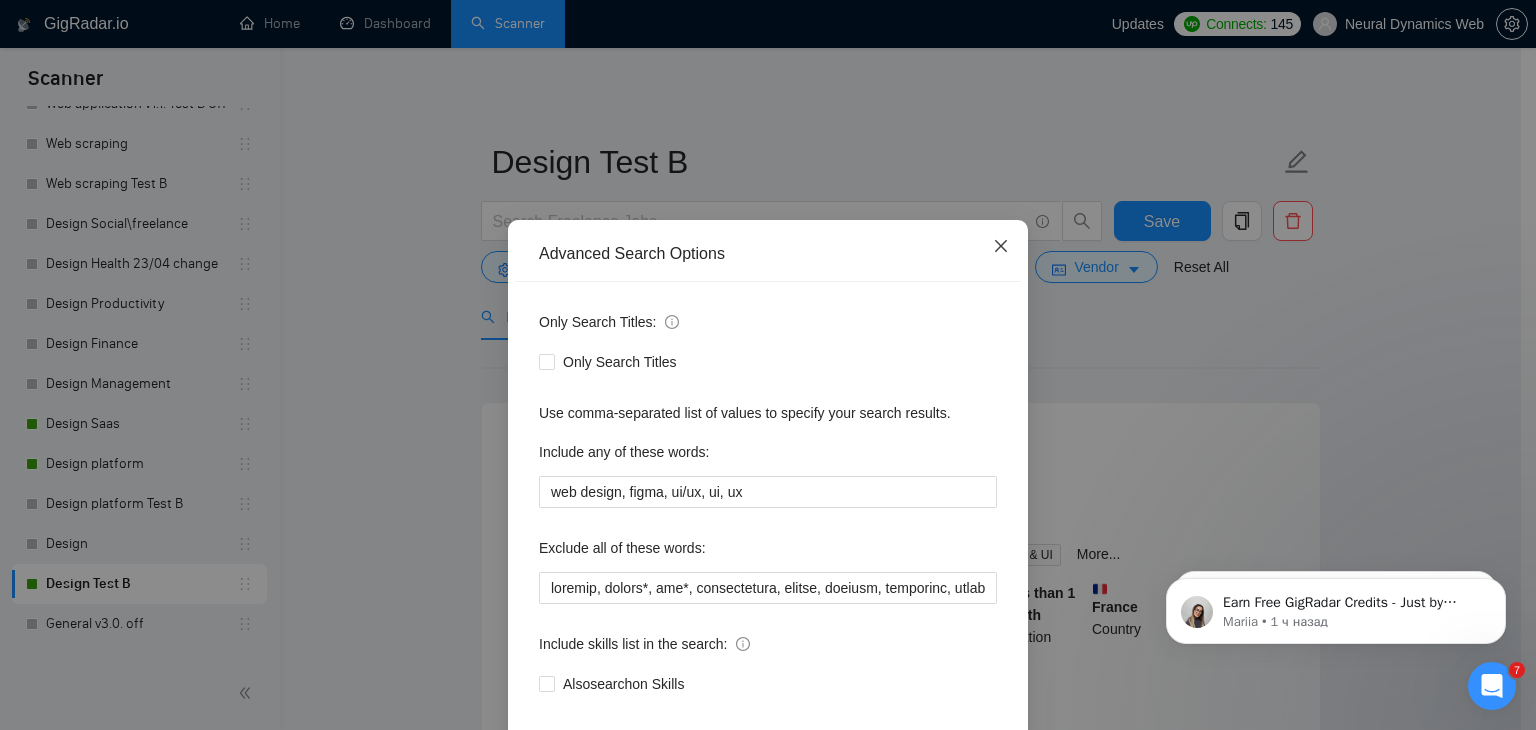 click at bounding box center [1001, 247] 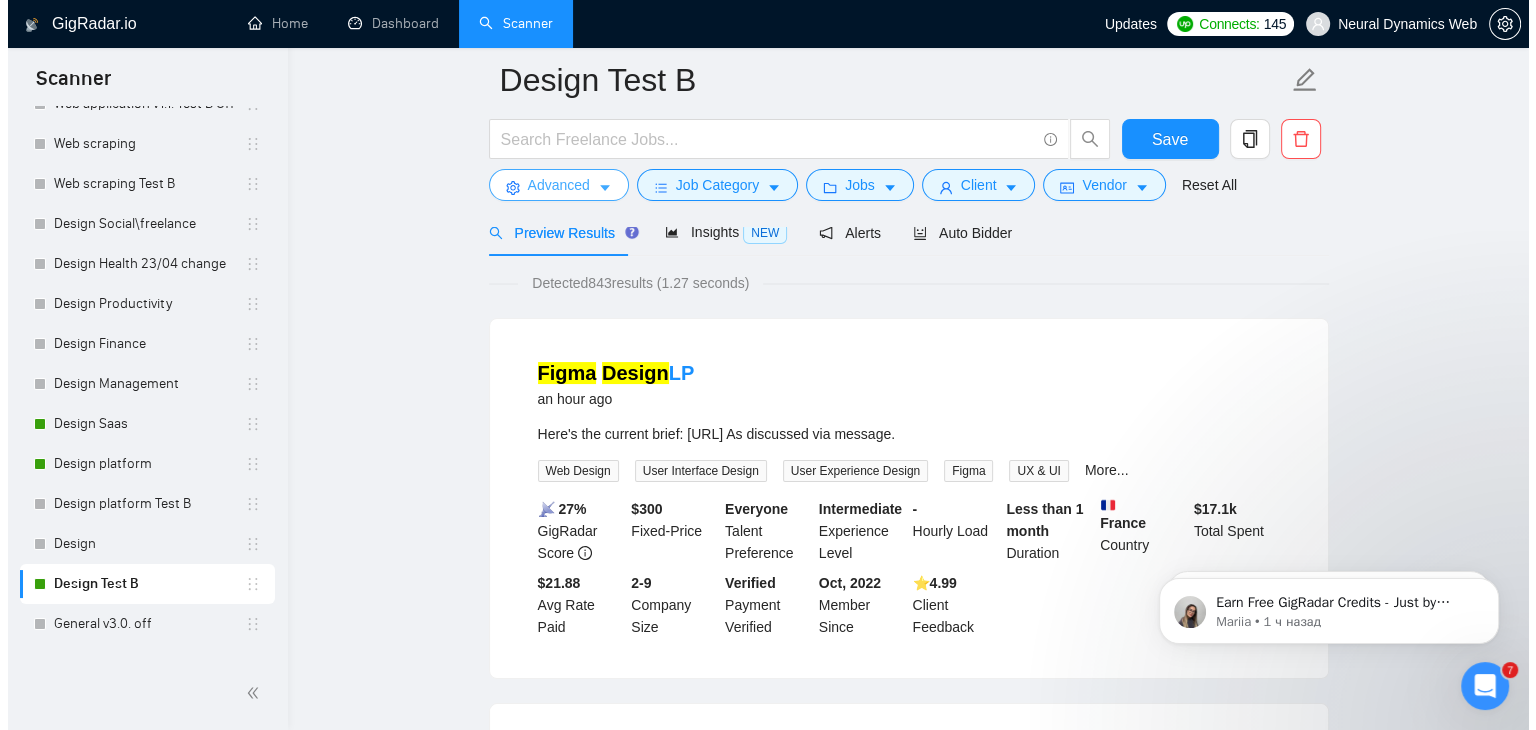 scroll, scrollTop: 0, scrollLeft: 0, axis: both 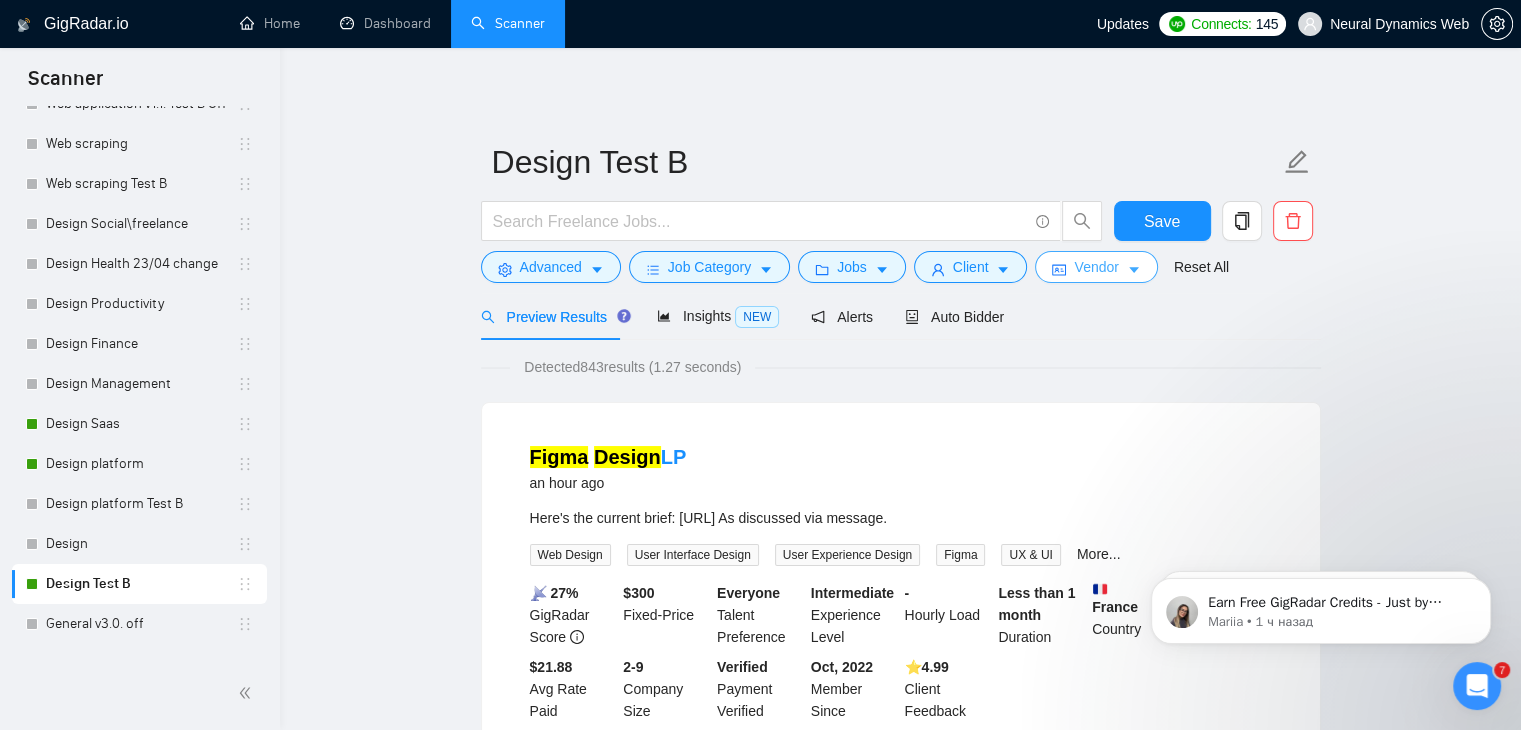 click on "Vendor" at bounding box center [1096, 267] 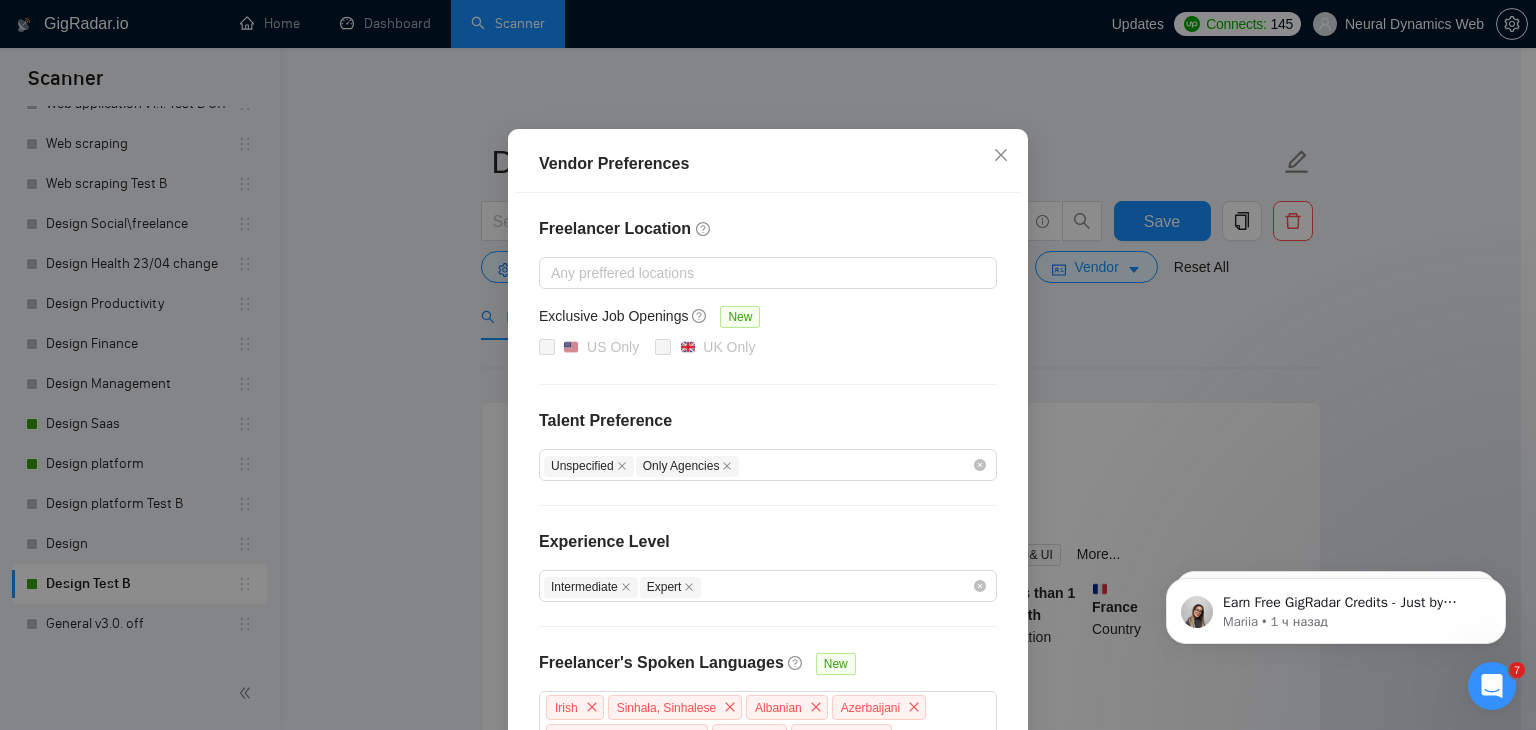 scroll, scrollTop: 0, scrollLeft: 0, axis: both 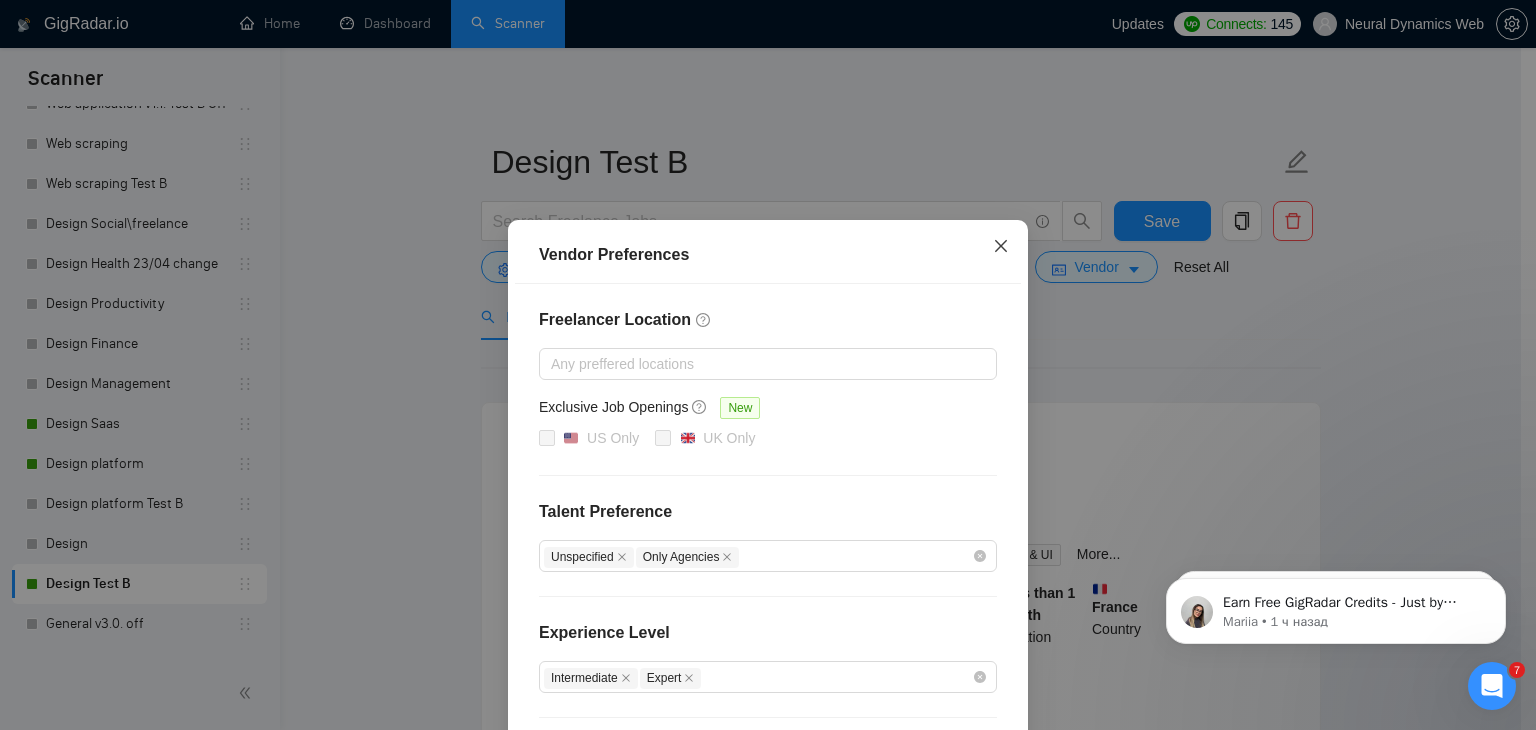 click at bounding box center (1001, 247) 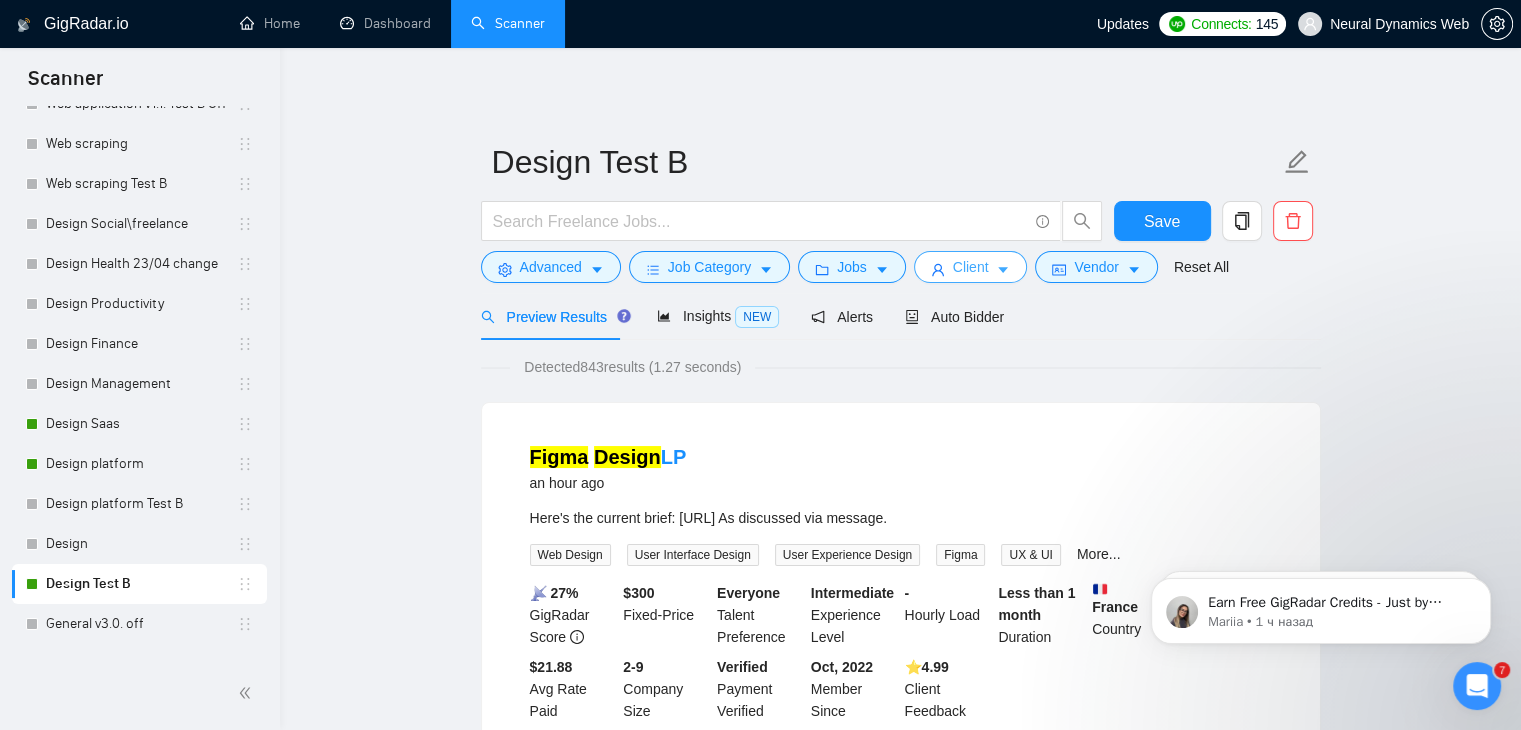 click on "Client" at bounding box center (971, 267) 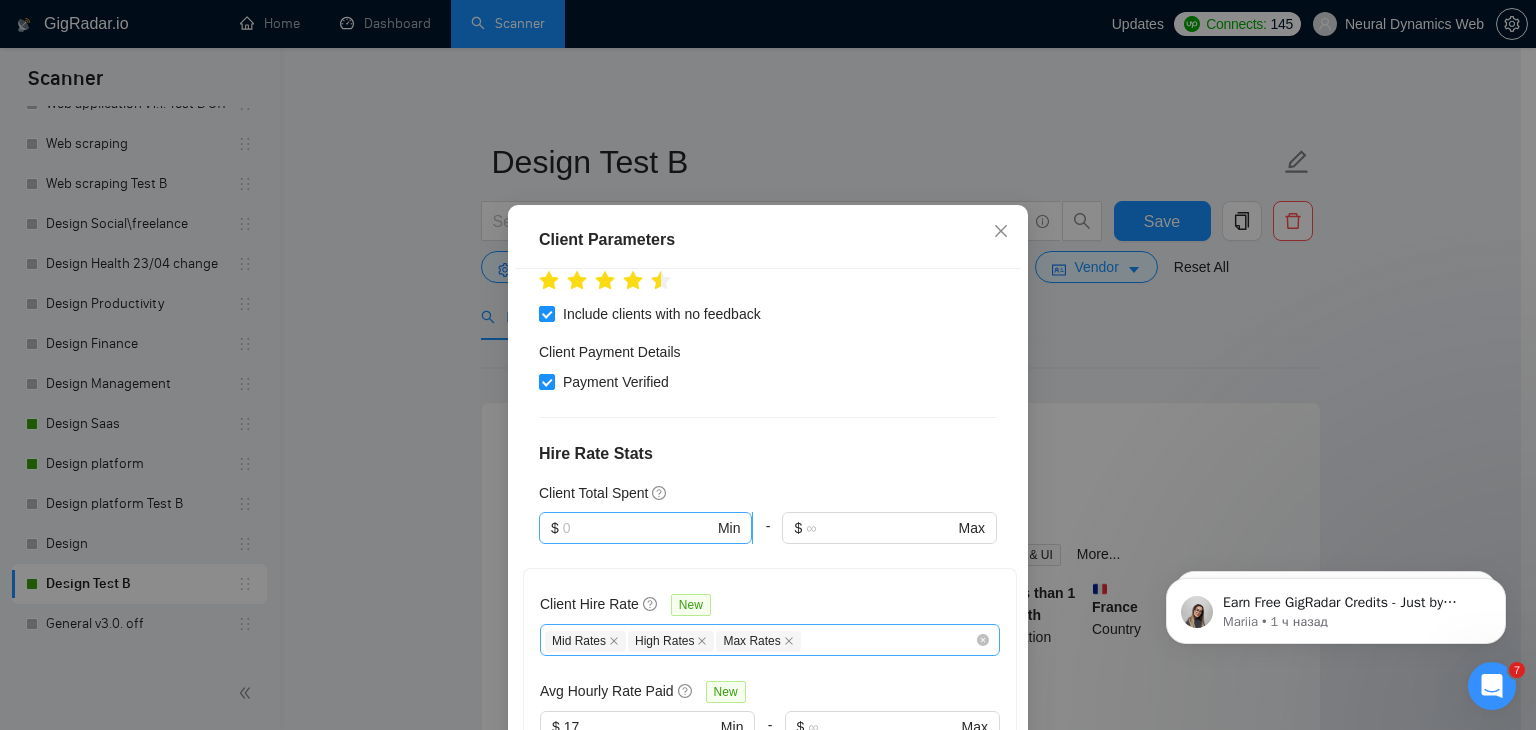 scroll, scrollTop: 1348, scrollLeft: 0, axis: vertical 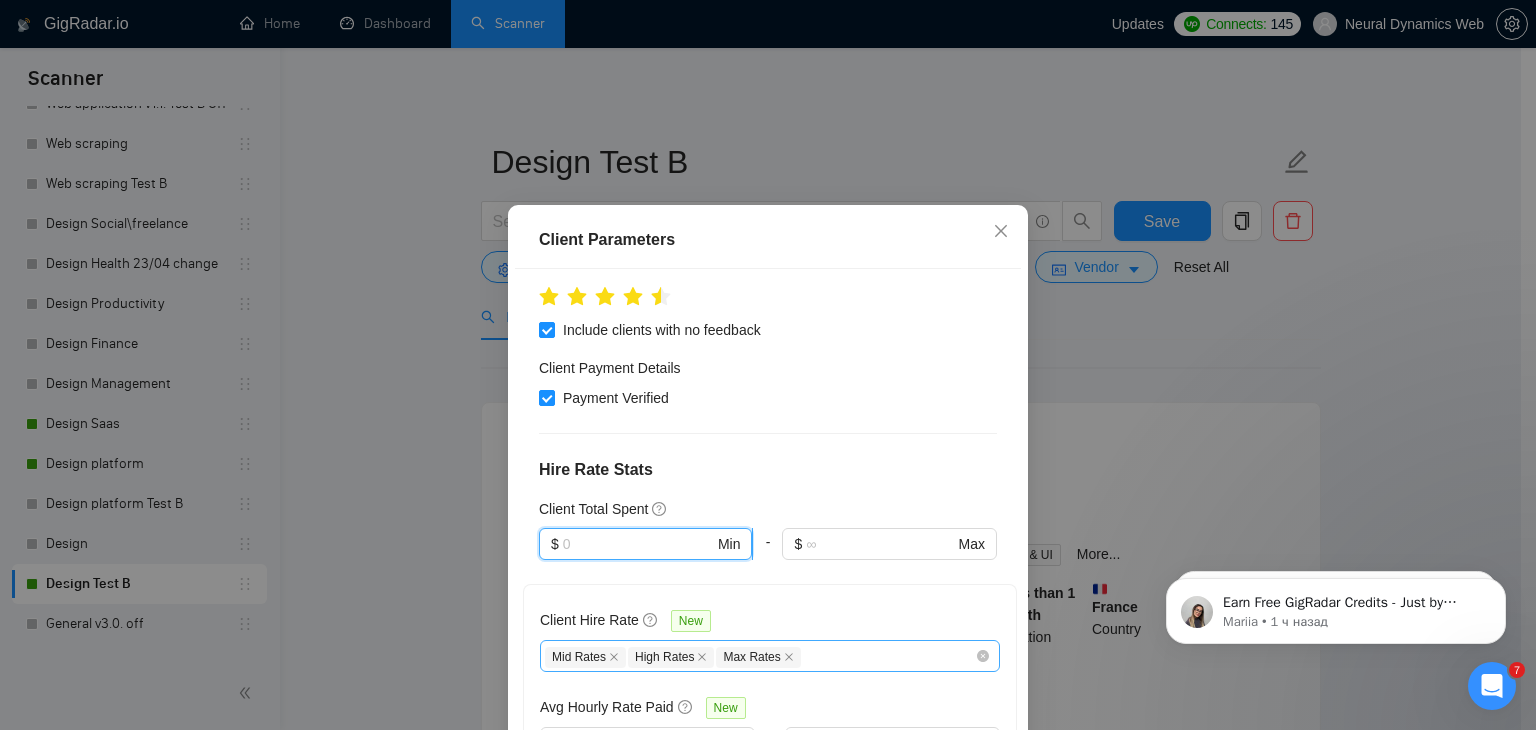 click at bounding box center (638, 544) 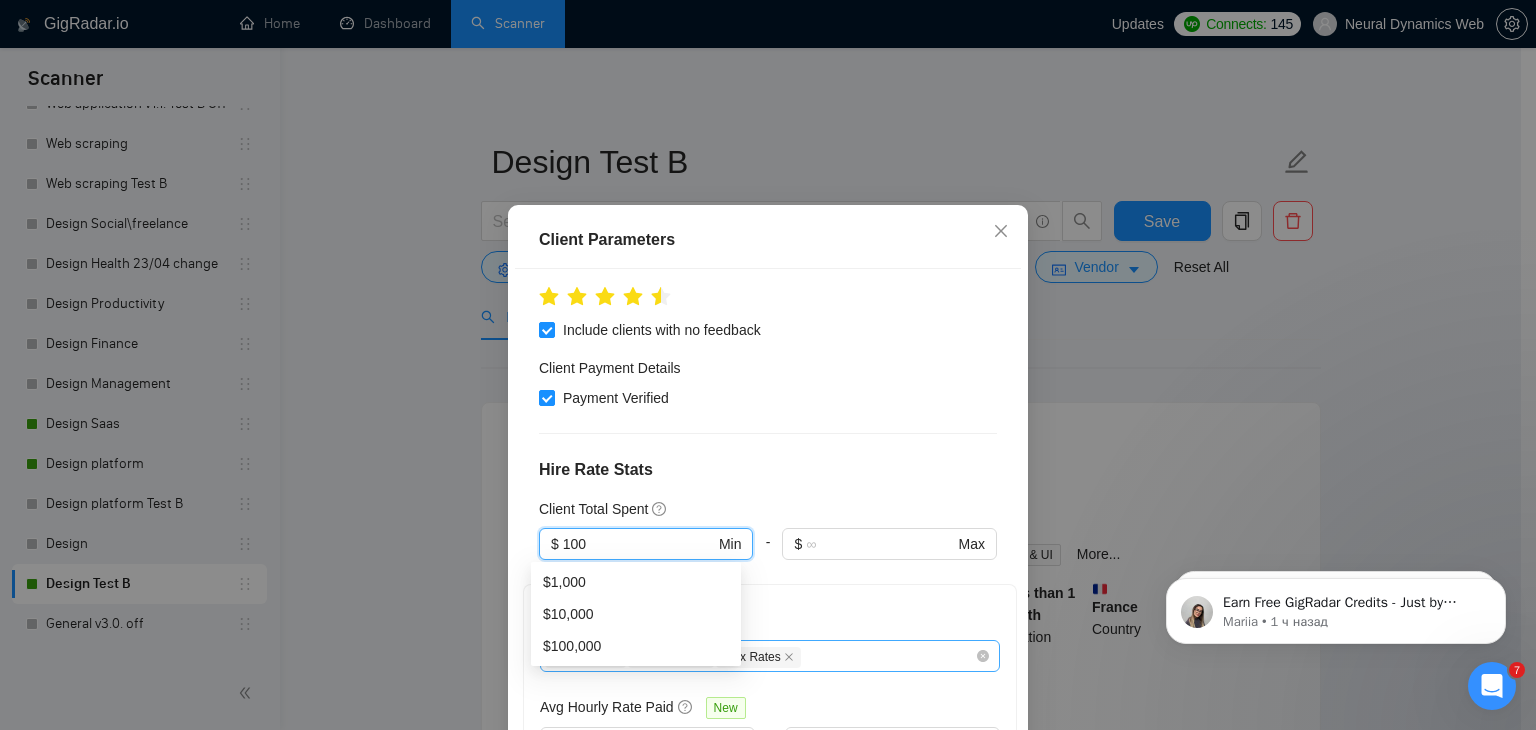 type on "100" 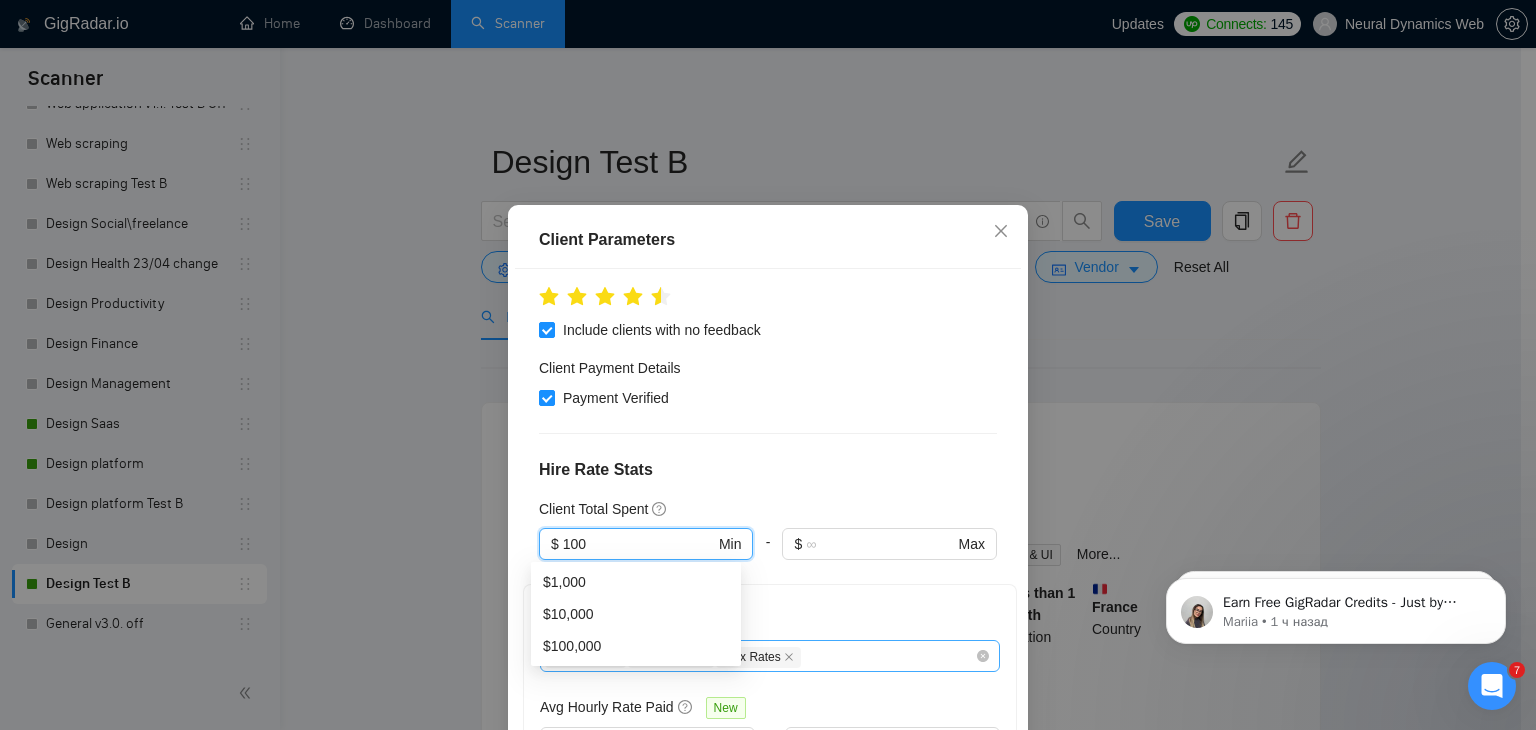 click on "Hire Rate Stats" at bounding box center [768, 470] 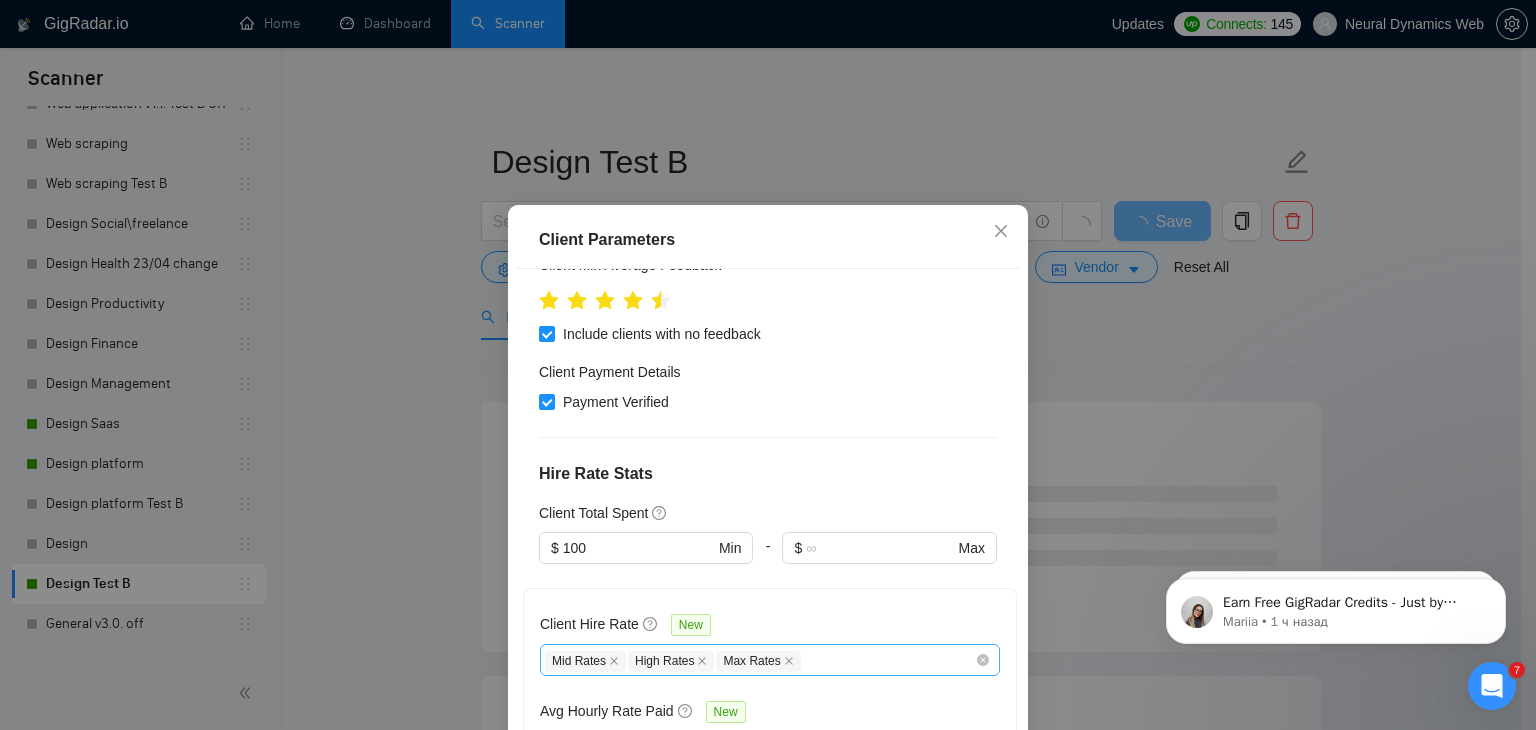 scroll, scrollTop: 1364, scrollLeft: 0, axis: vertical 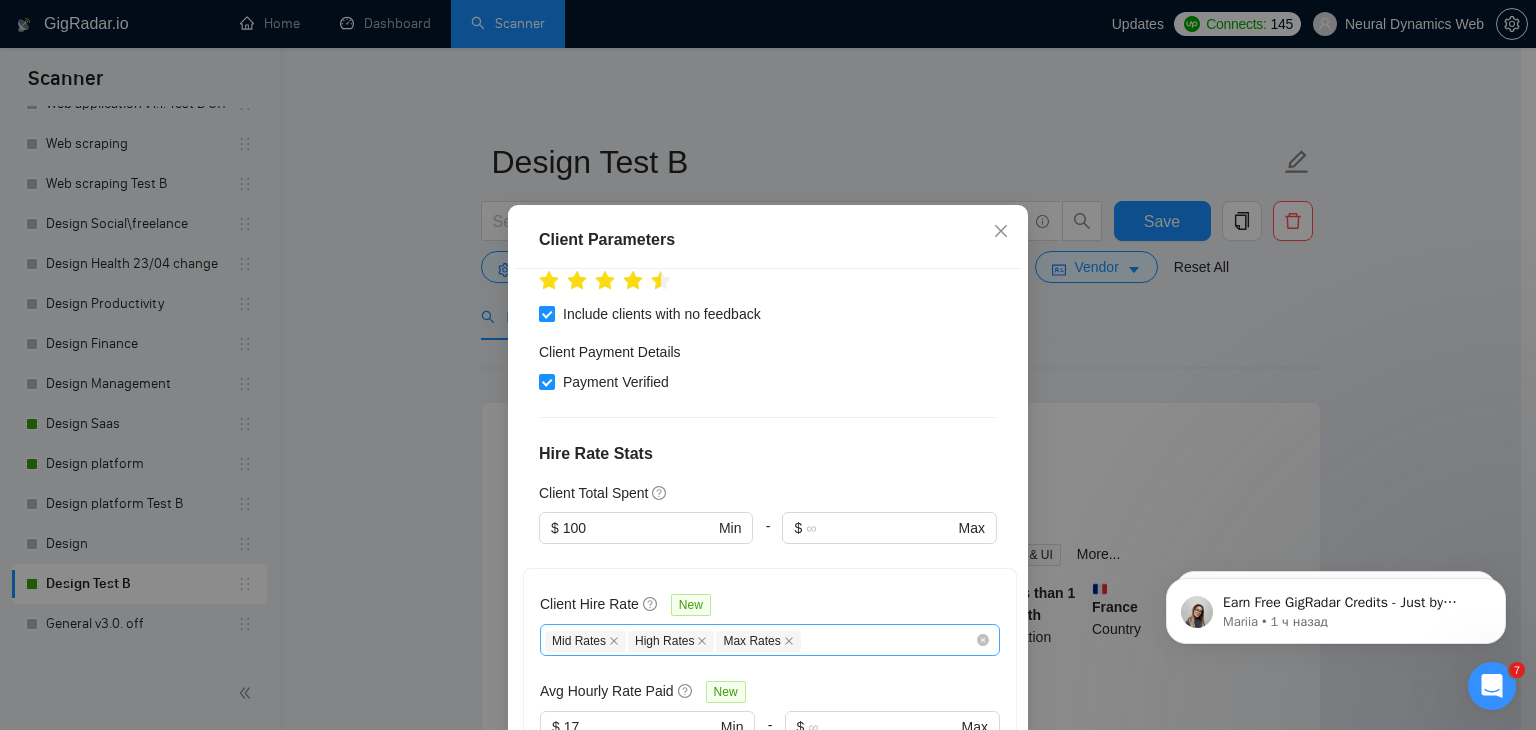 click at bounding box center [547, 314] 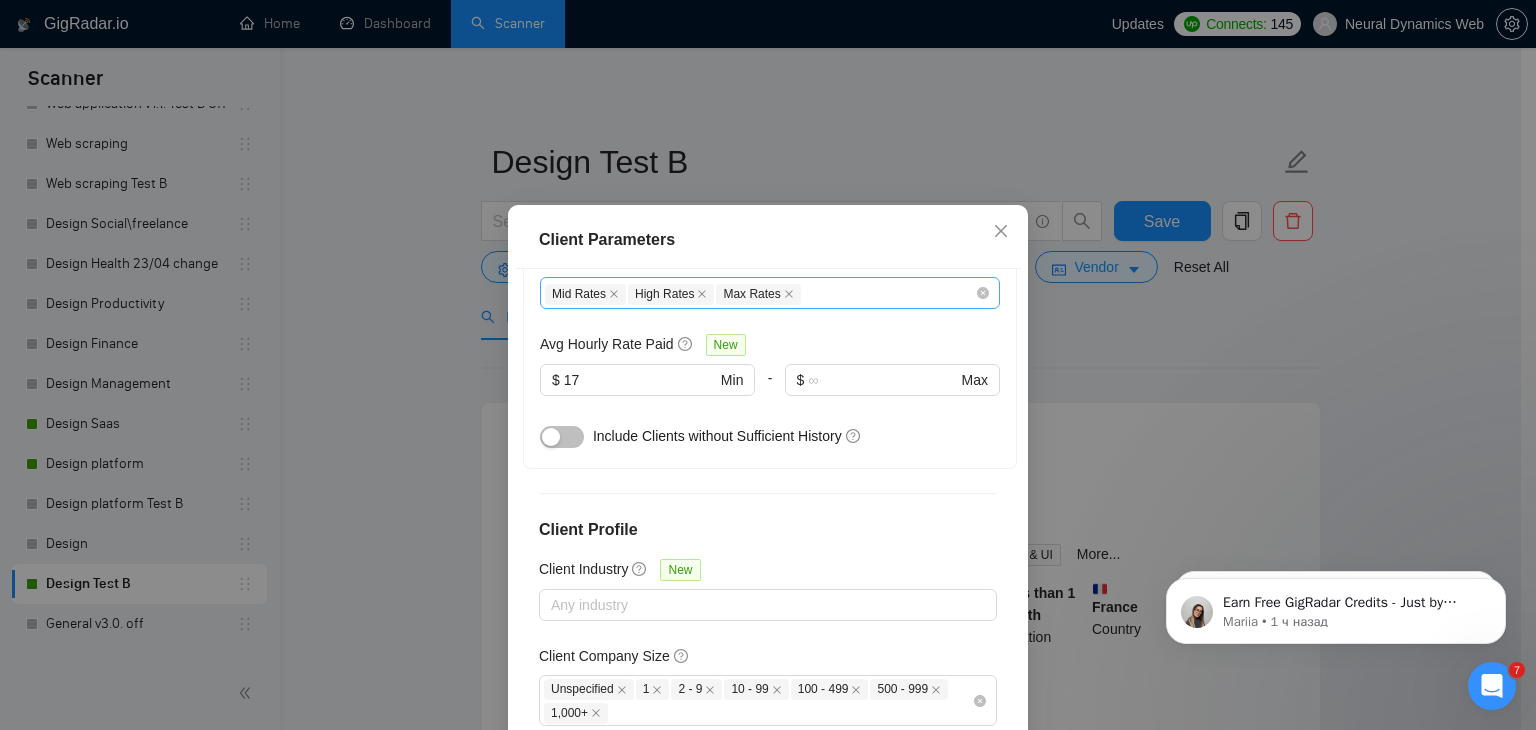 scroll, scrollTop: 1792, scrollLeft: 0, axis: vertical 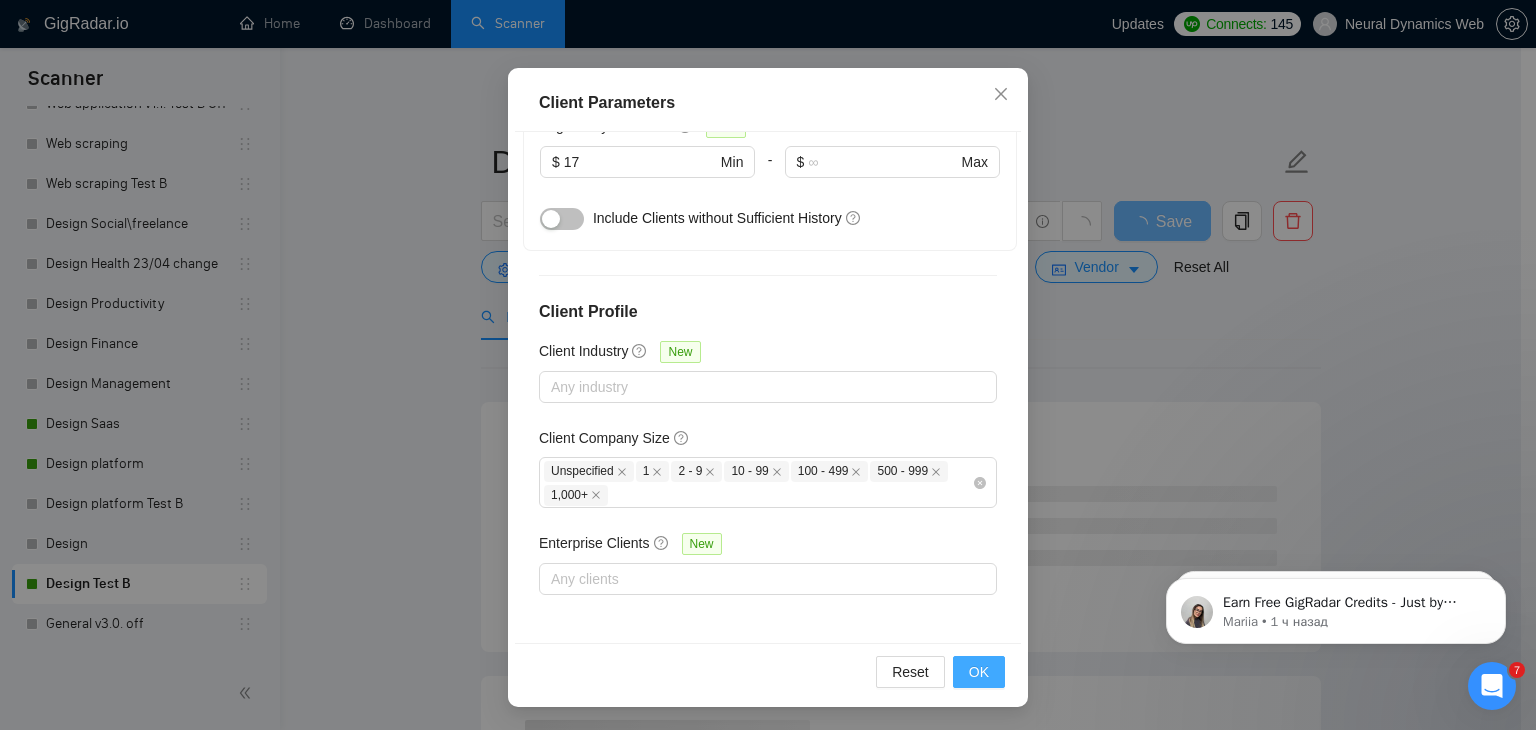 click on "OK" at bounding box center [979, 672] 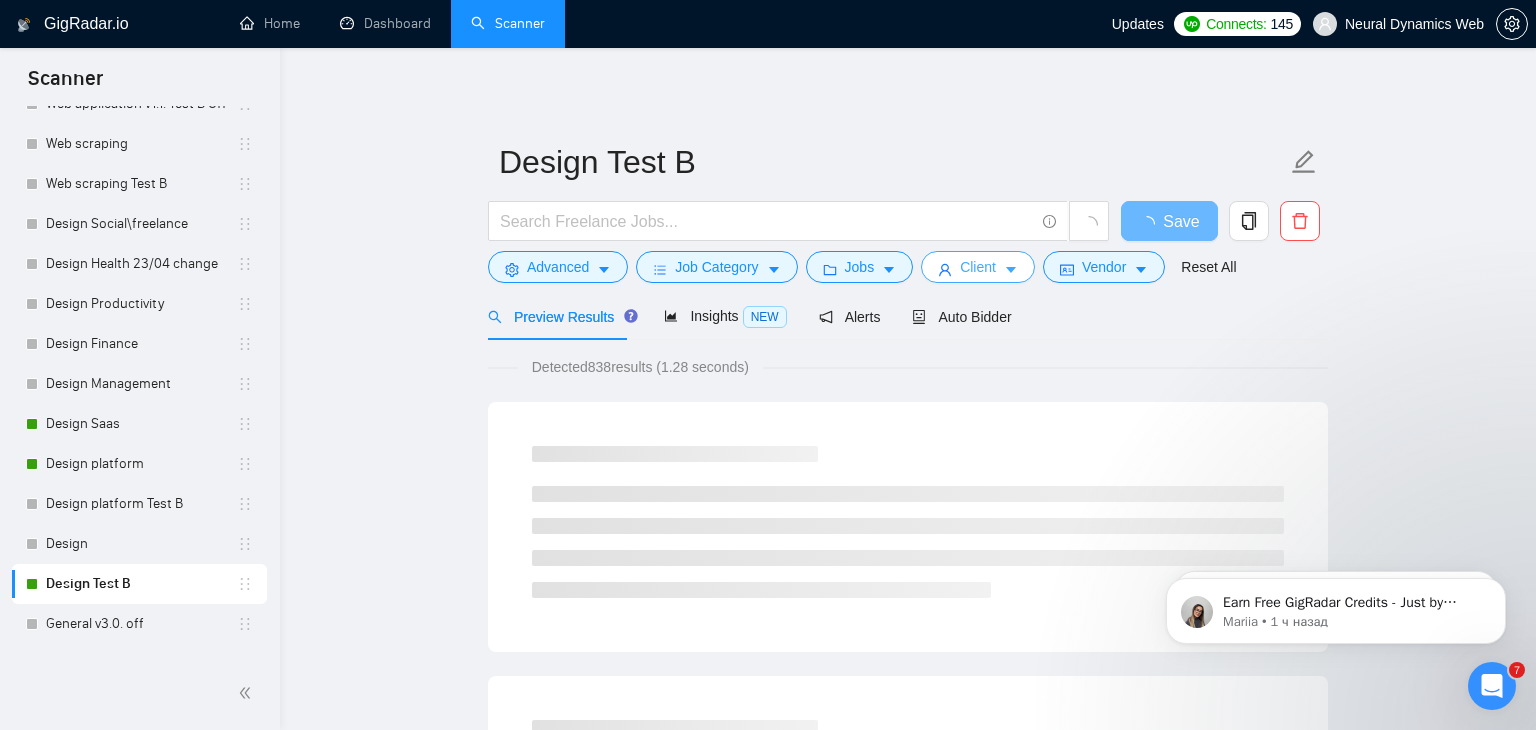 scroll, scrollTop: 0, scrollLeft: 0, axis: both 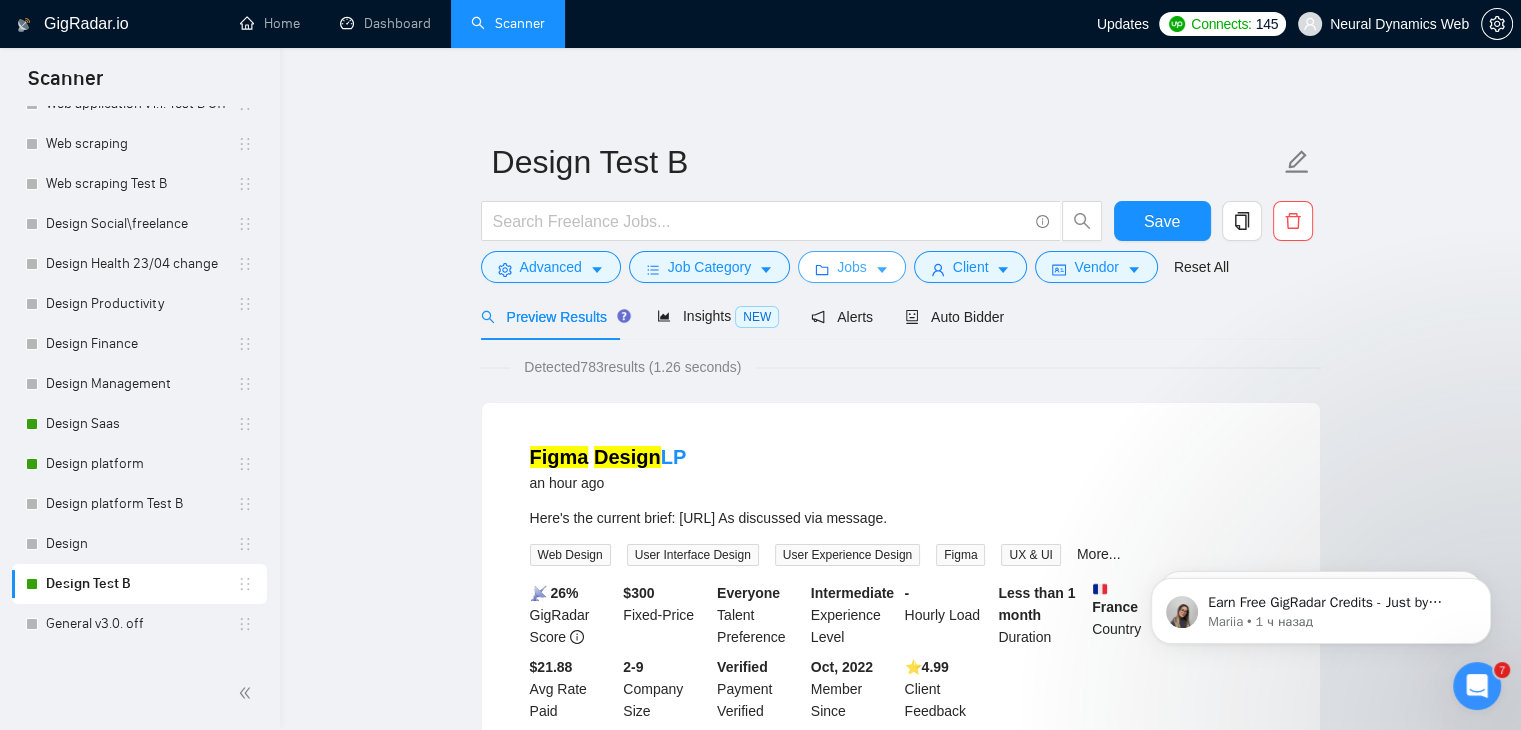click on "Jobs" at bounding box center [852, 267] 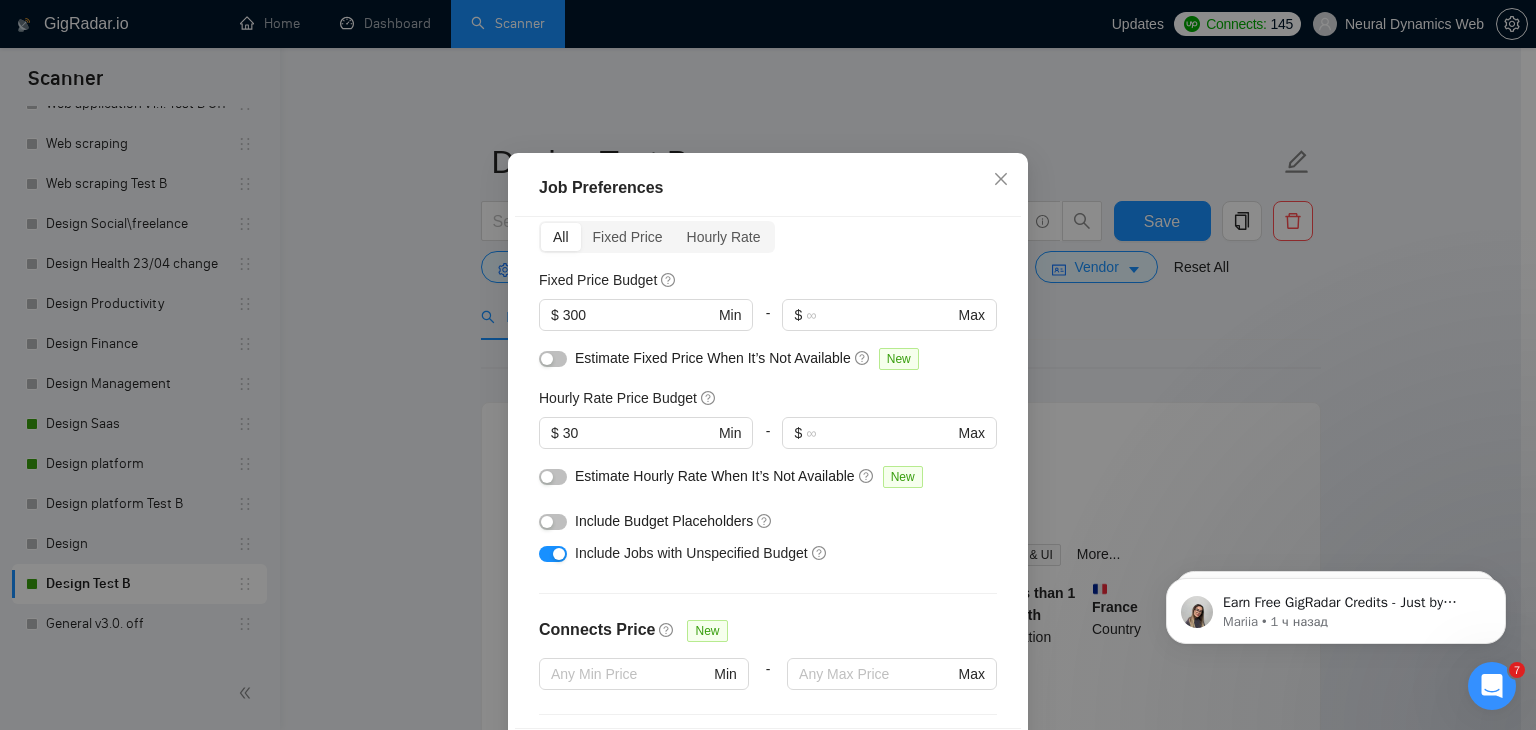 scroll, scrollTop: 91, scrollLeft: 0, axis: vertical 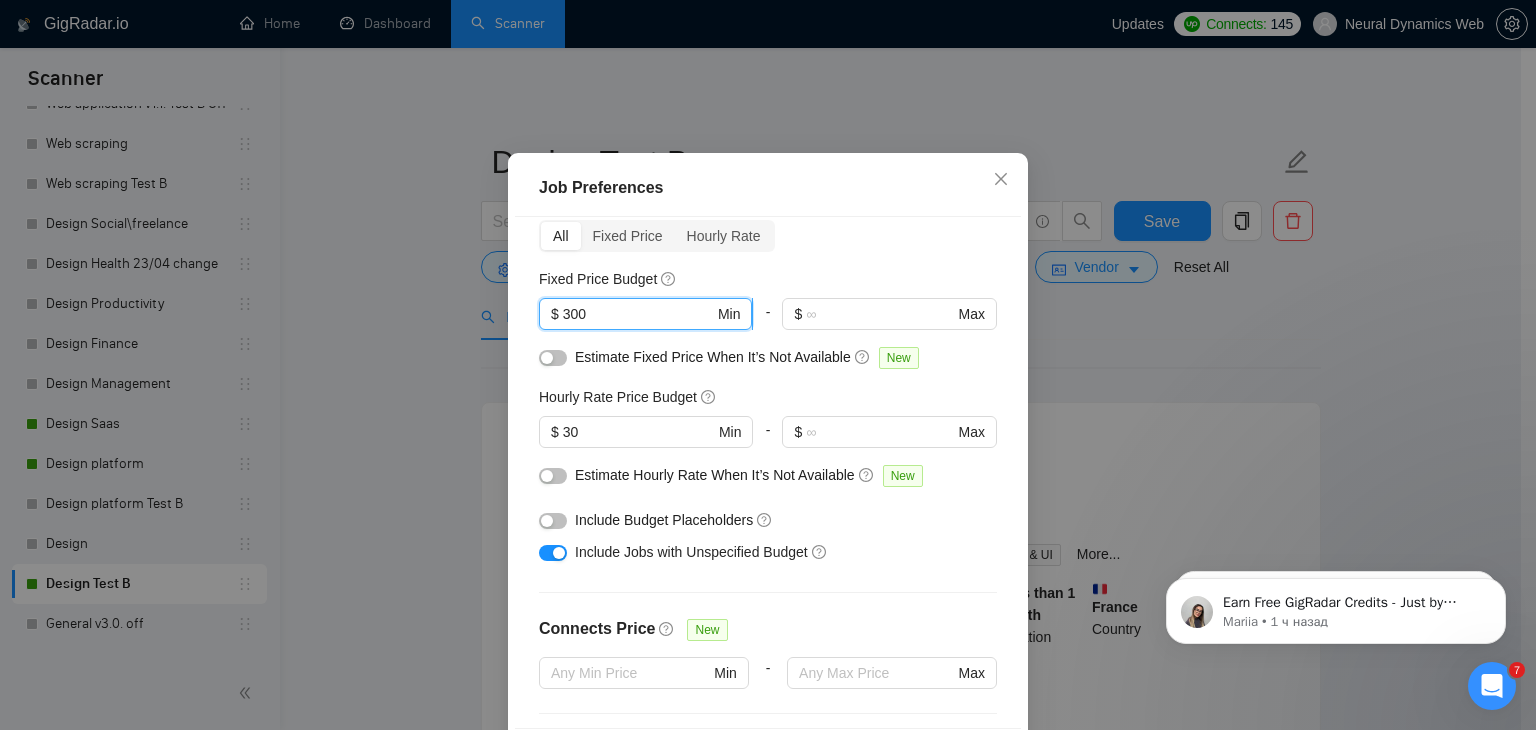 click on "300" at bounding box center (638, 314) 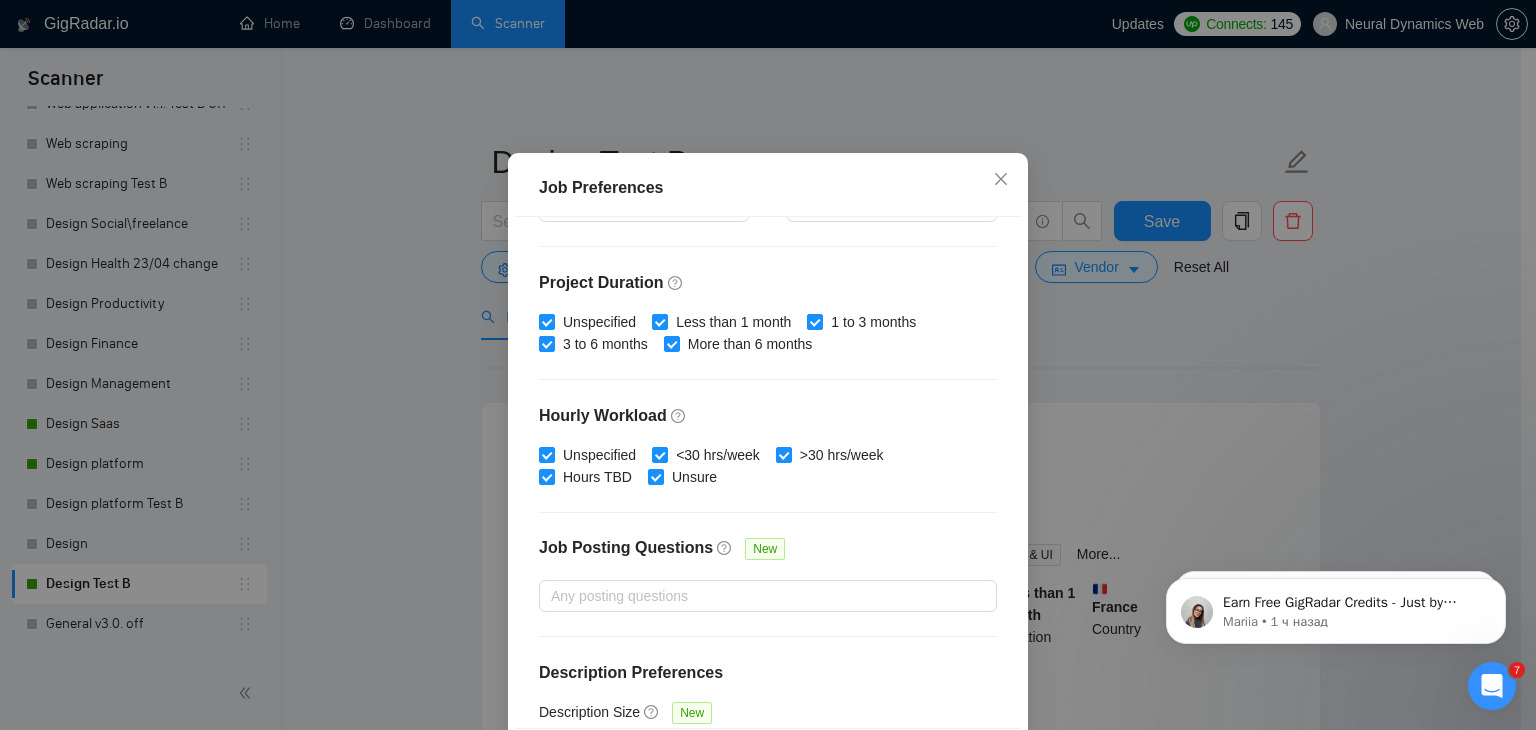 scroll, scrollTop: 616, scrollLeft: 0, axis: vertical 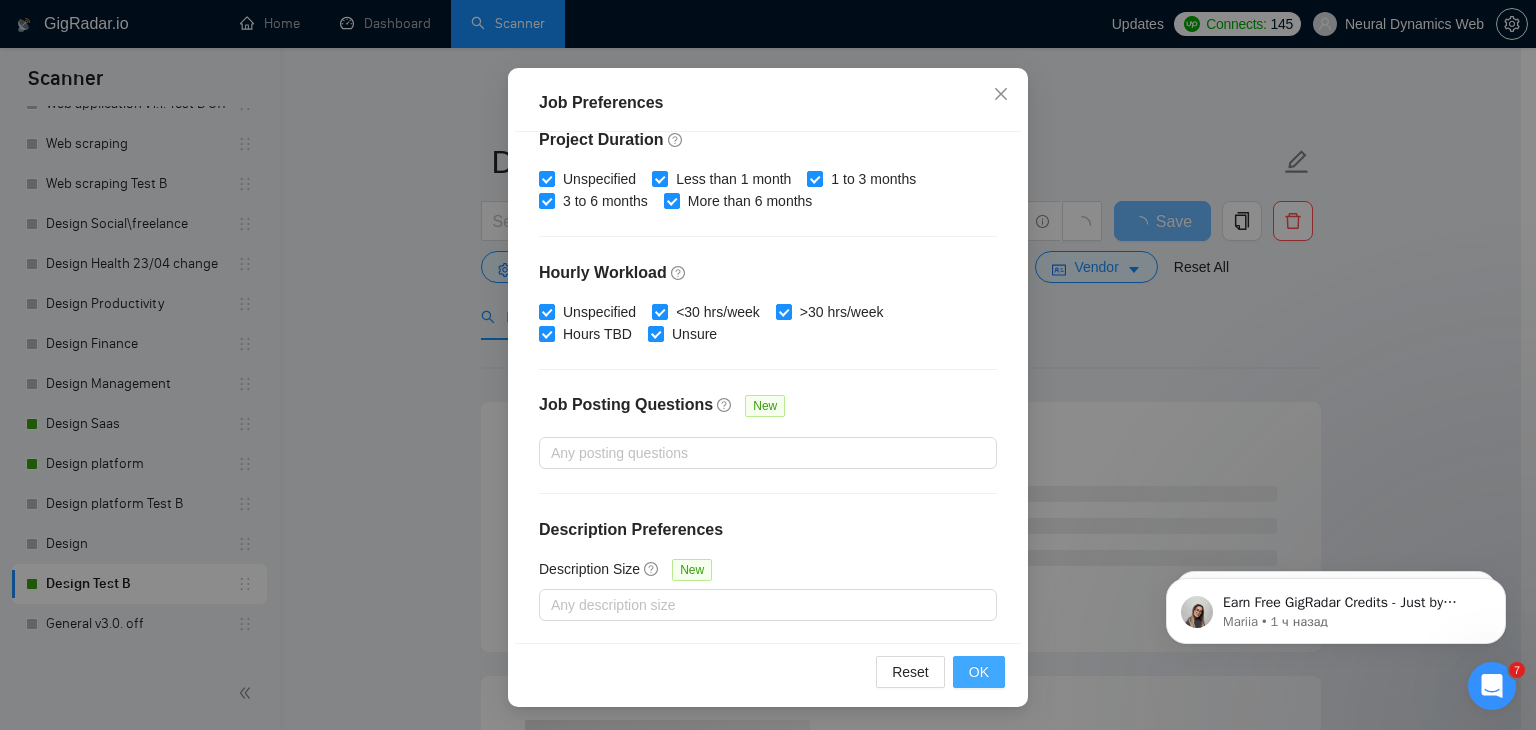 type on "500" 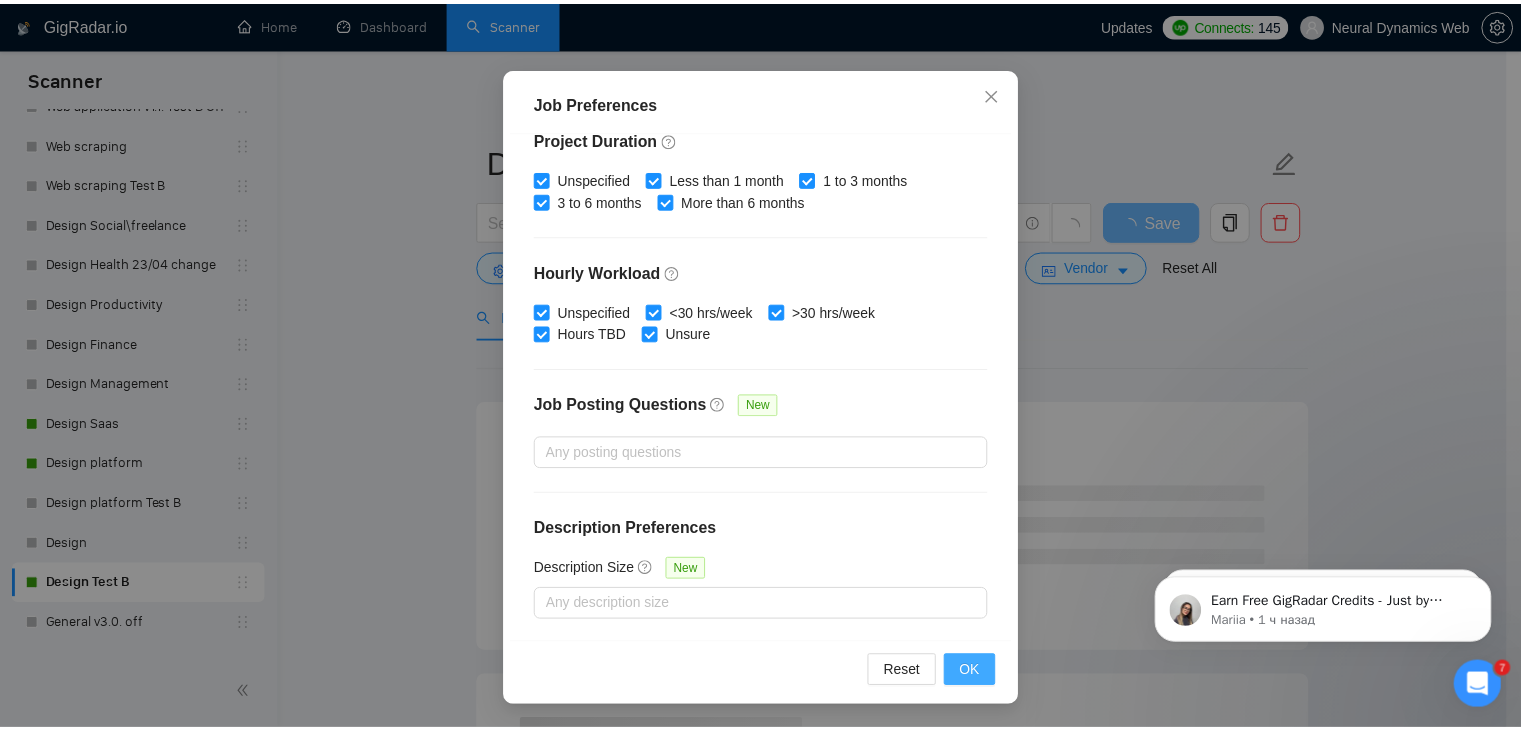 scroll, scrollTop: 52, scrollLeft: 0, axis: vertical 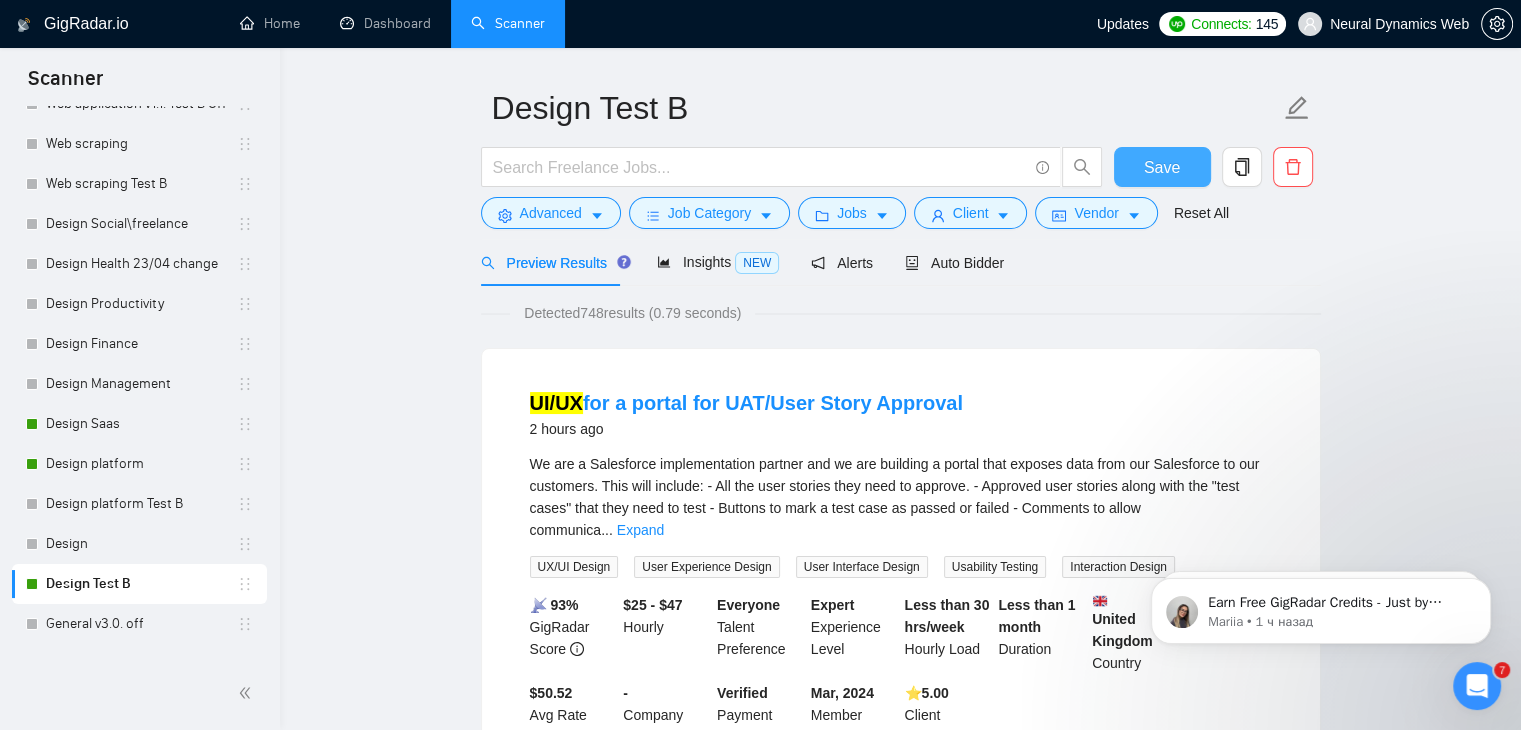 click on "Save" at bounding box center (1162, 167) 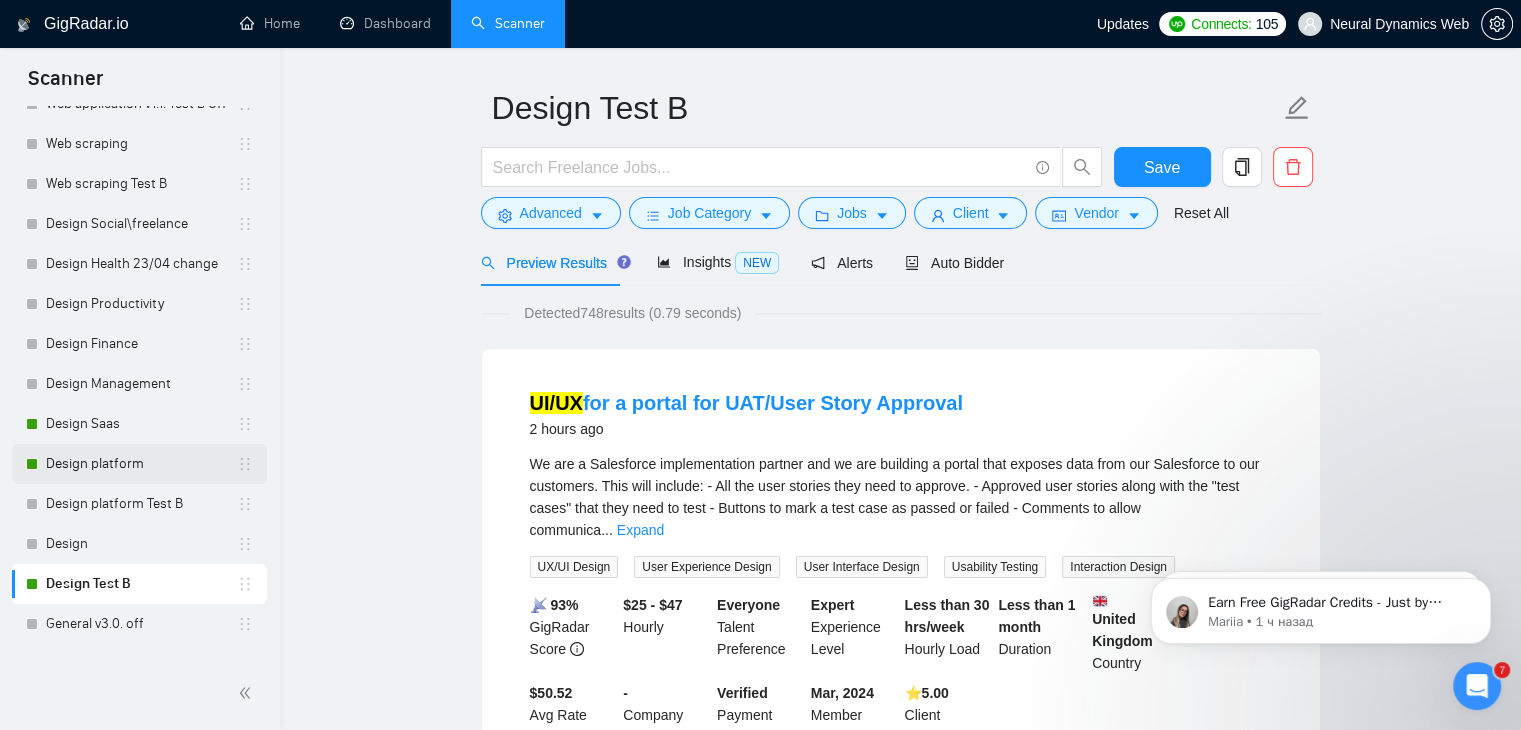 click on "Design platform" at bounding box center (141, 464) 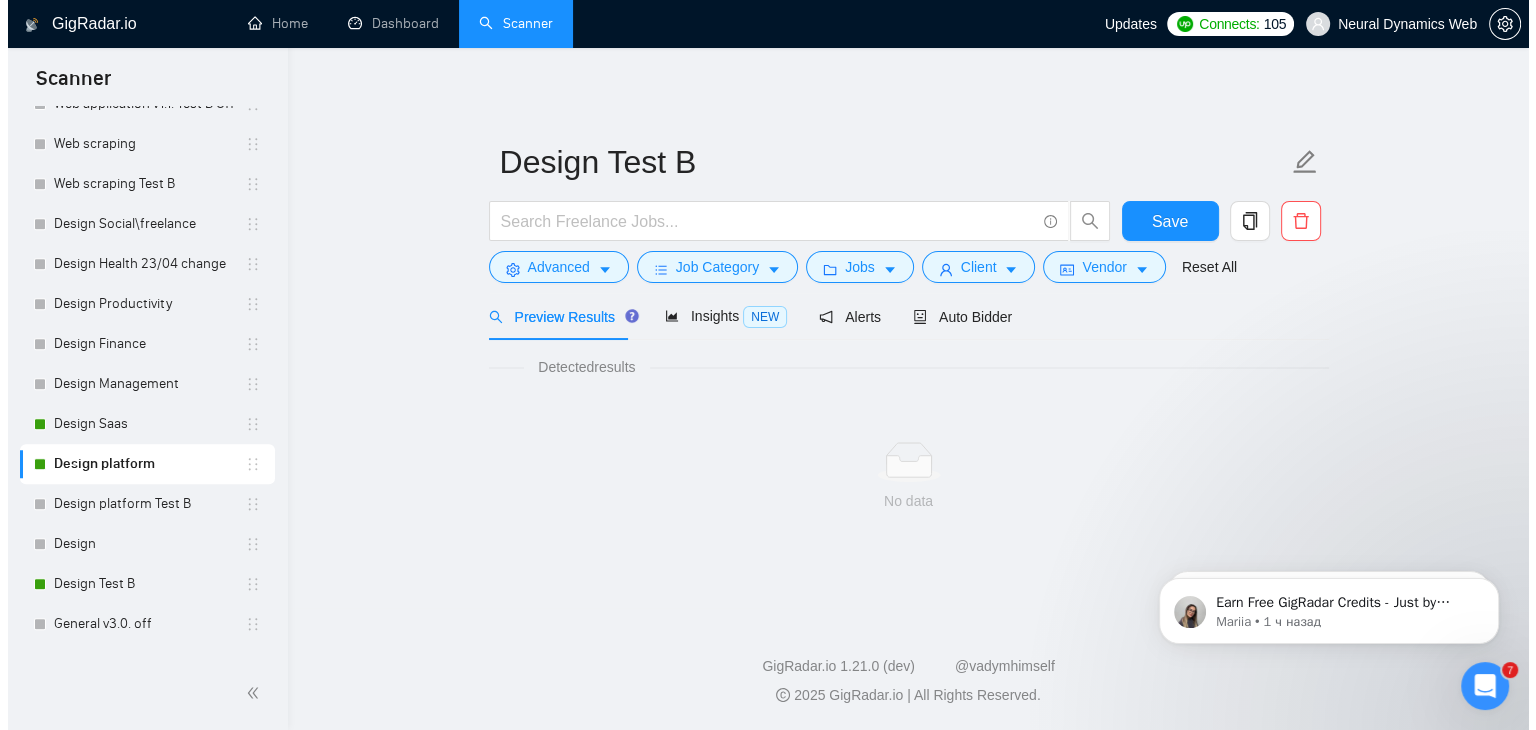 scroll, scrollTop: 0, scrollLeft: 0, axis: both 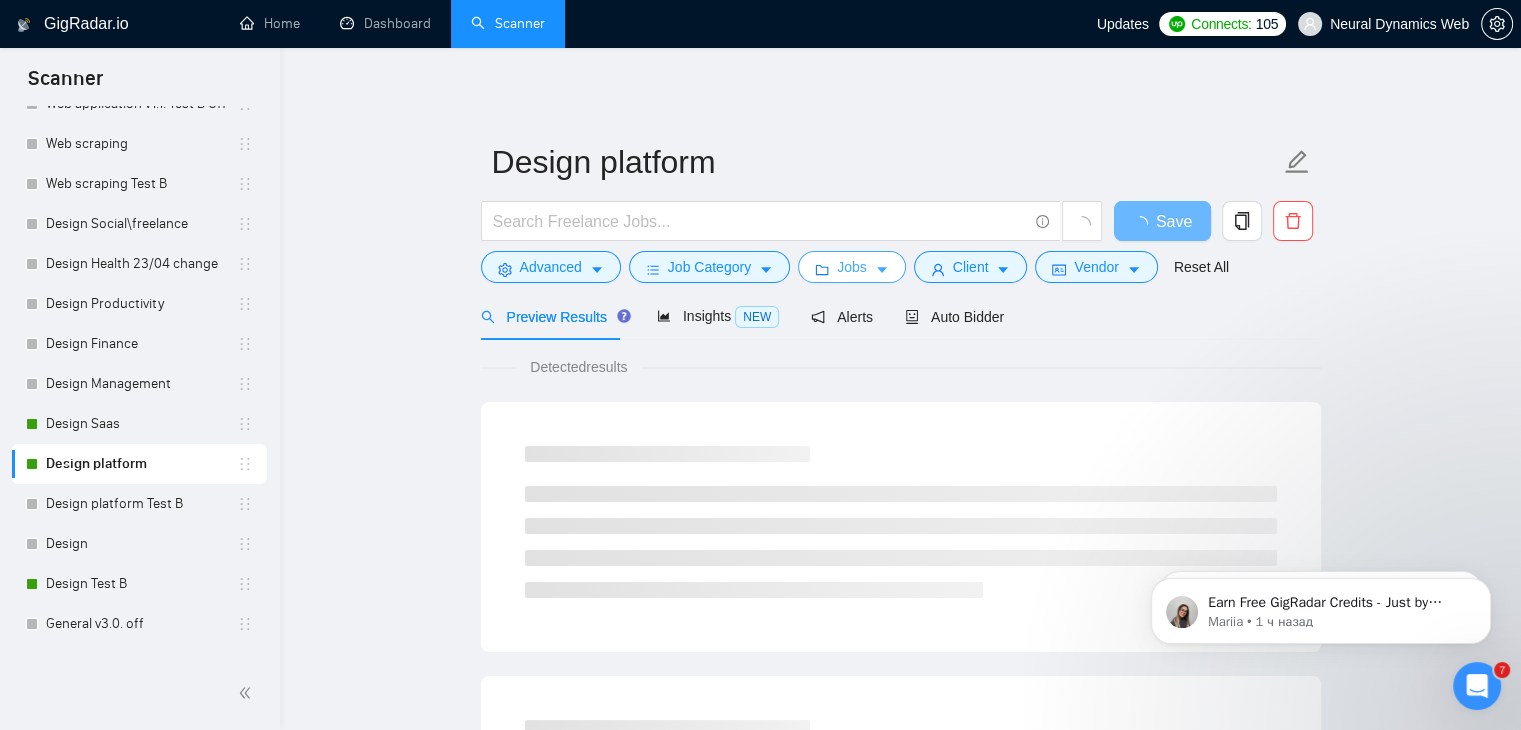 click on "Jobs" at bounding box center (852, 267) 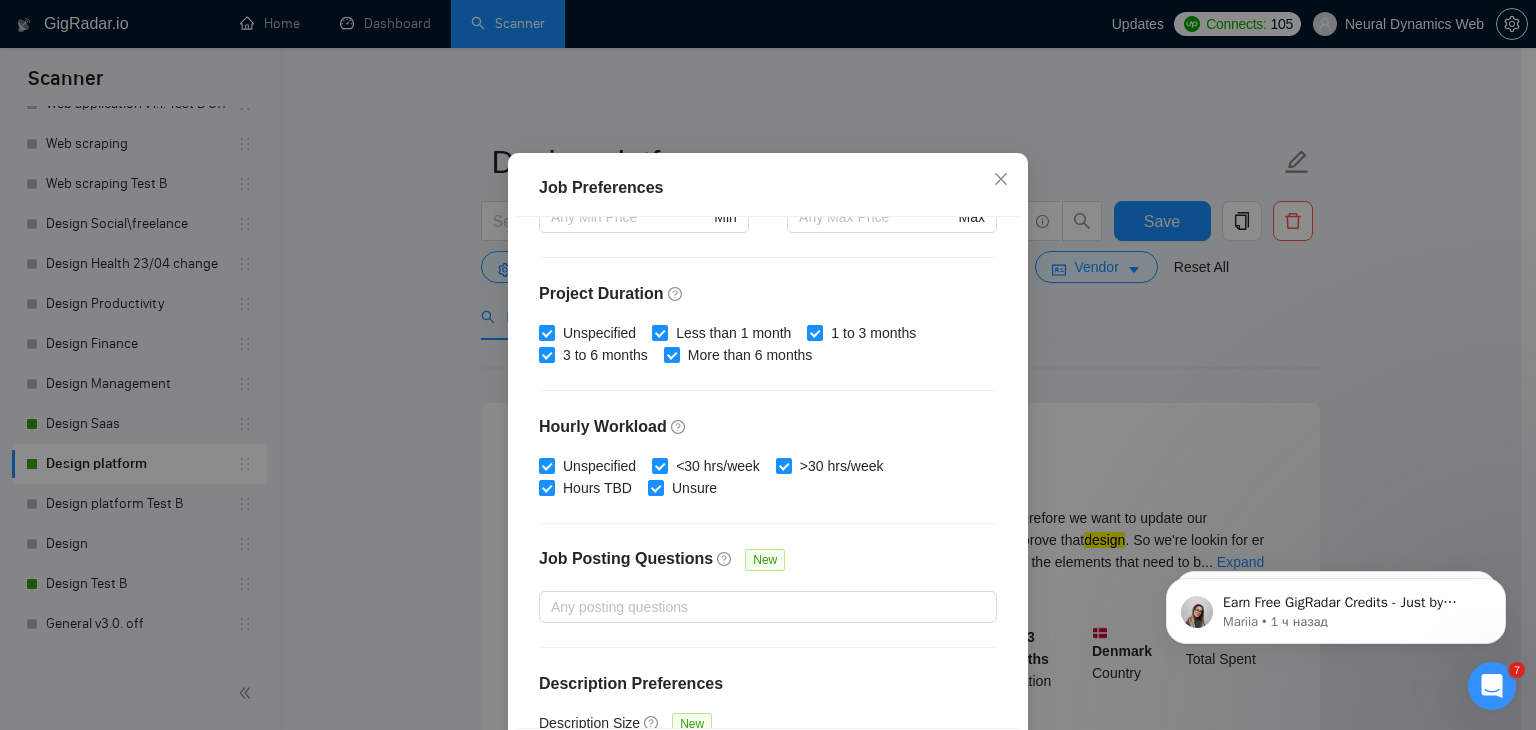 scroll, scrollTop: 616, scrollLeft: 0, axis: vertical 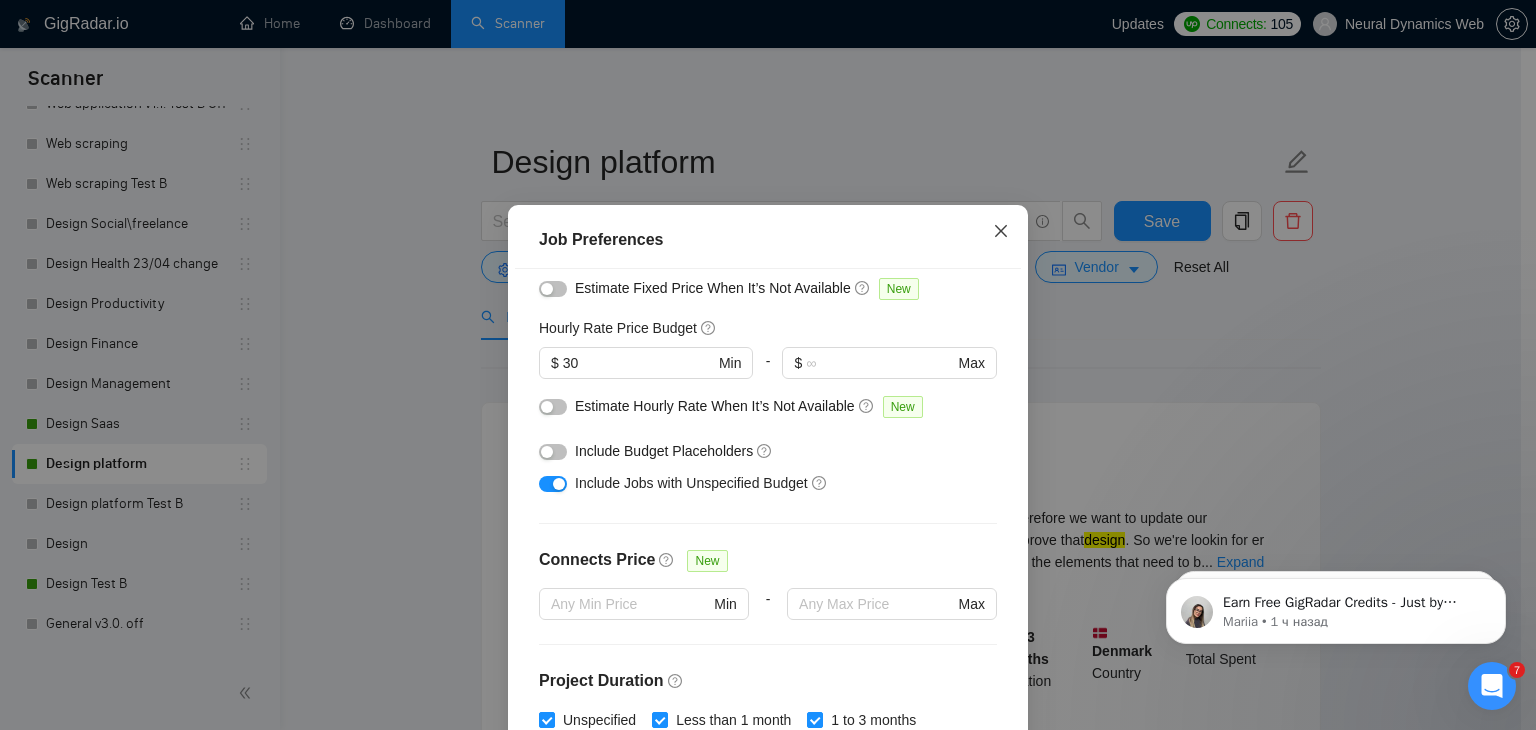 click 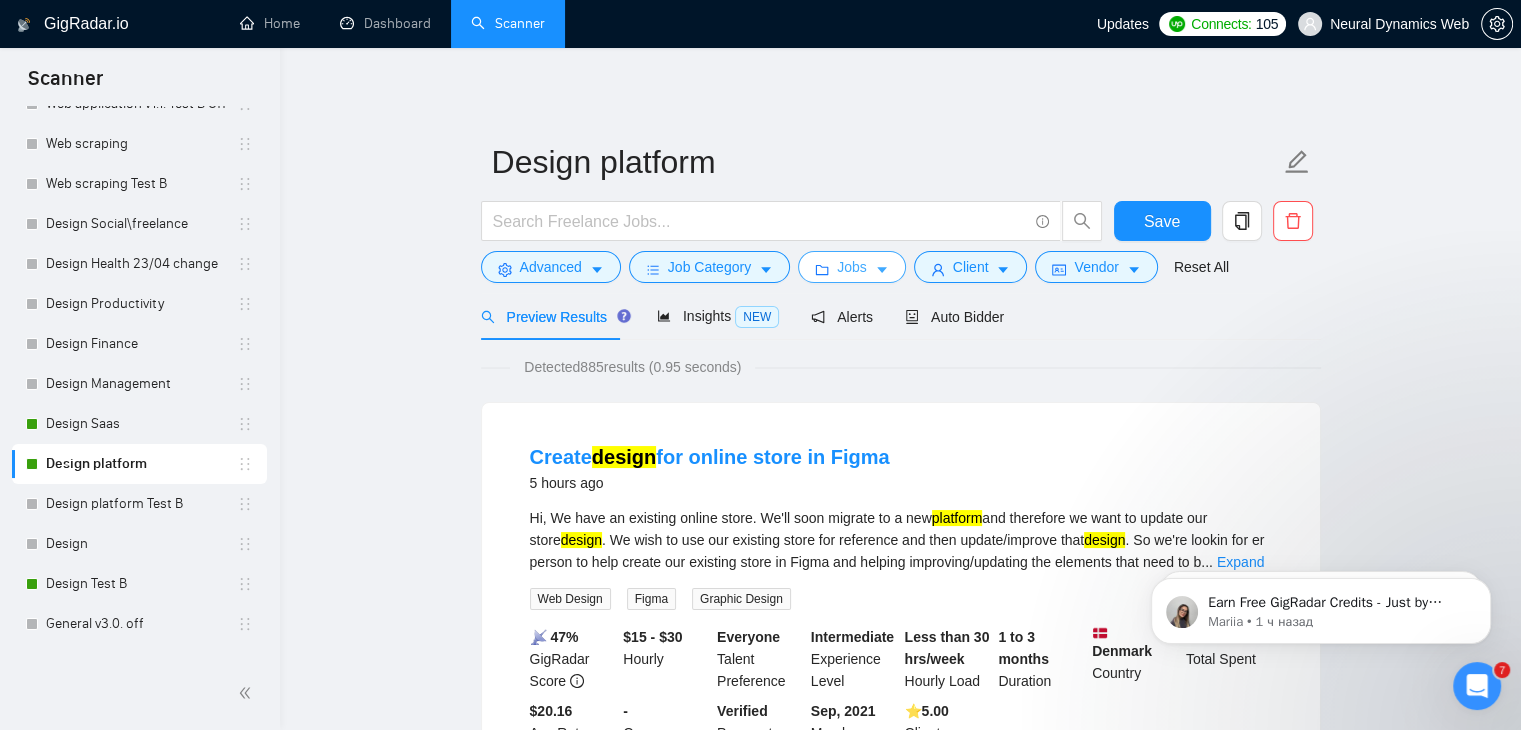 click on "Jobs" at bounding box center (852, 267) 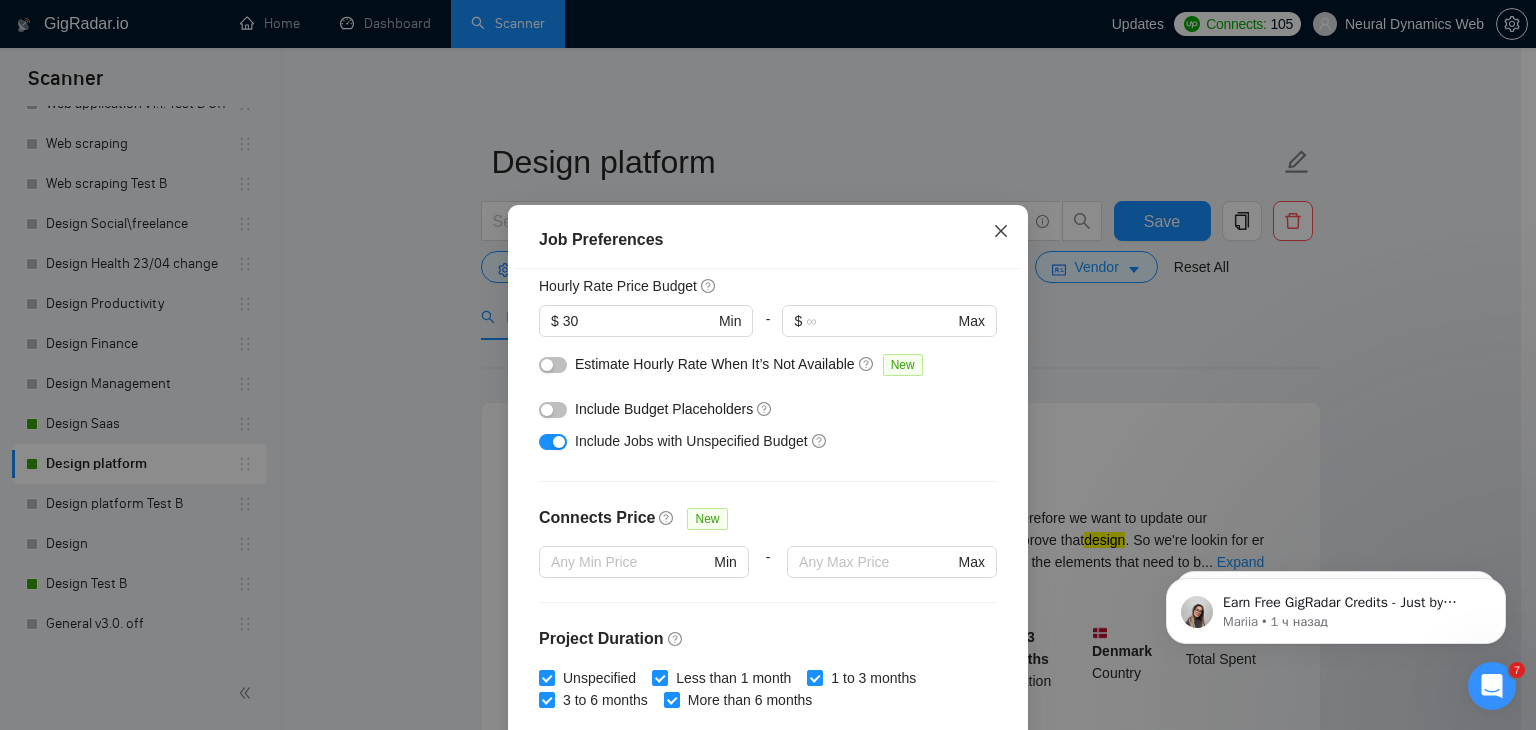 scroll, scrollTop: 255, scrollLeft: 0, axis: vertical 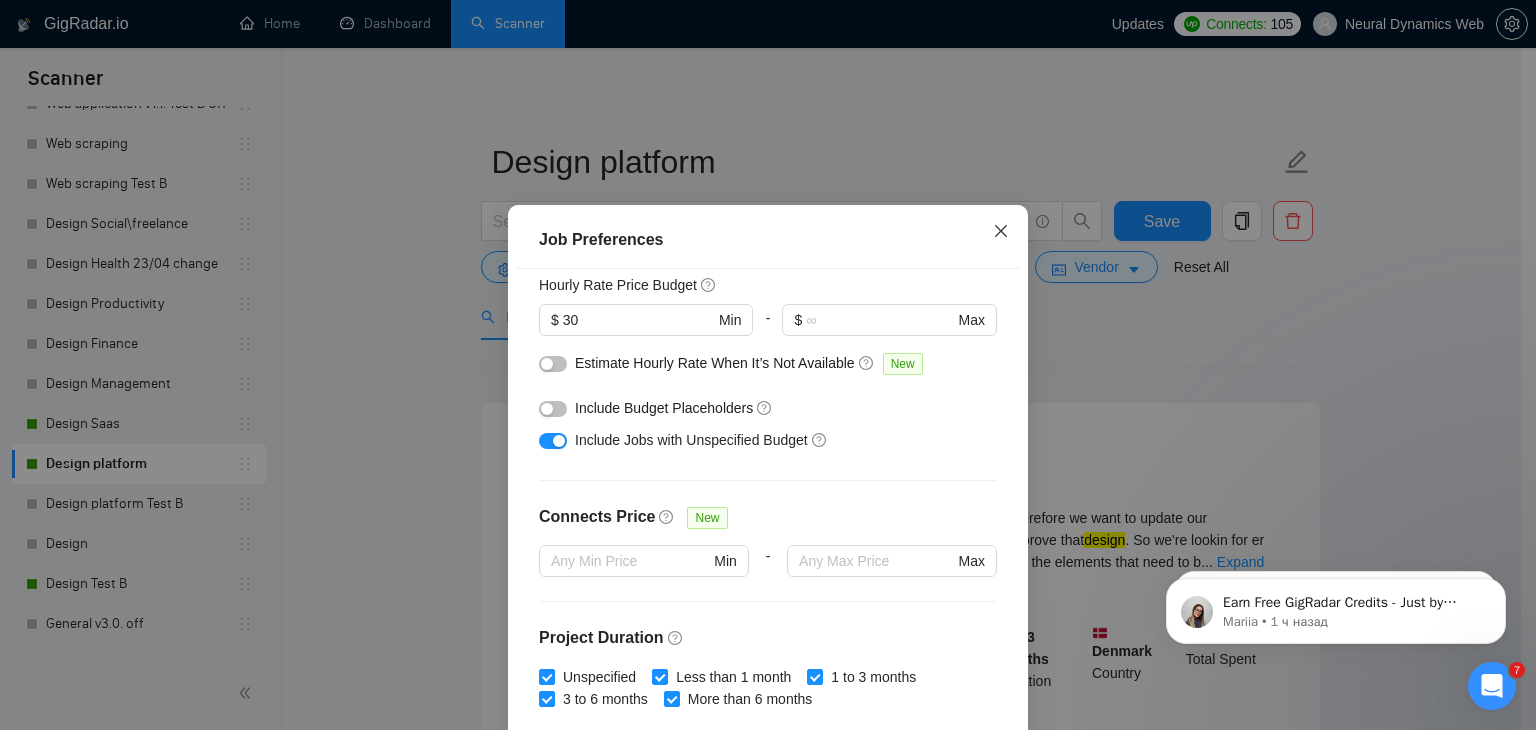 click at bounding box center (1001, 232) 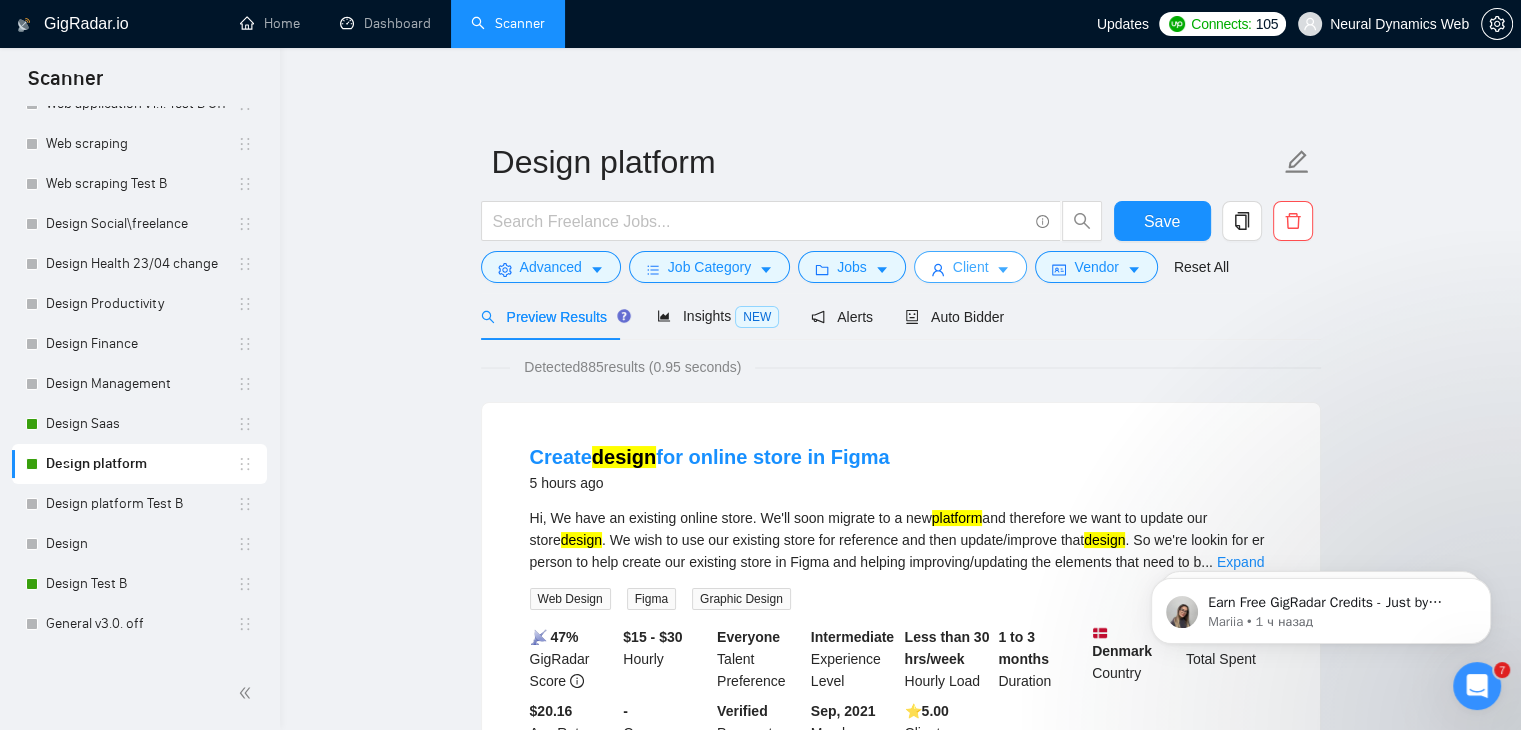 click on "Client" at bounding box center [971, 267] 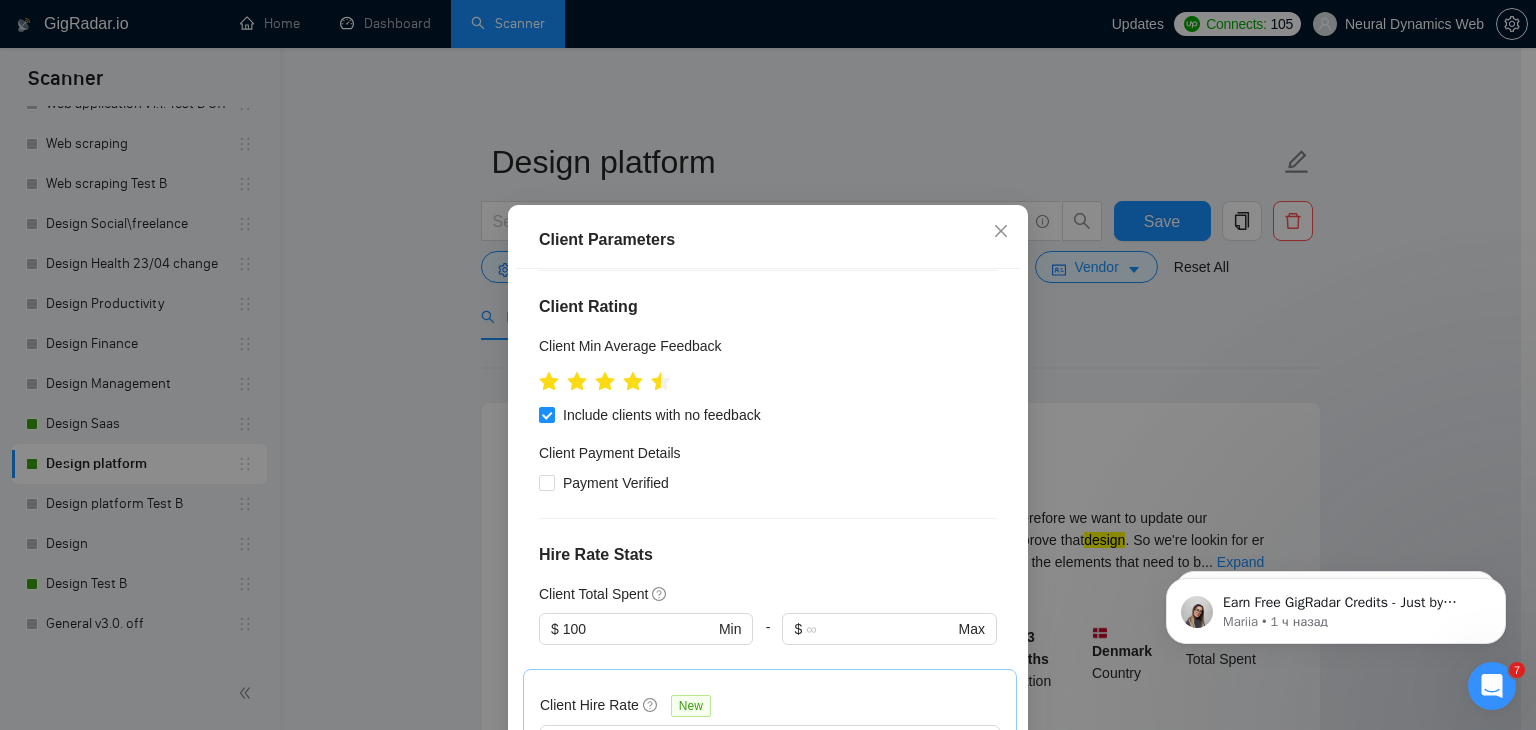 scroll, scrollTop: 1232, scrollLeft: 0, axis: vertical 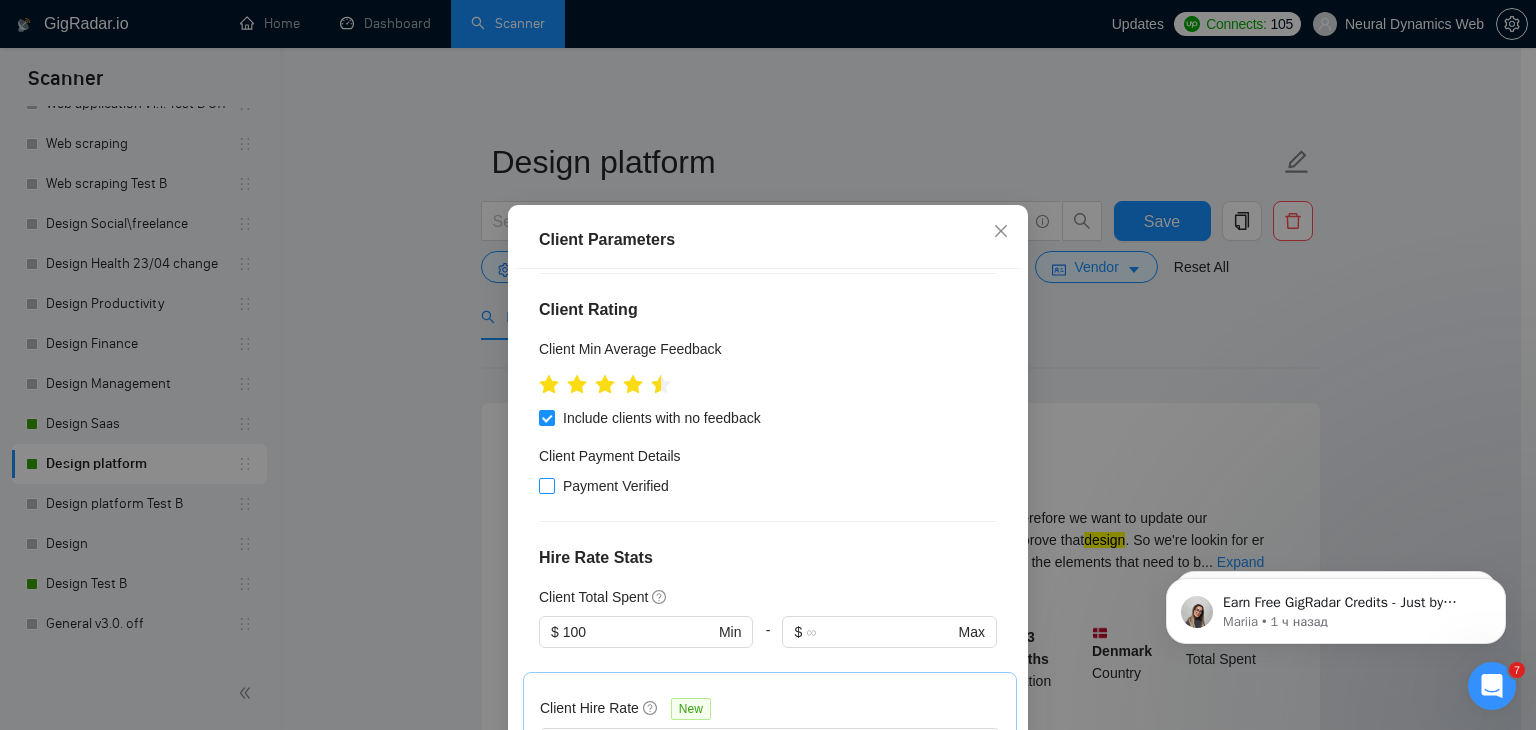 click on "Payment Verified" at bounding box center [616, 486] 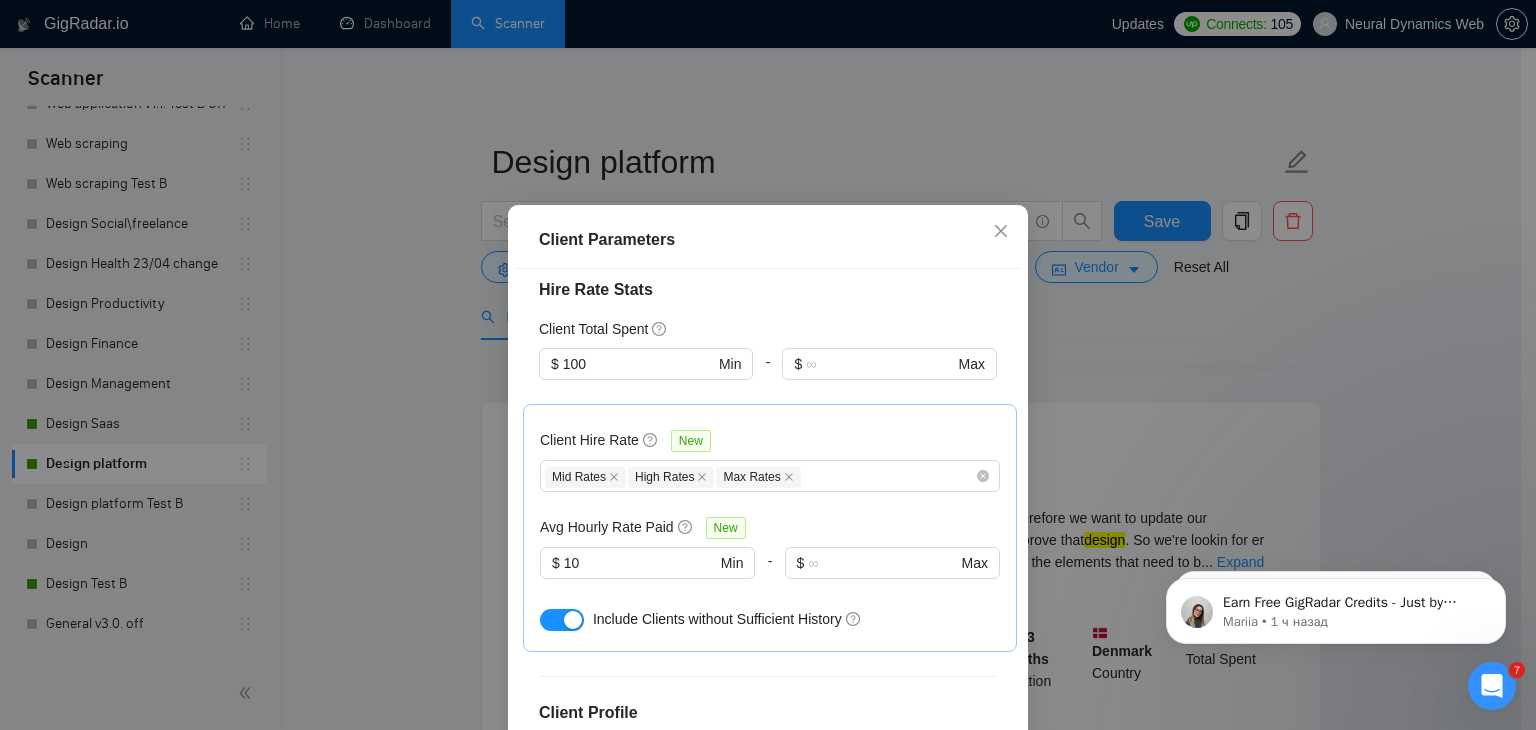 scroll, scrollTop: 1604, scrollLeft: 0, axis: vertical 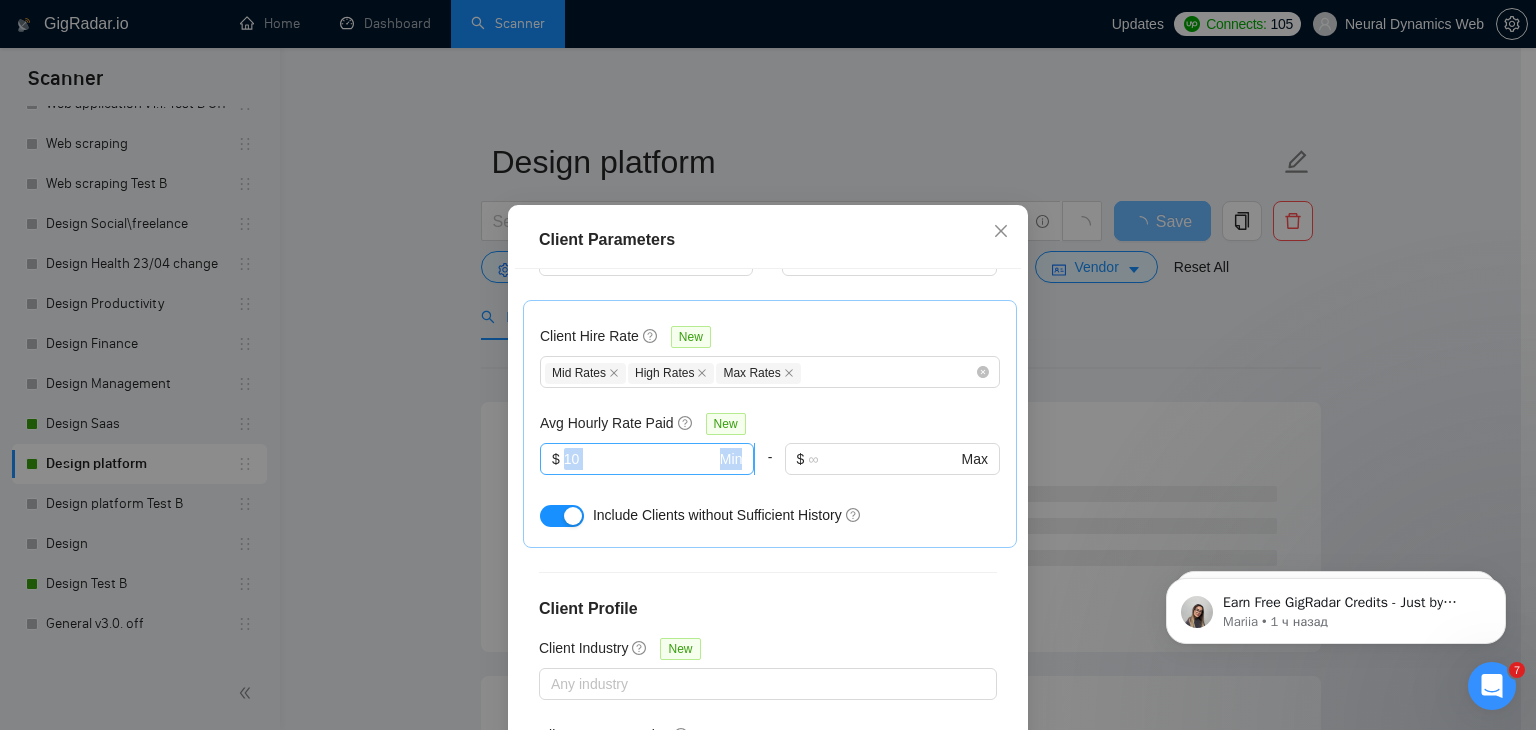 drag, startPoint x: 612, startPoint y: 488, endPoint x: 600, endPoint y: 460, distance: 30.463093 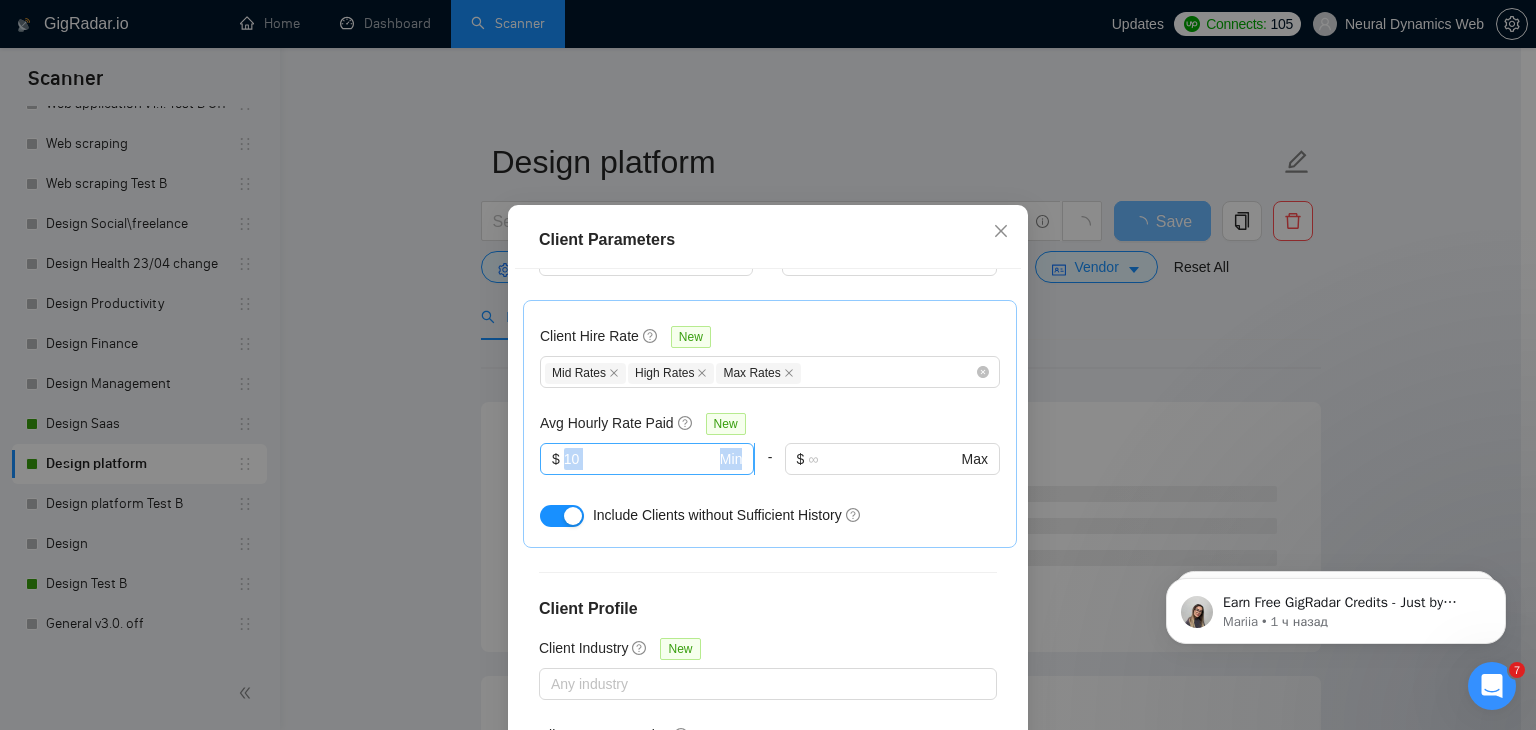 click on "$ 10 Min" at bounding box center [647, 471] 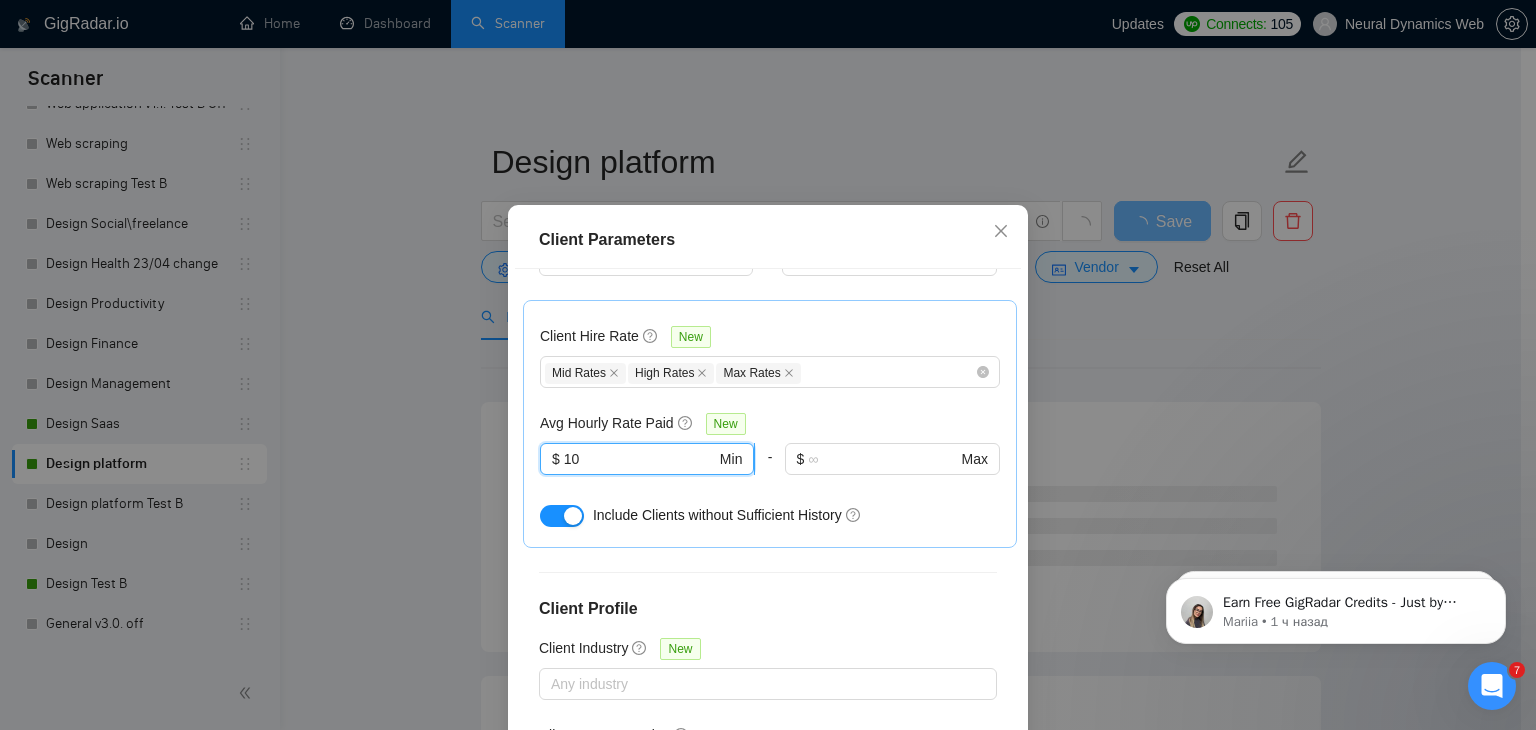 click on "10" at bounding box center [640, 459] 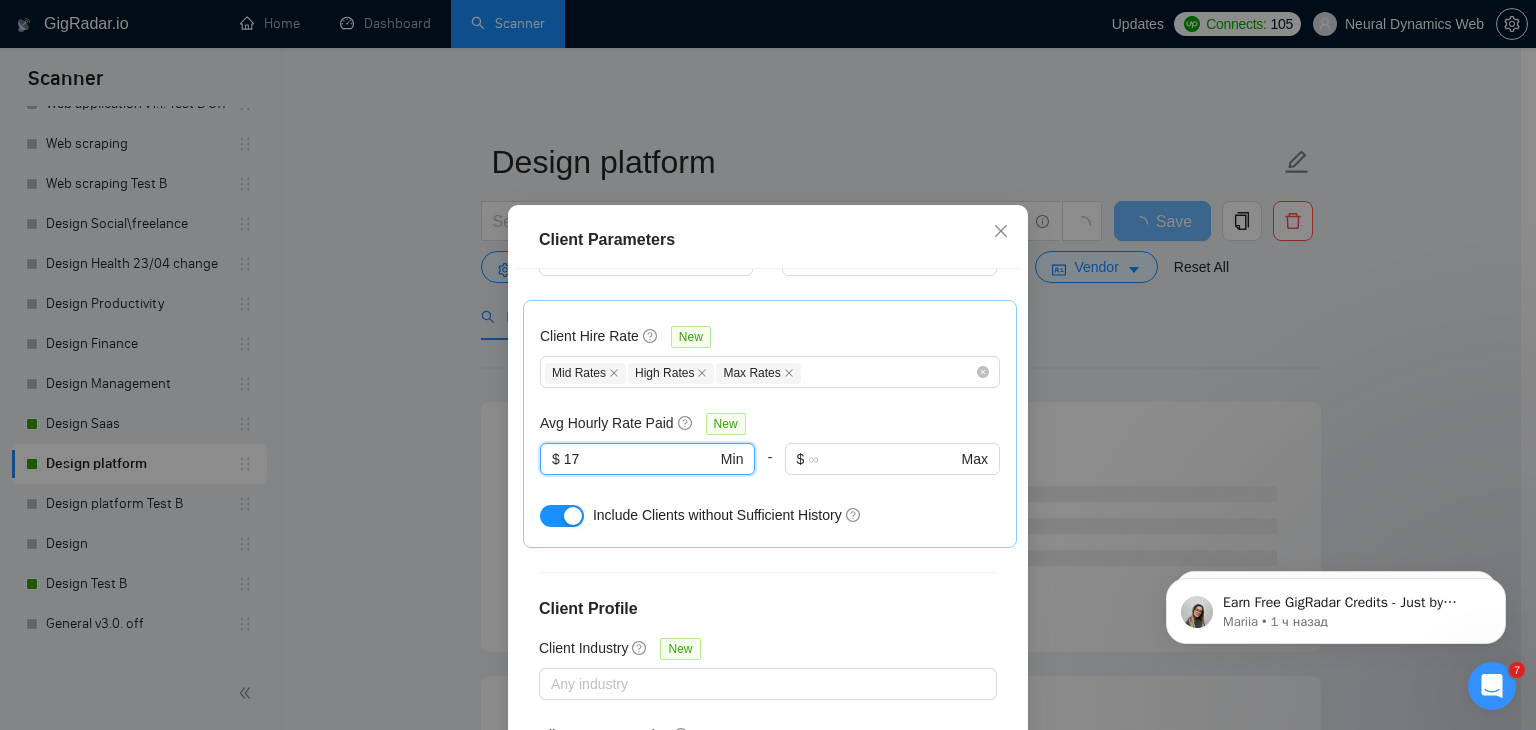 scroll, scrollTop: 1764, scrollLeft: 0, axis: vertical 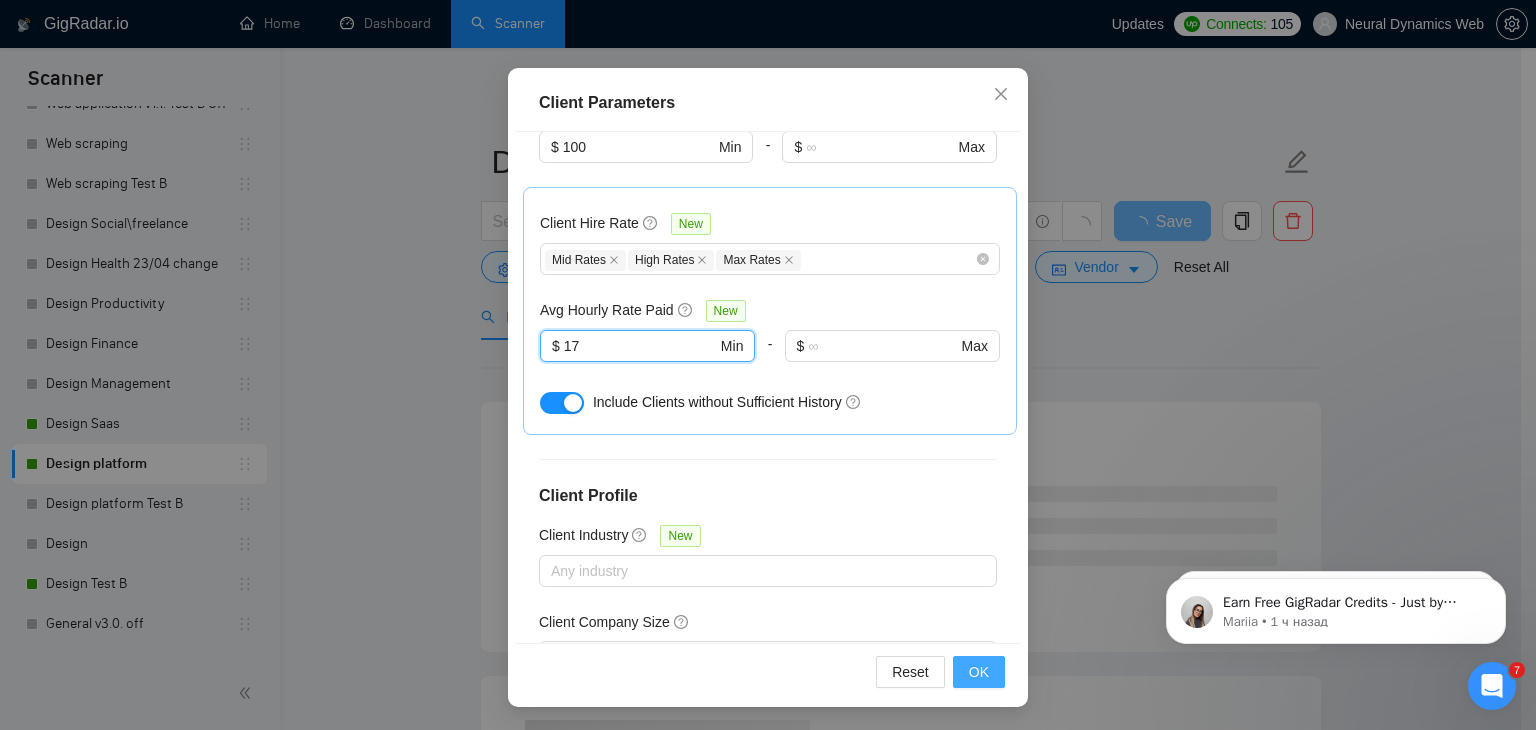 type on "17" 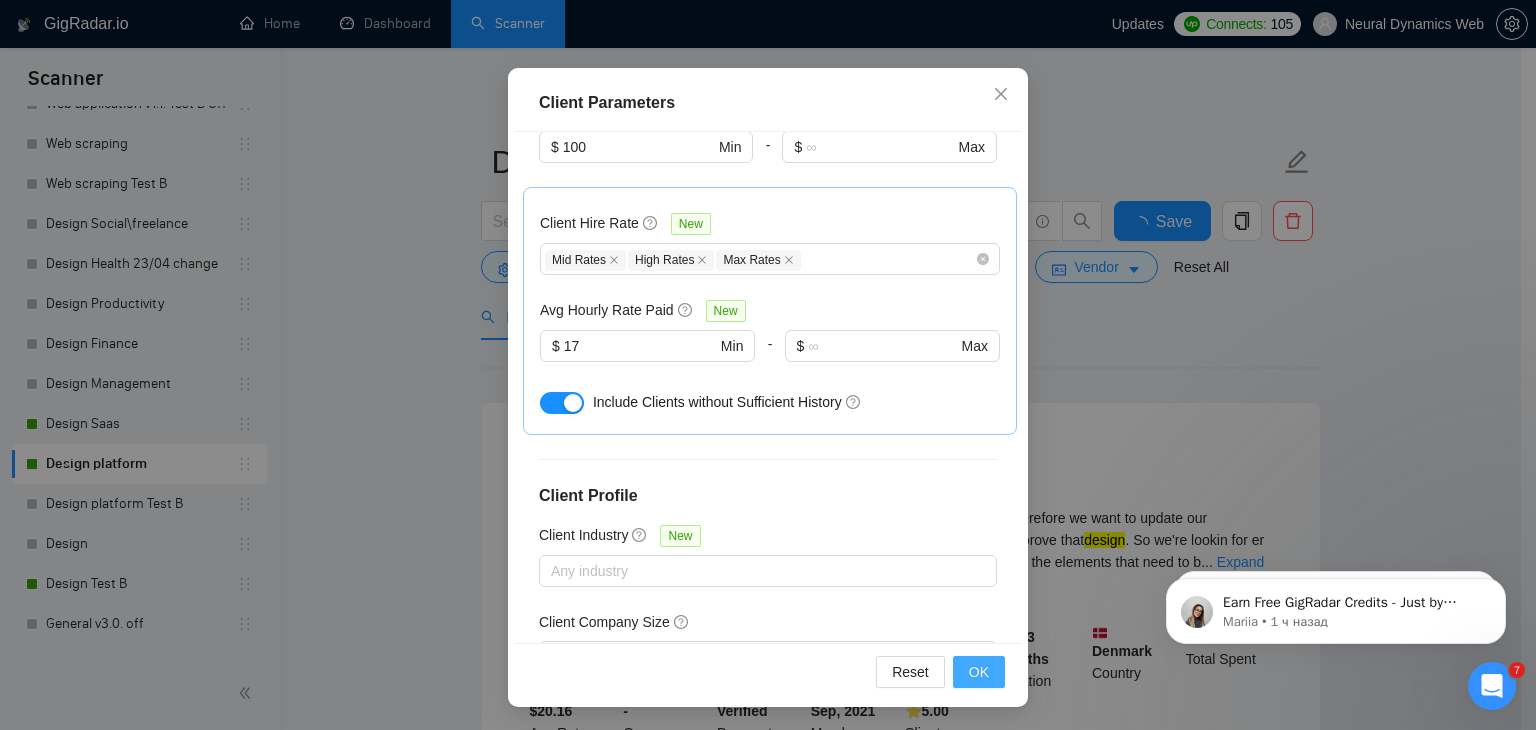 click on "OK" at bounding box center [979, 672] 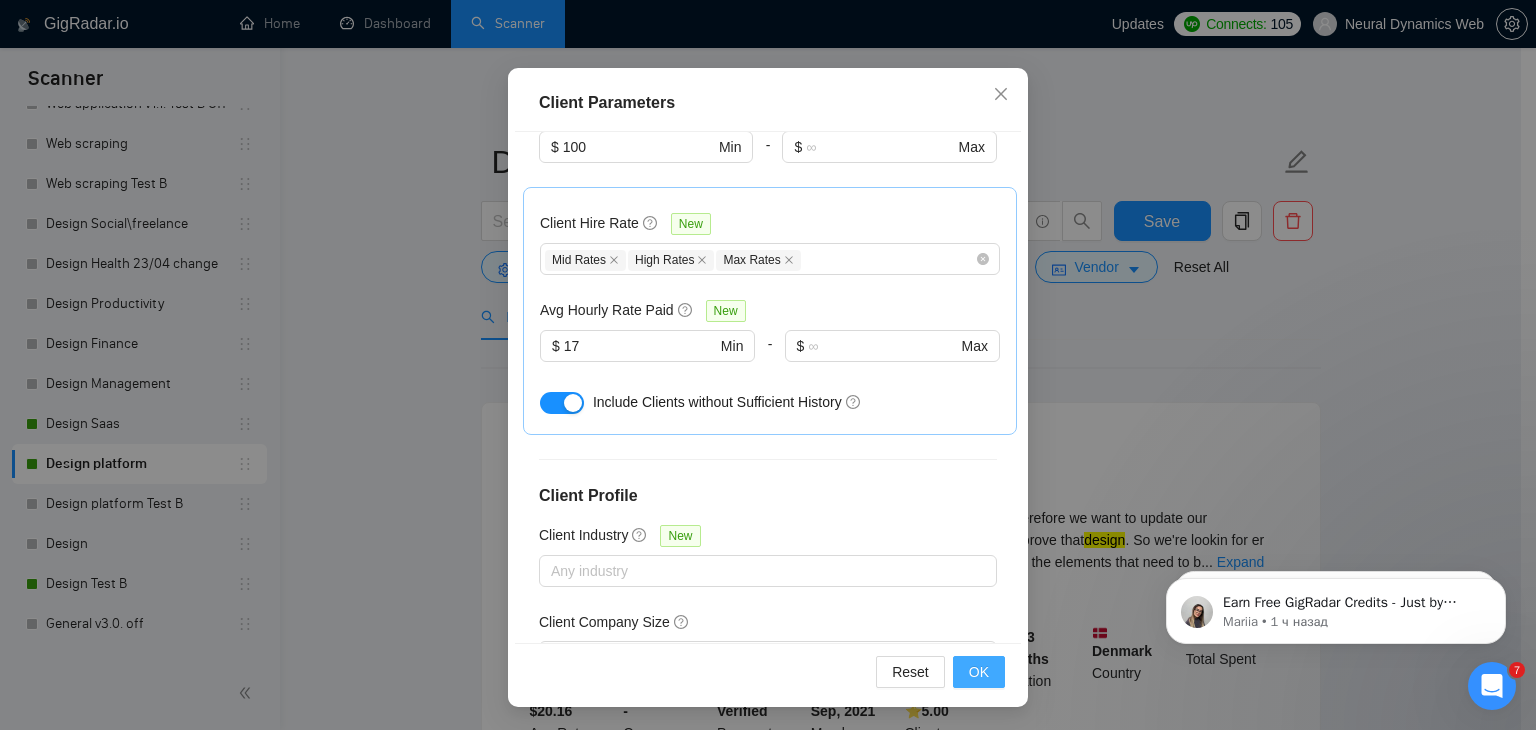 scroll, scrollTop: 52, scrollLeft: 0, axis: vertical 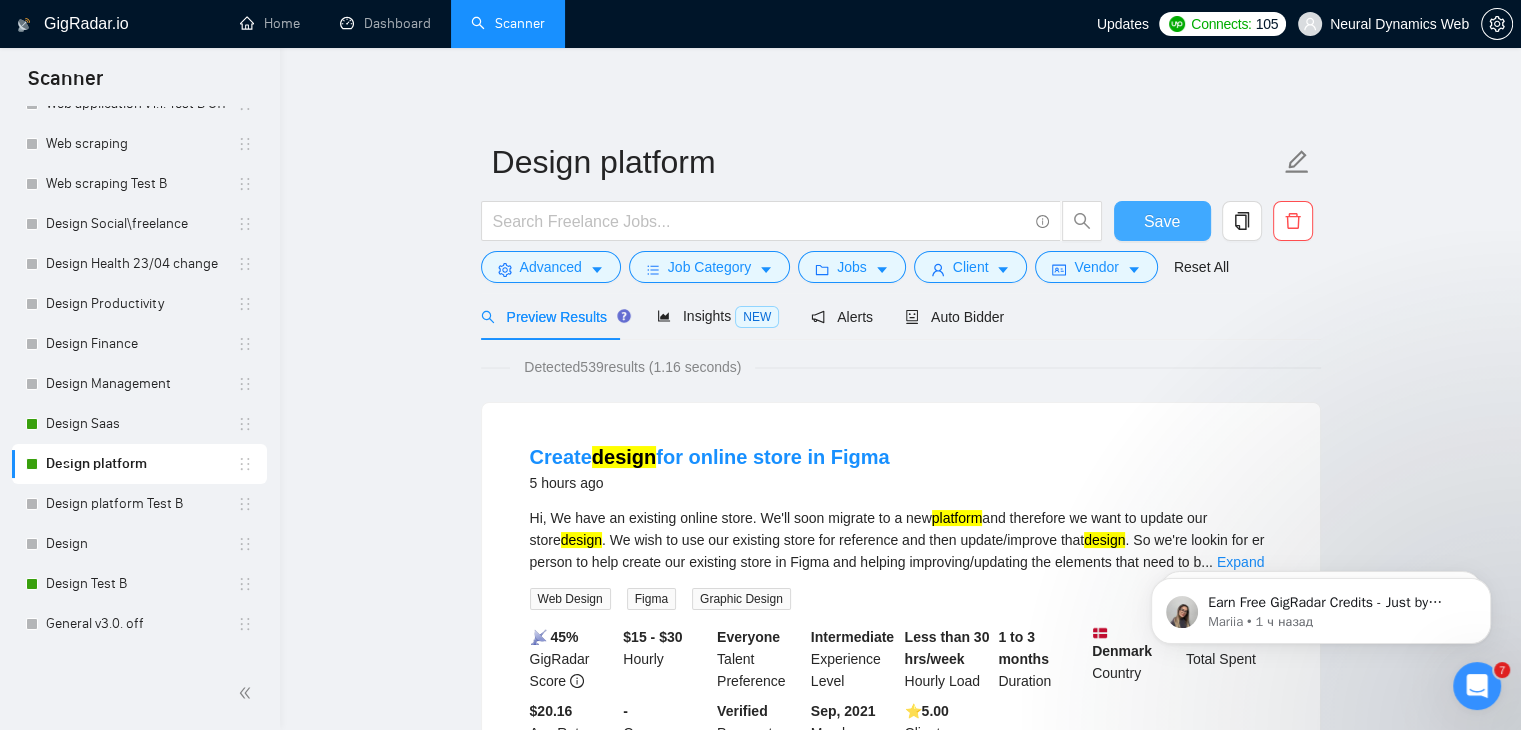 click on "Save" at bounding box center [1162, 221] 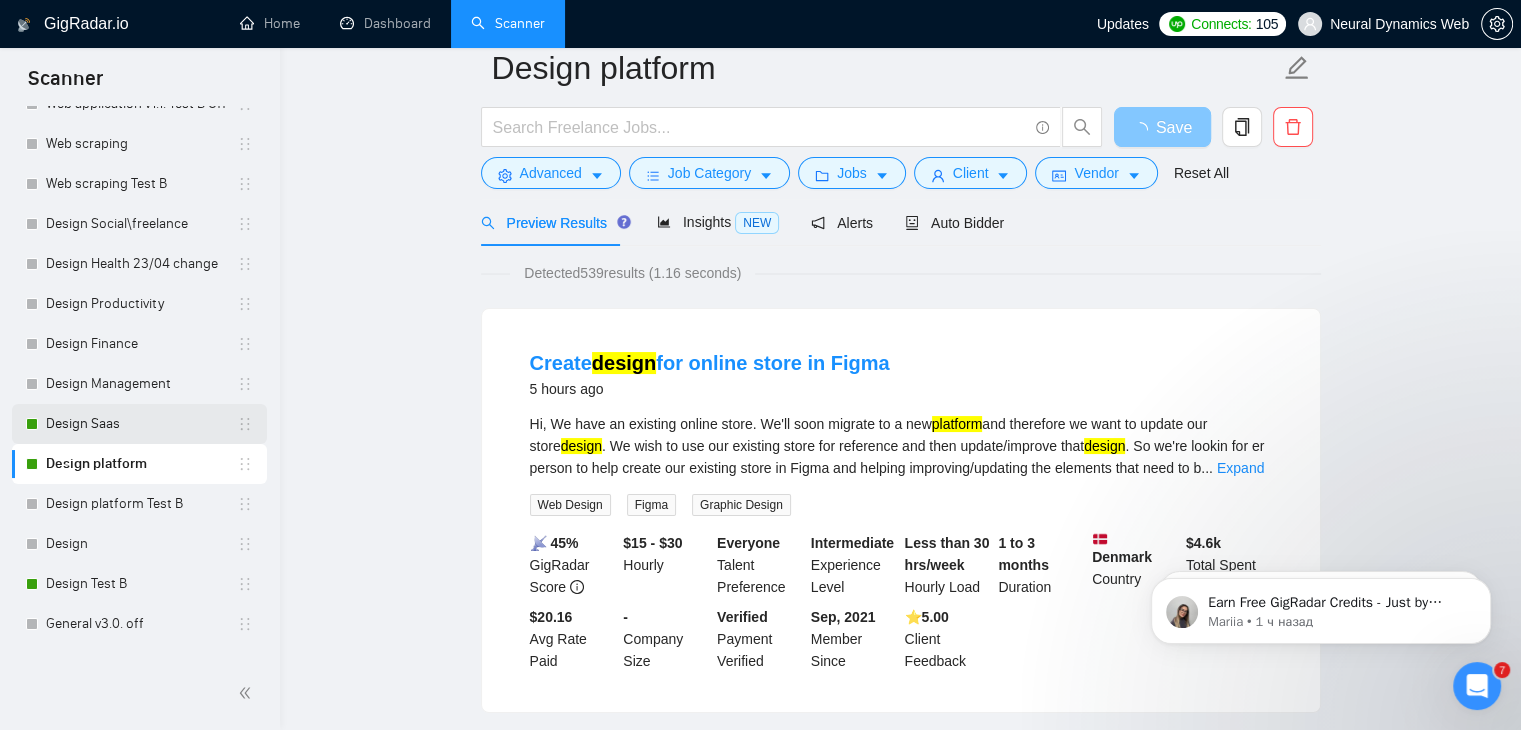 scroll, scrollTop: 75, scrollLeft: 0, axis: vertical 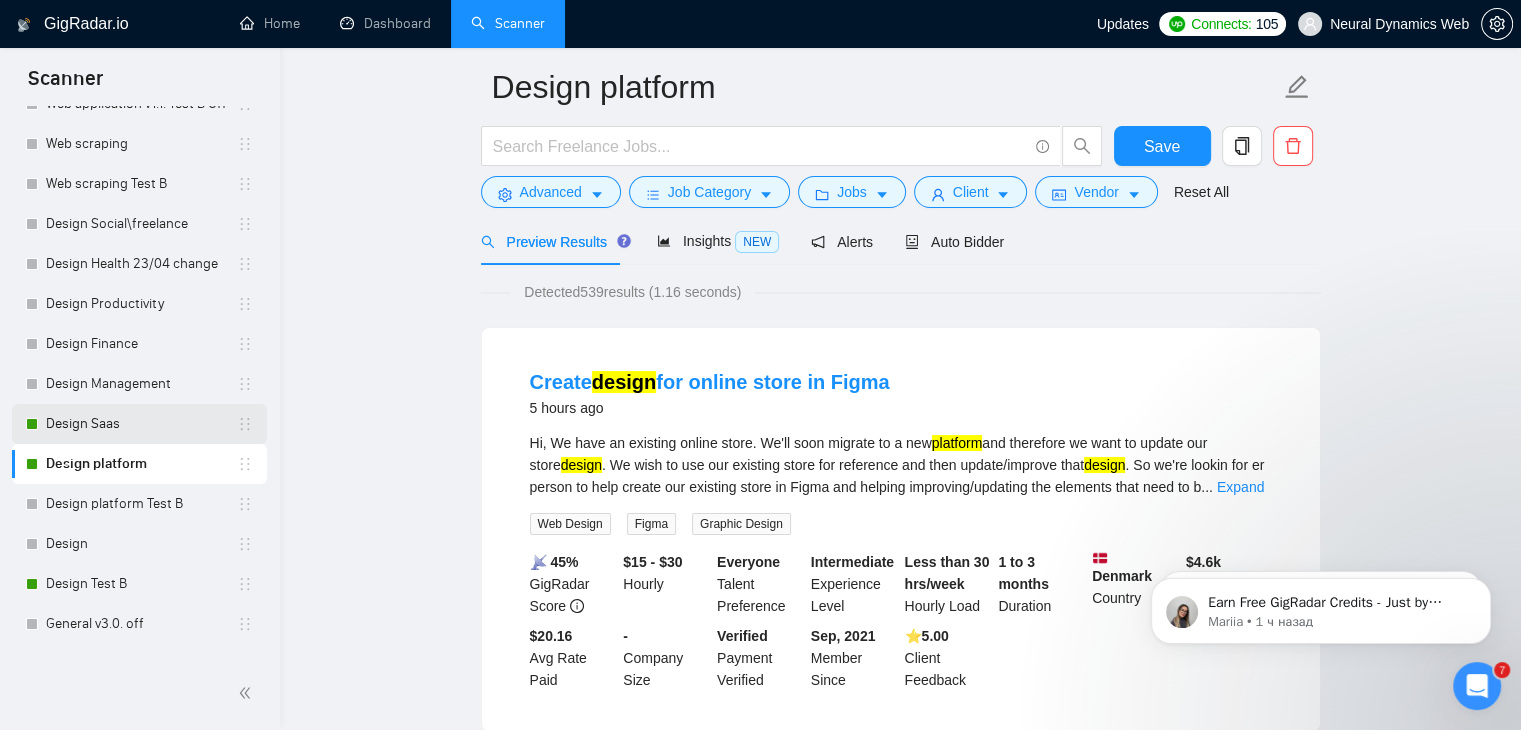 click on "Design Saas" at bounding box center (141, 424) 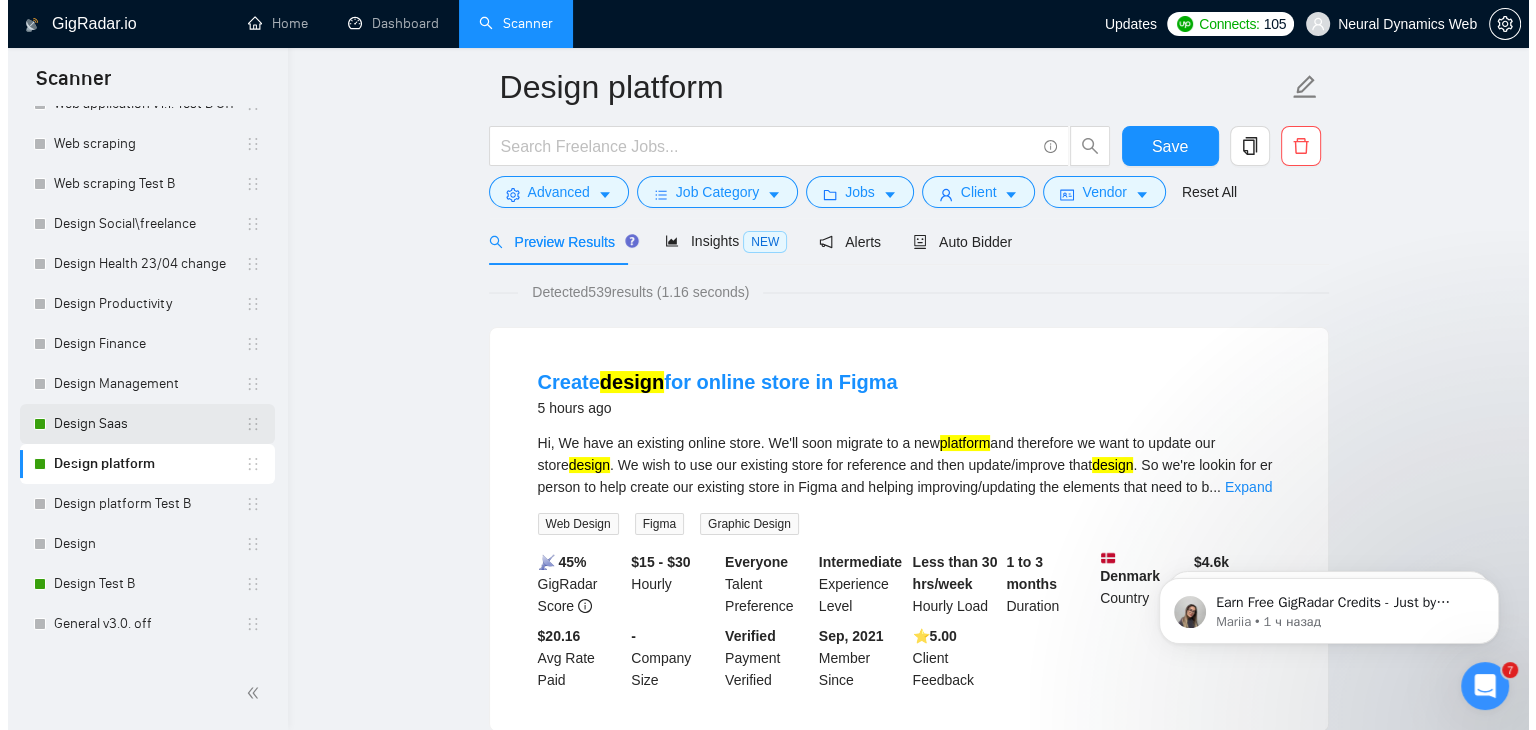 scroll, scrollTop: 0, scrollLeft: 0, axis: both 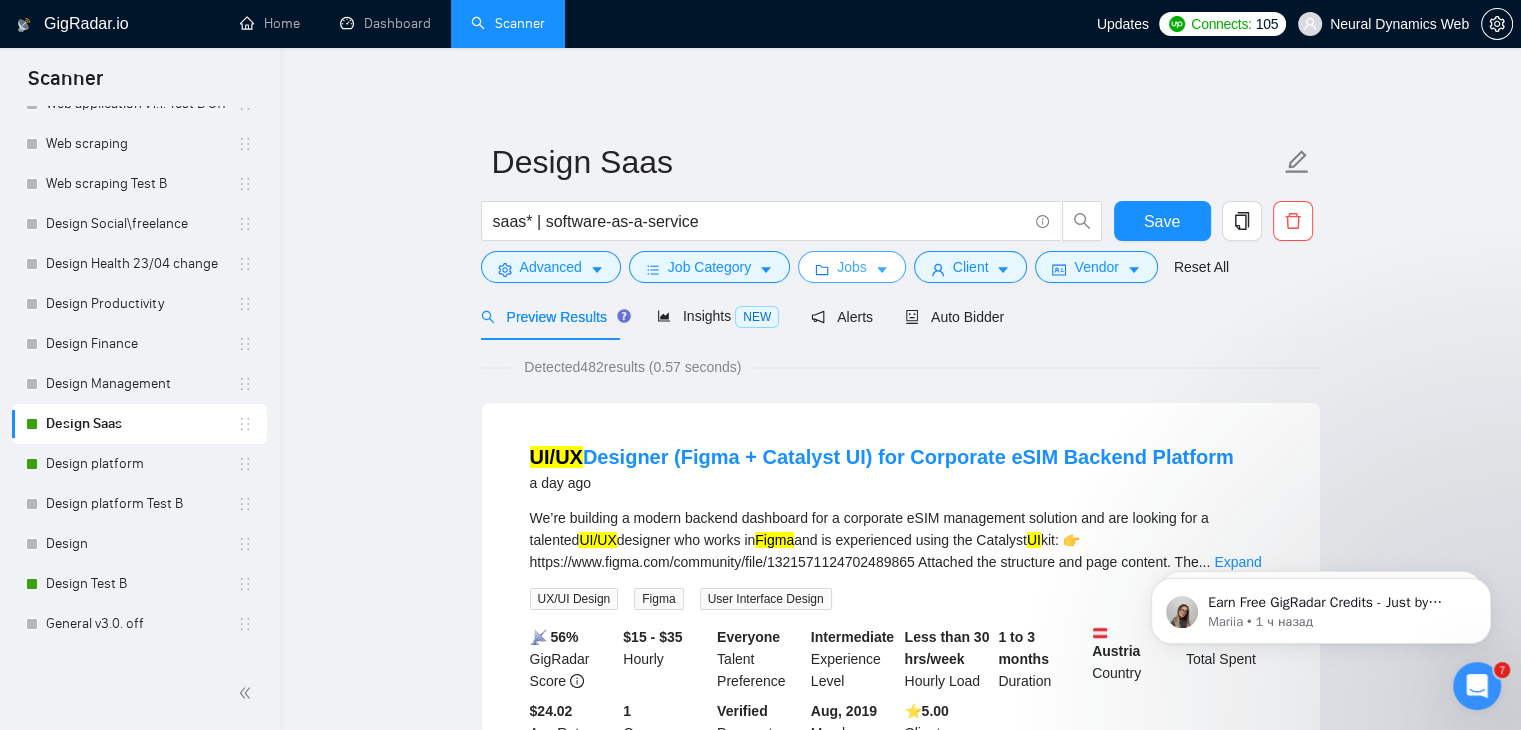 click 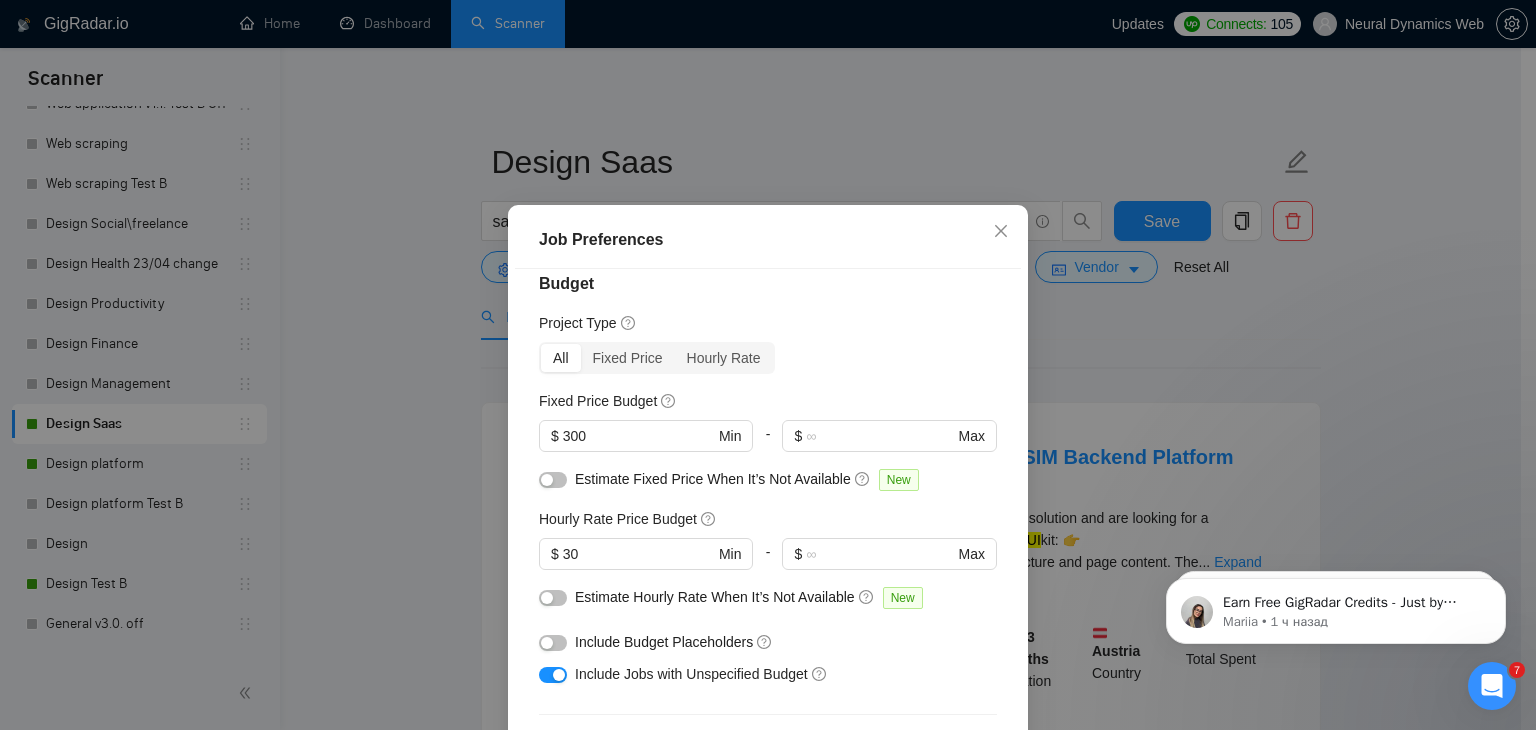 scroll, scrollTop: 0, scrollLeft: 0, axis: both 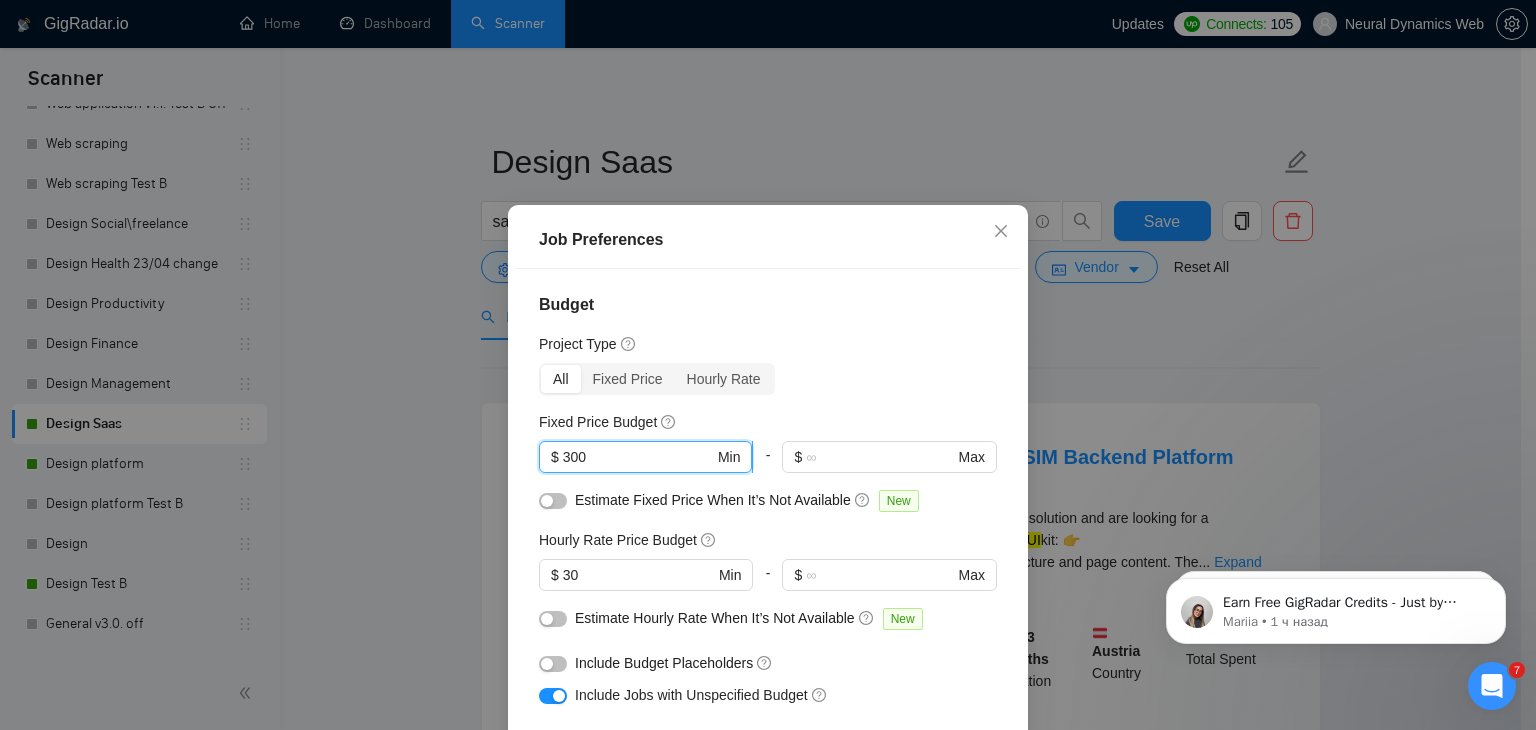 drag, startPoint x: 578, startPoint y: 458, endPoint x: 539, endPoint y: 458, distance: 39 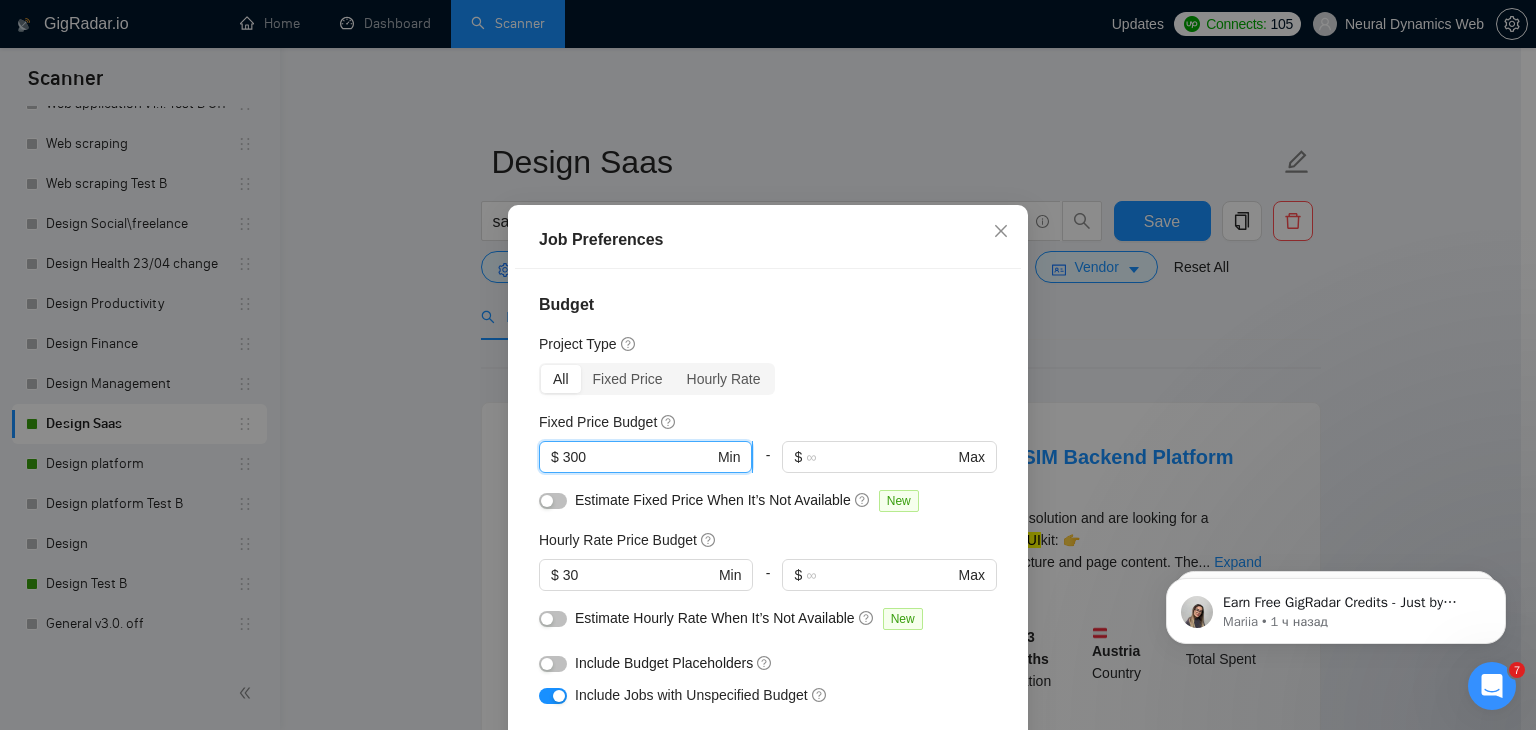 click on "$ 300 Min" at bounding box center [645, 457] 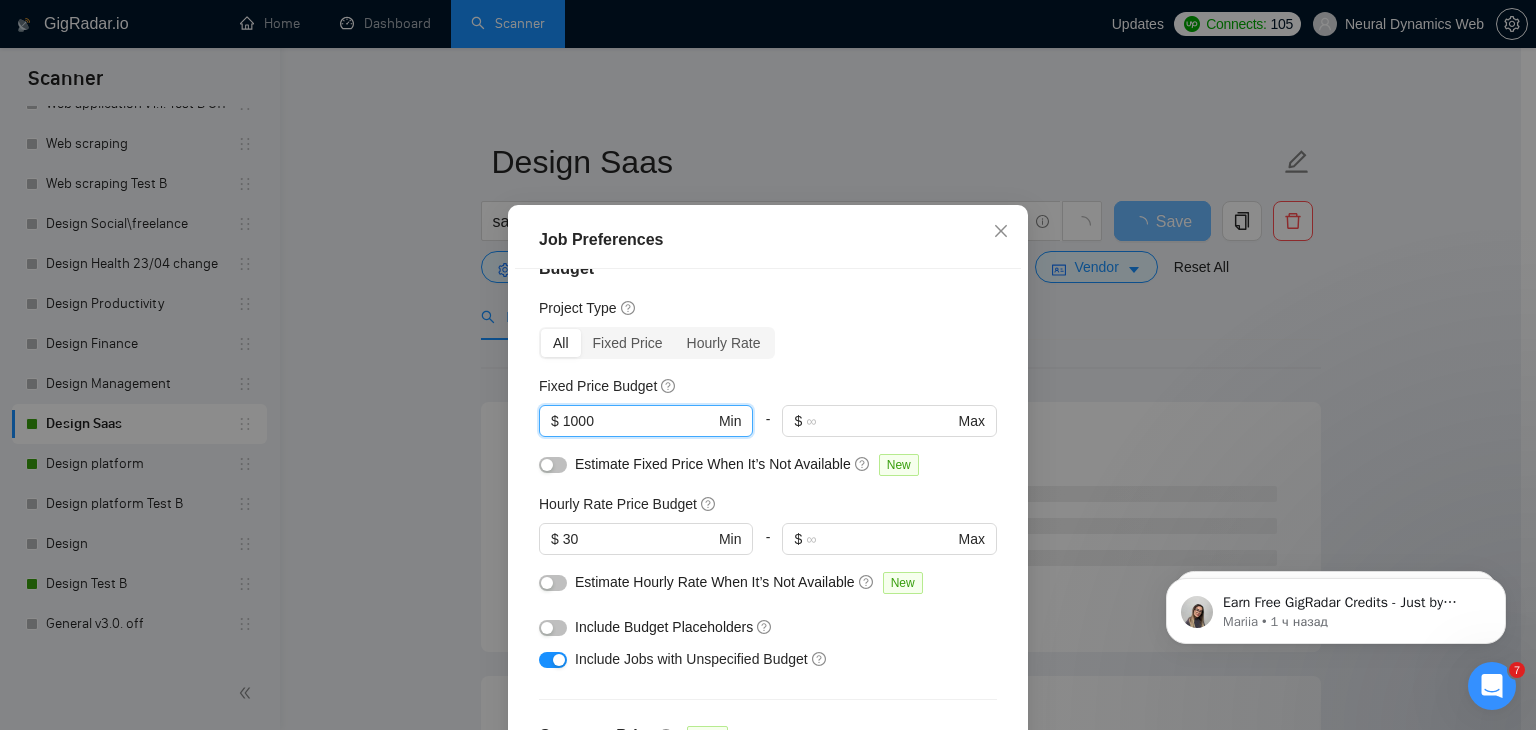 scroll, scrollTop: 8, scrollLeft: 0, axis: vertical 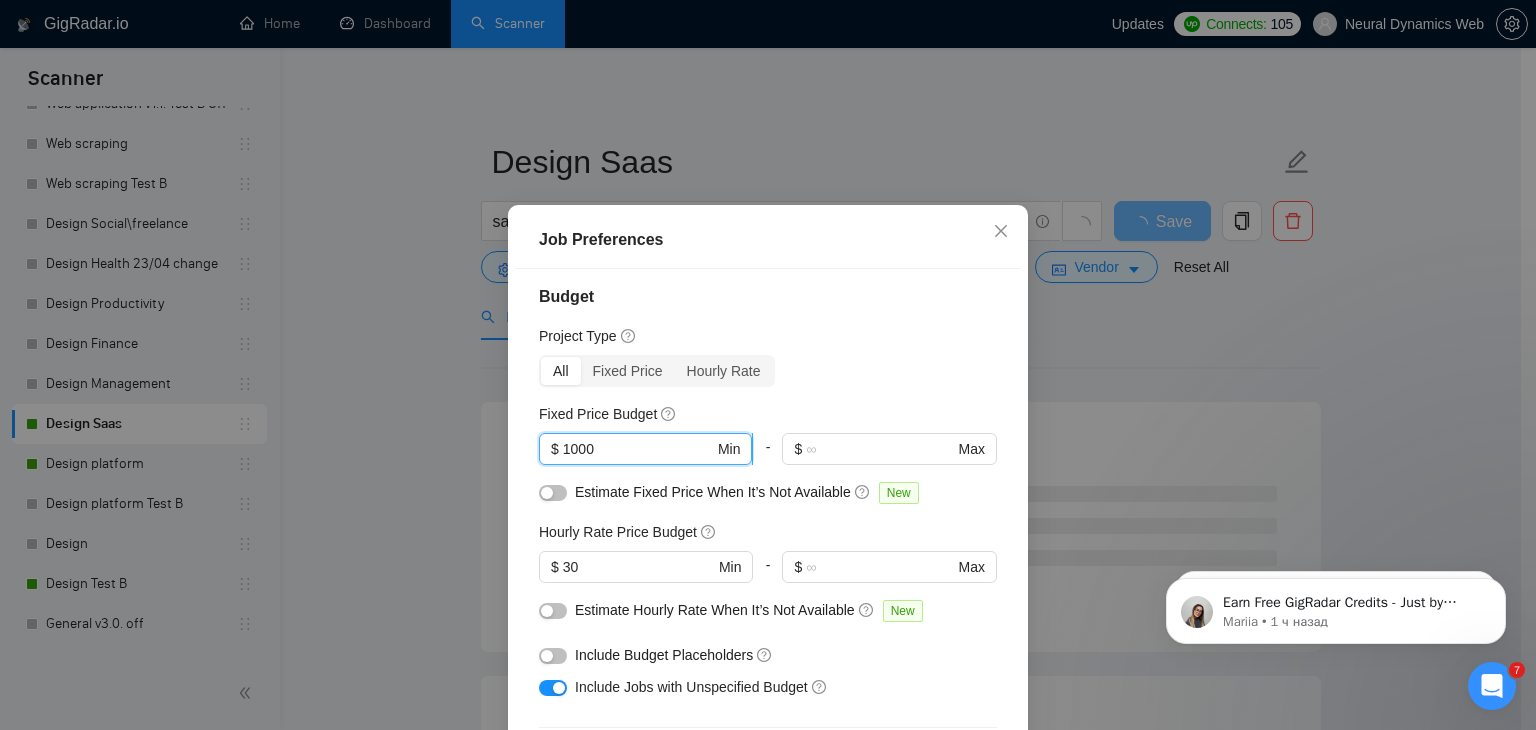 click on "1000" at bounding box center [638, 449] 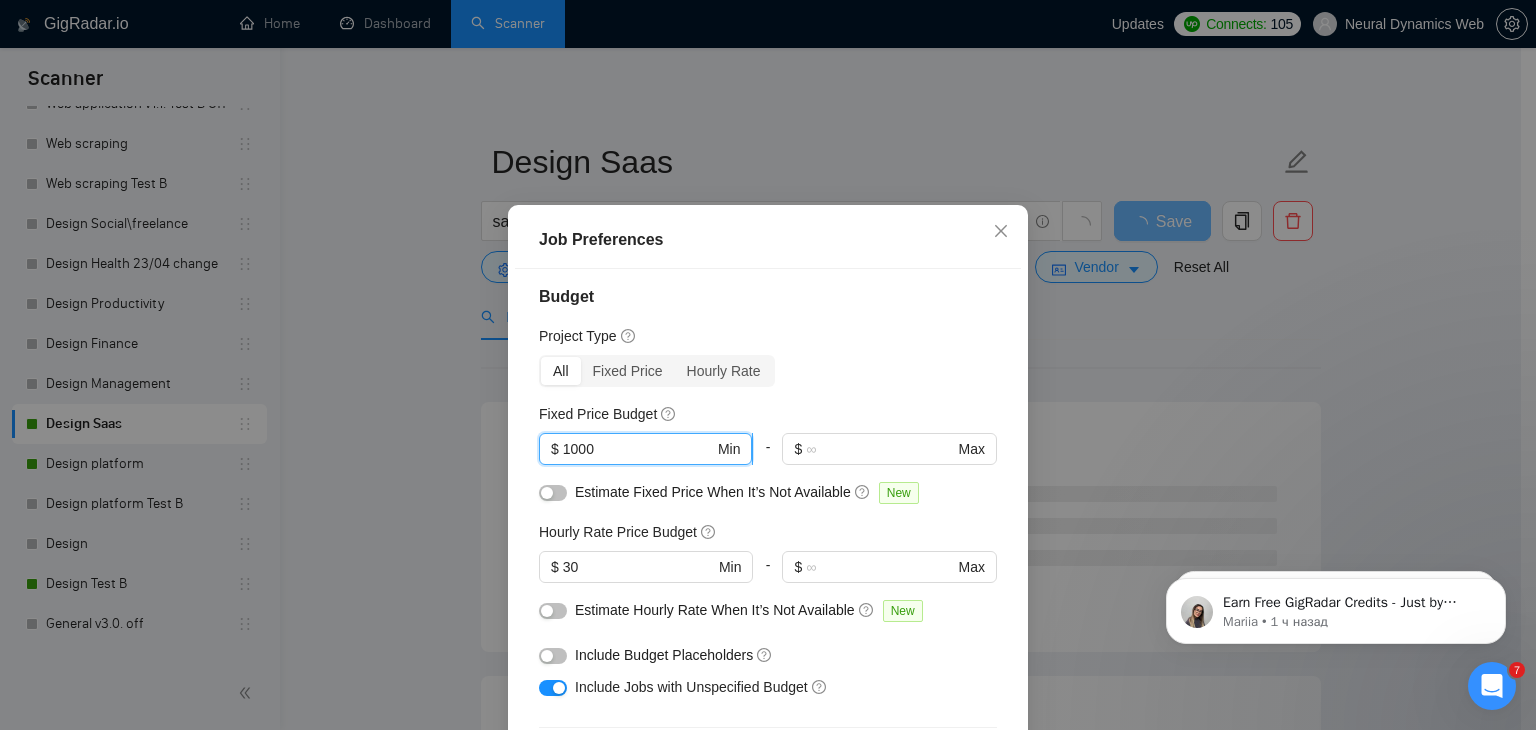 click on "1000" at bounding box center [638, 449] 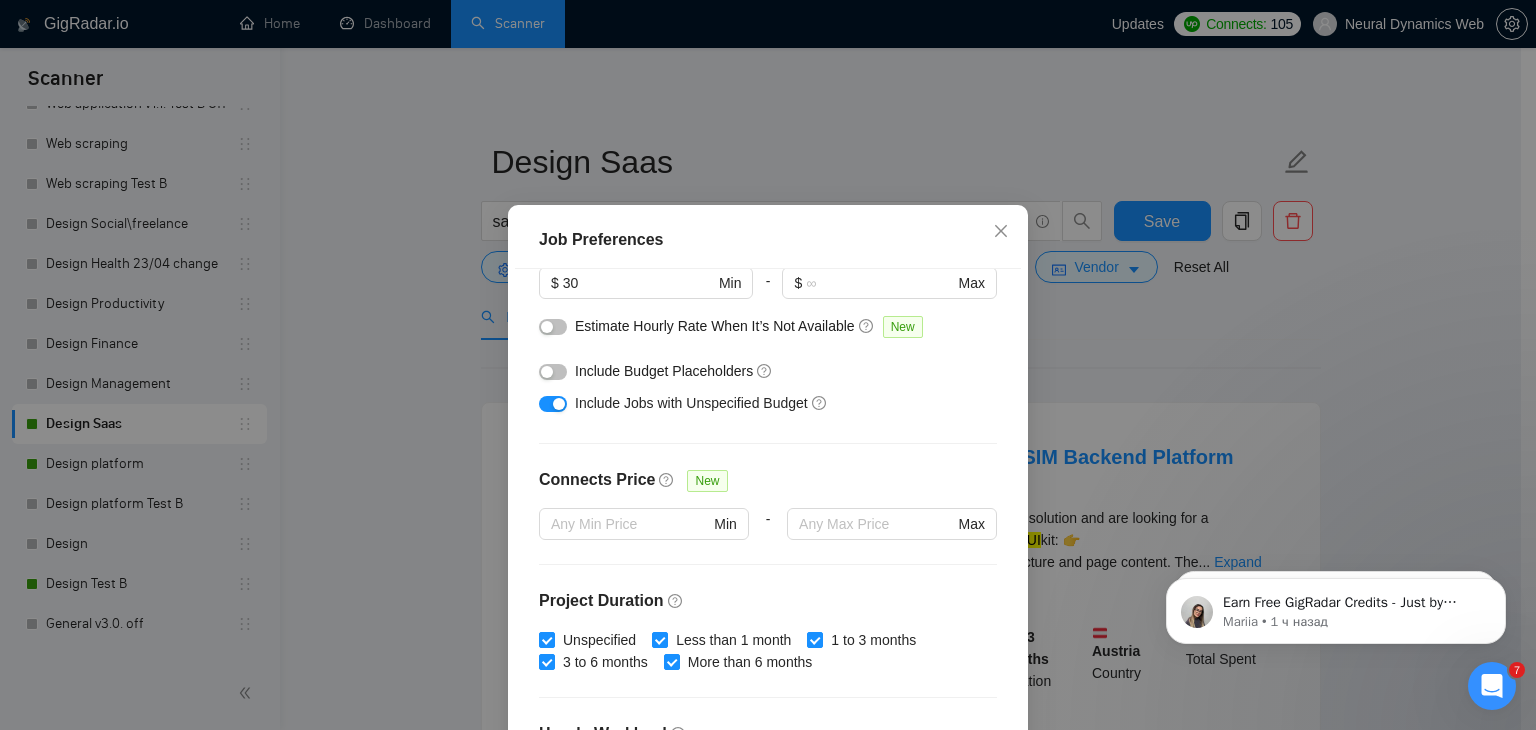 scroll, scrollTop: 616, scrollLeft: 0, axis: vertical 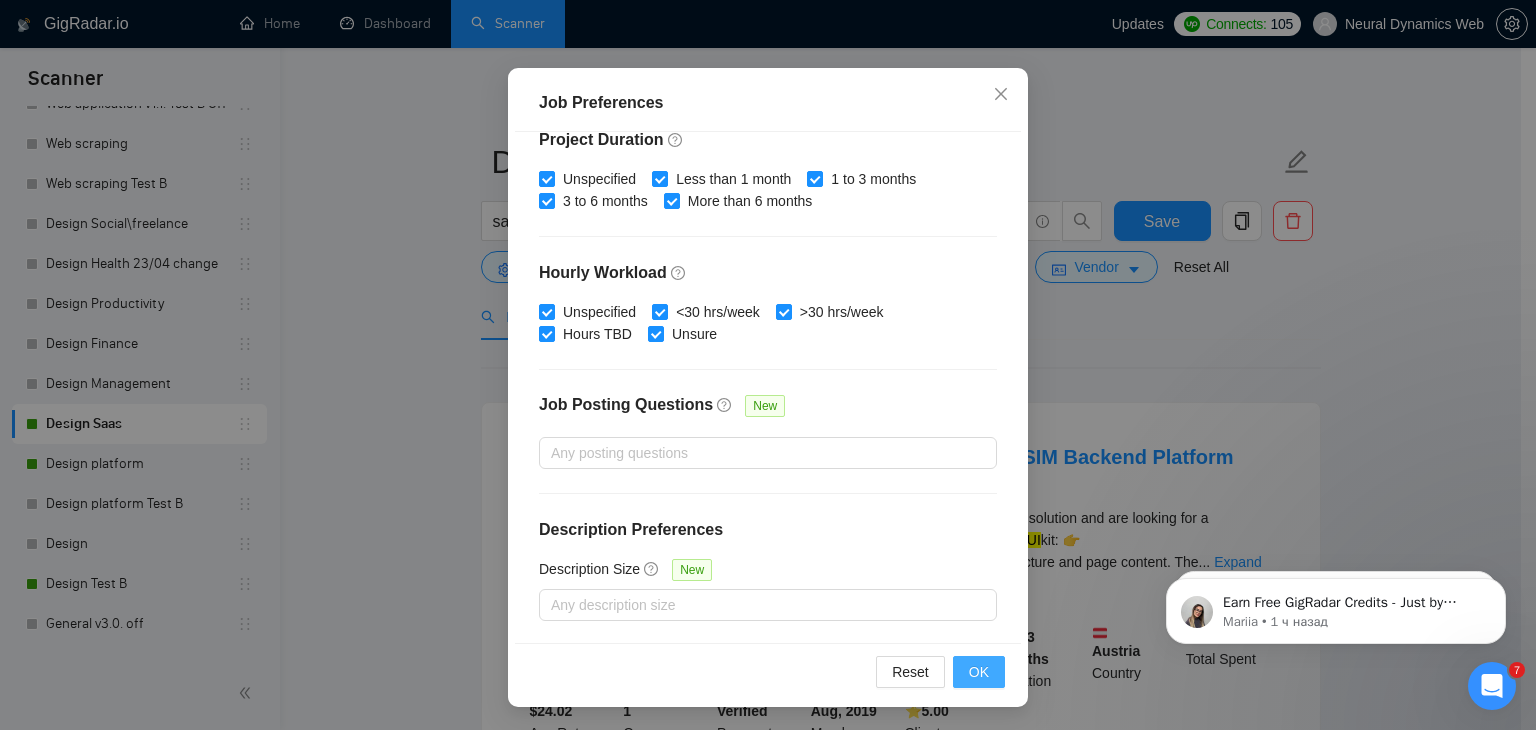 type on "1000" 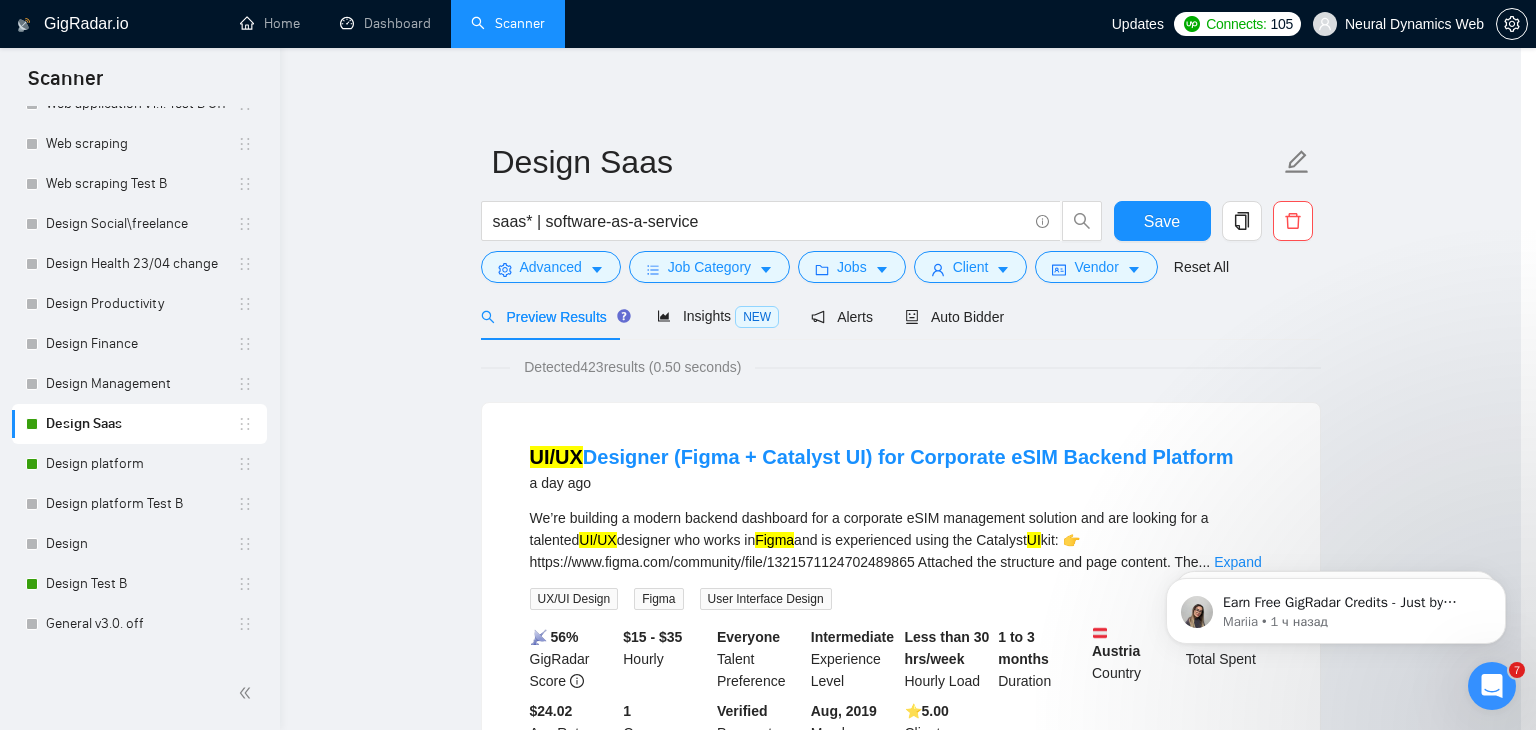 scroll, scrollTop: 52, scrollLeft: 0, axis: vertical 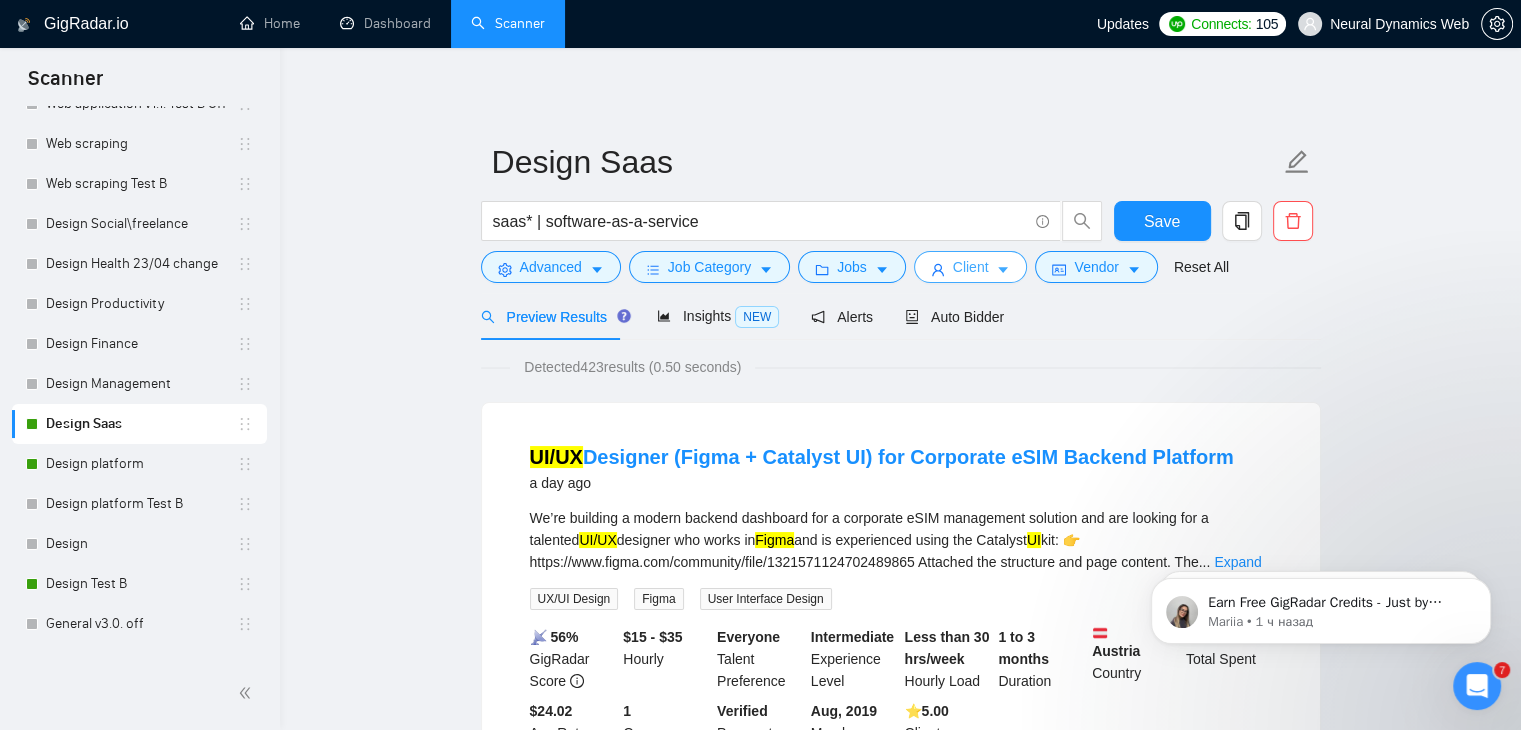 click on "Client" at bounding box center [971, 267] 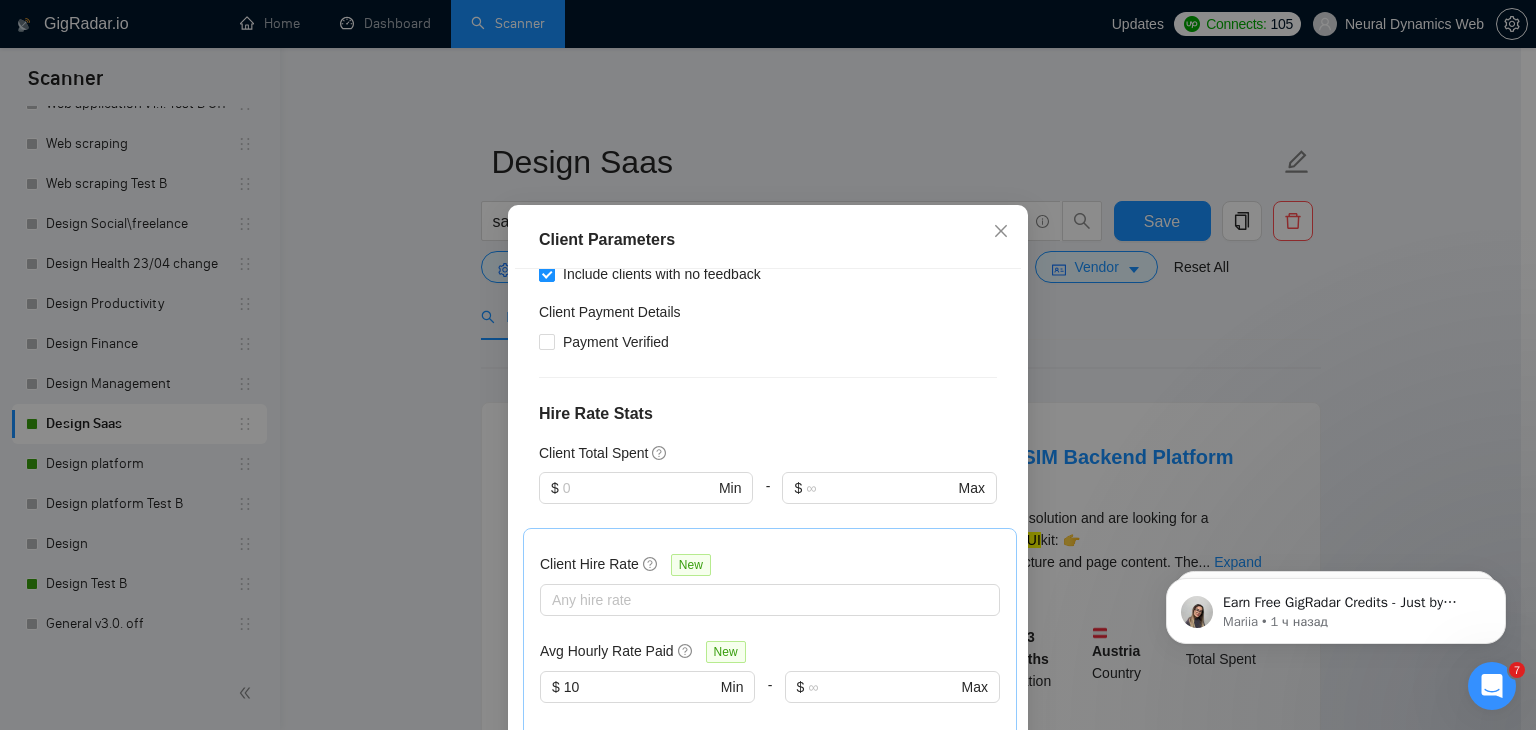 scroll, scrollTop: 1253, scrollLeft: 0, axis: vertical 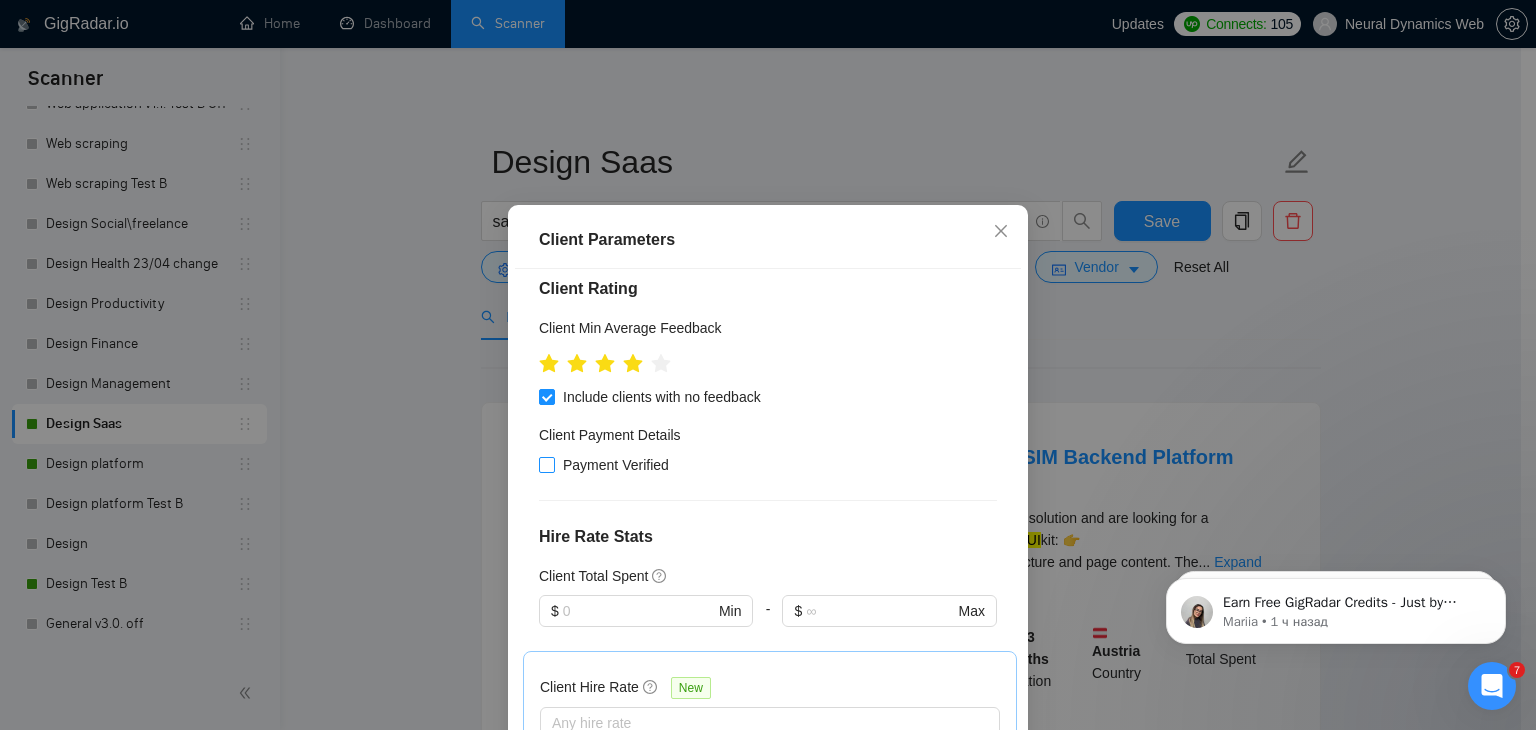 click on "Payment Verified" at bounding box center (616, 465) 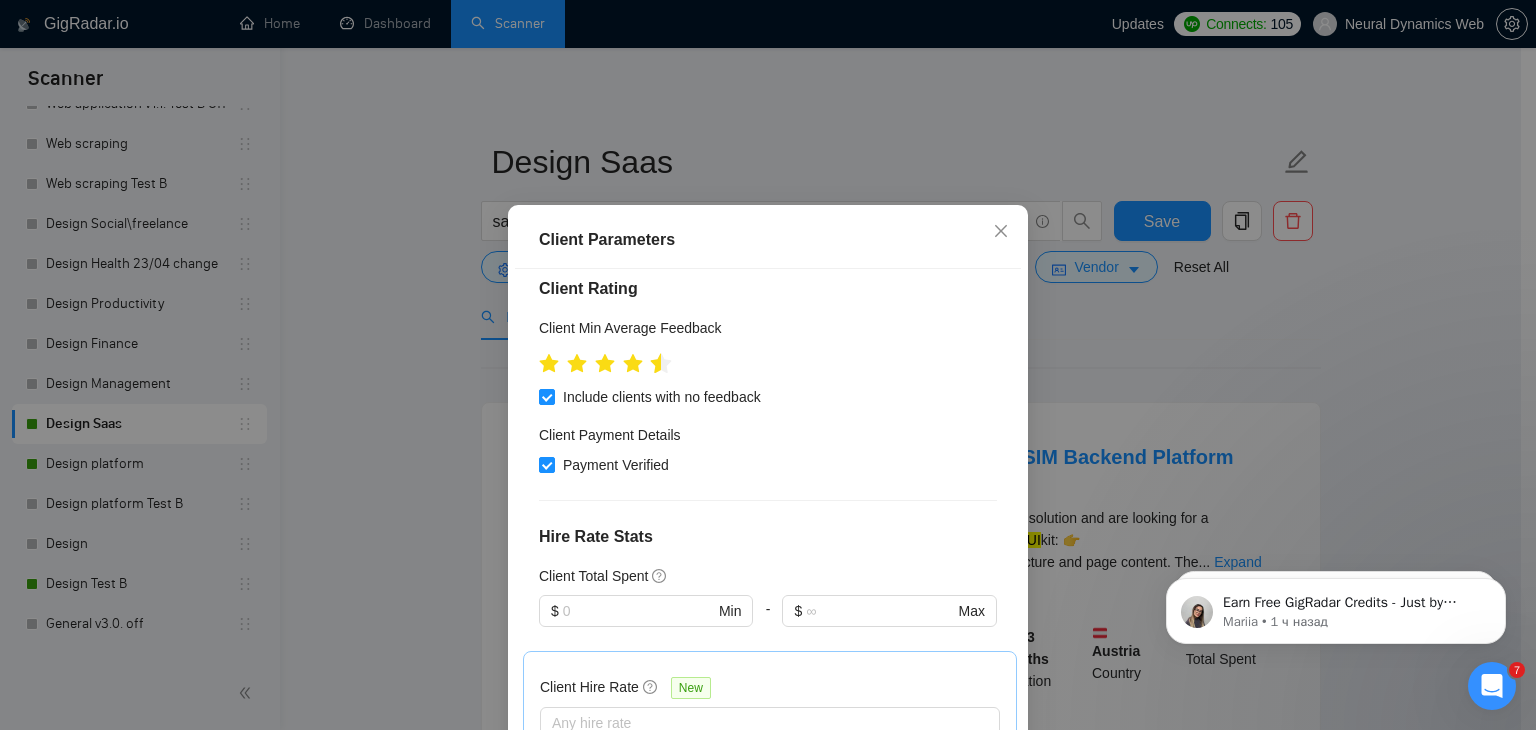 click 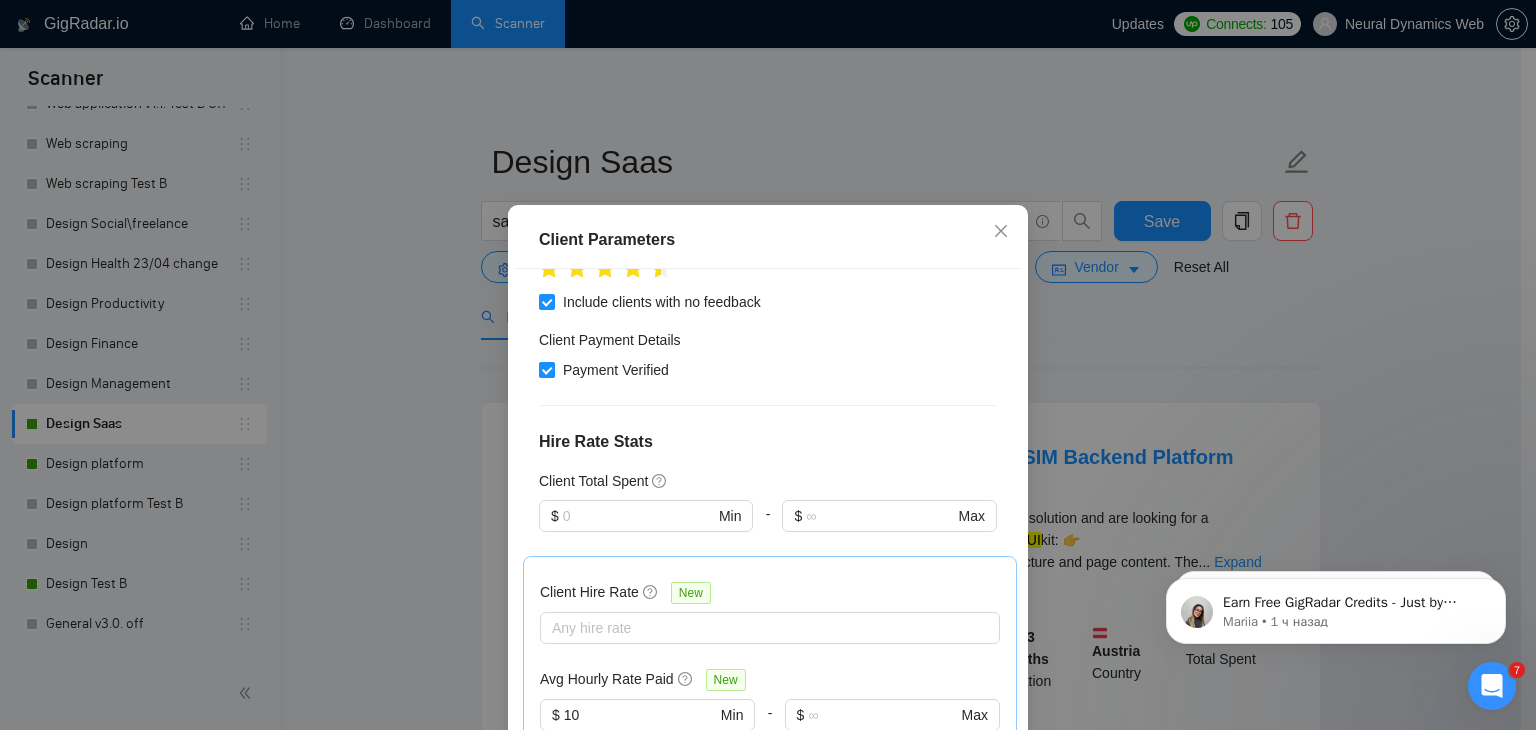 scroll, scrollTop: 1373, scrollLeft: 0, axis: vertical 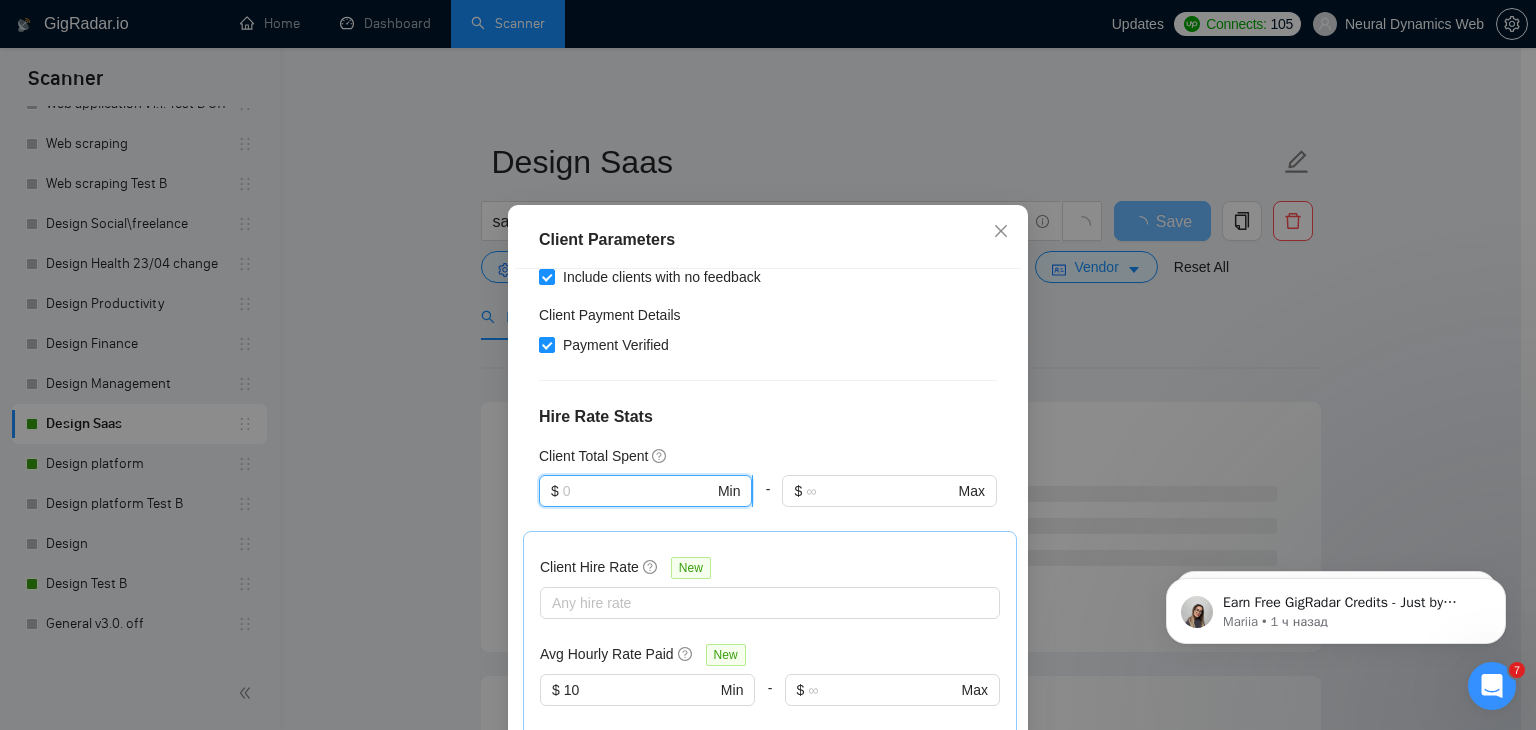 click at bounding box center [638, 491] 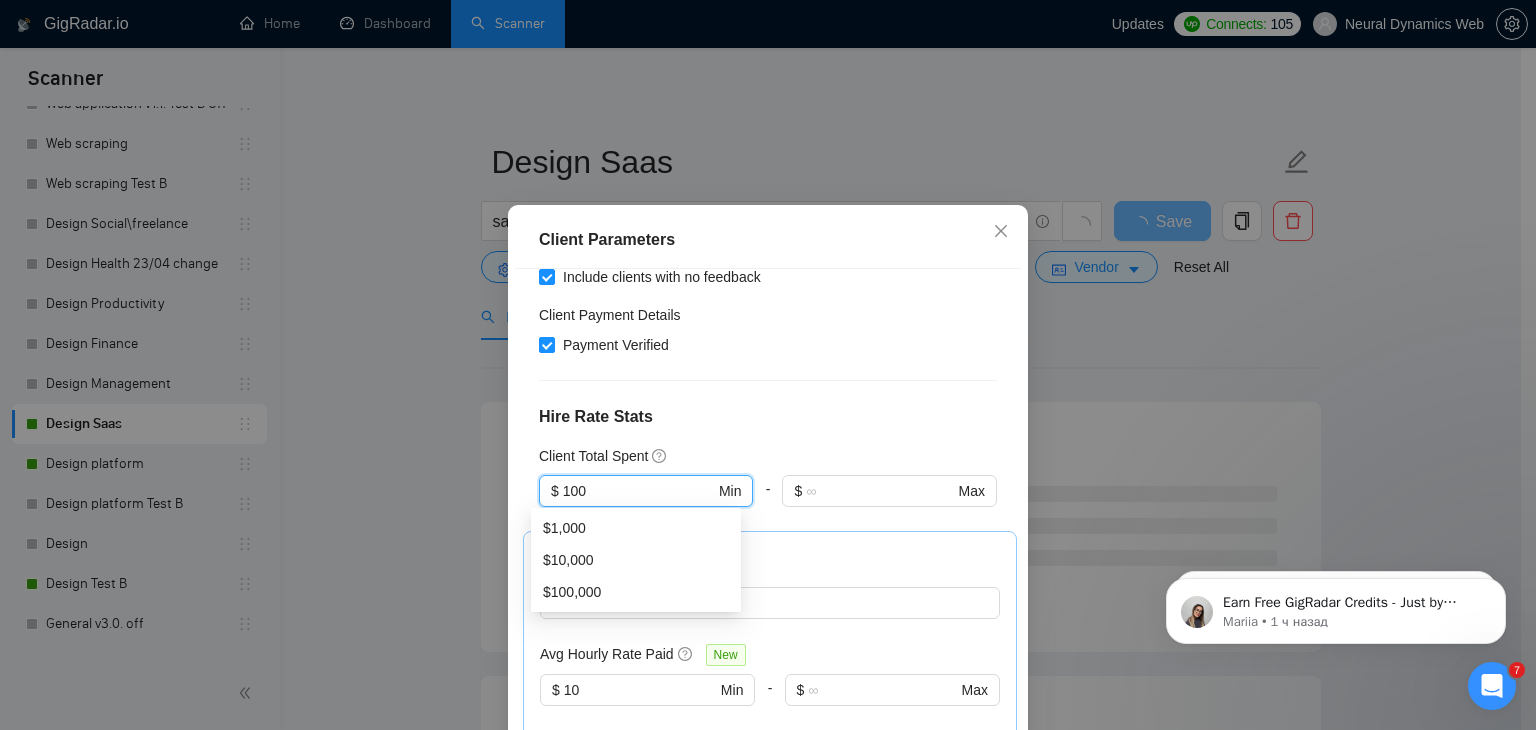 type on "100" 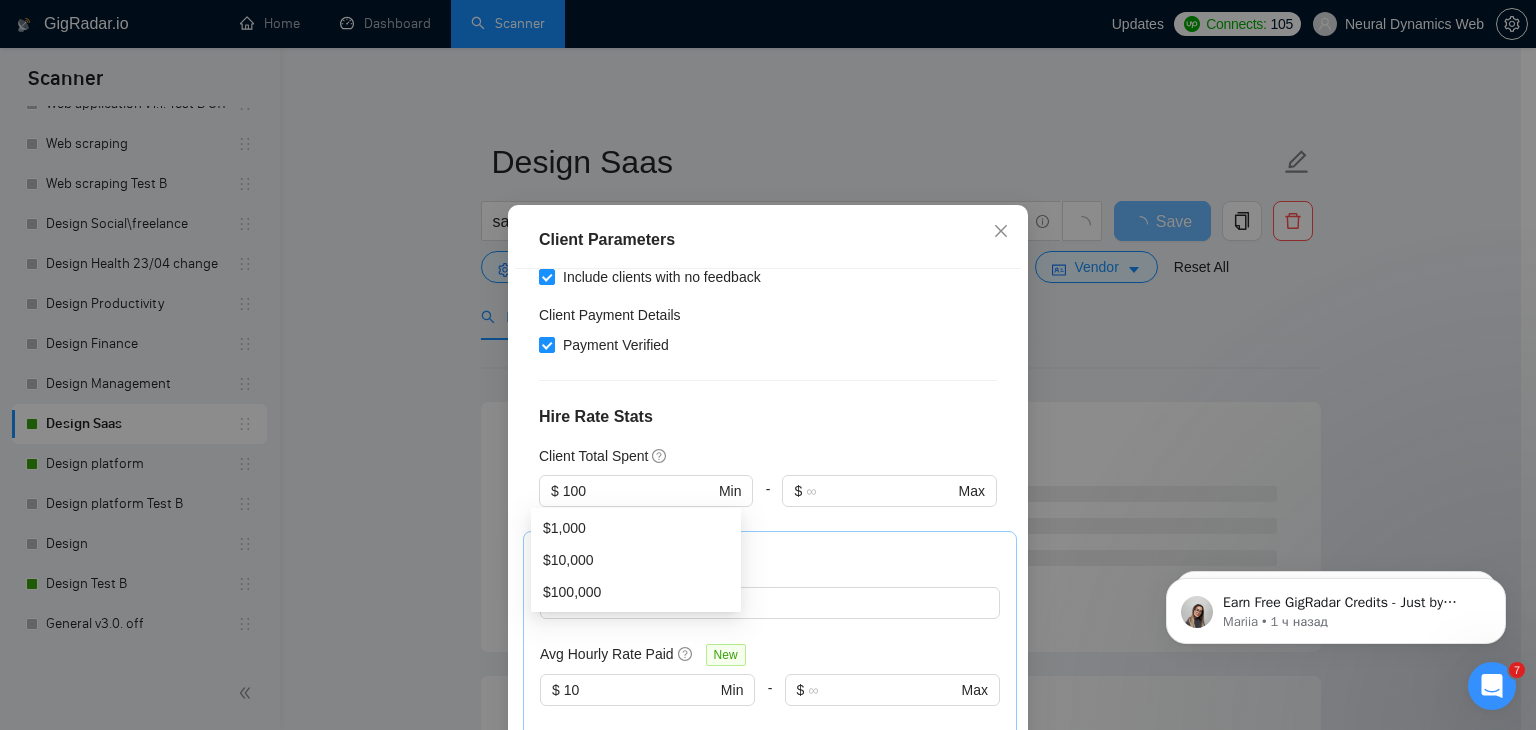 click on "Hire Rate Stats" at bounding box center [768, 417] 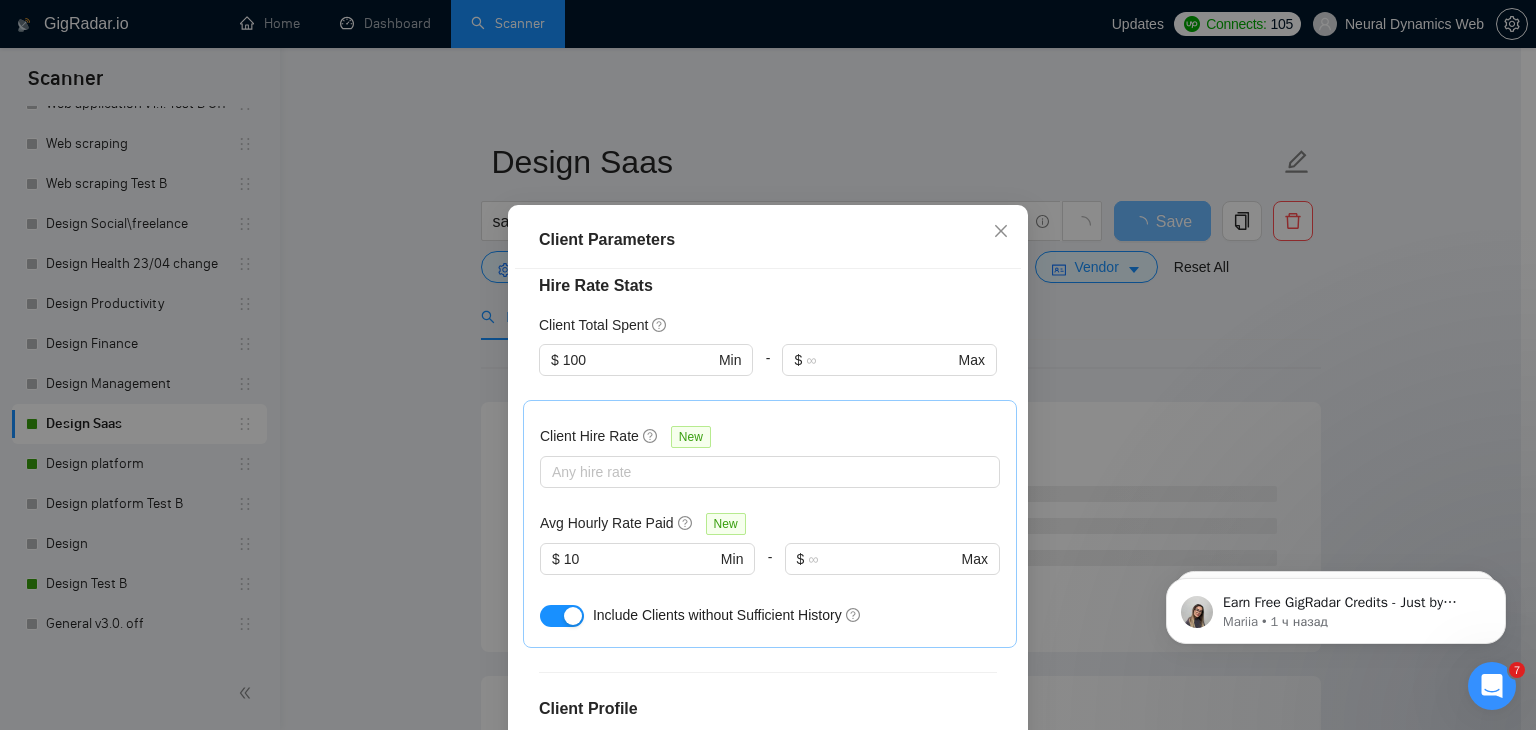 scroll, scrollTop: 1507, scrollLeft: 0, axis: vertical 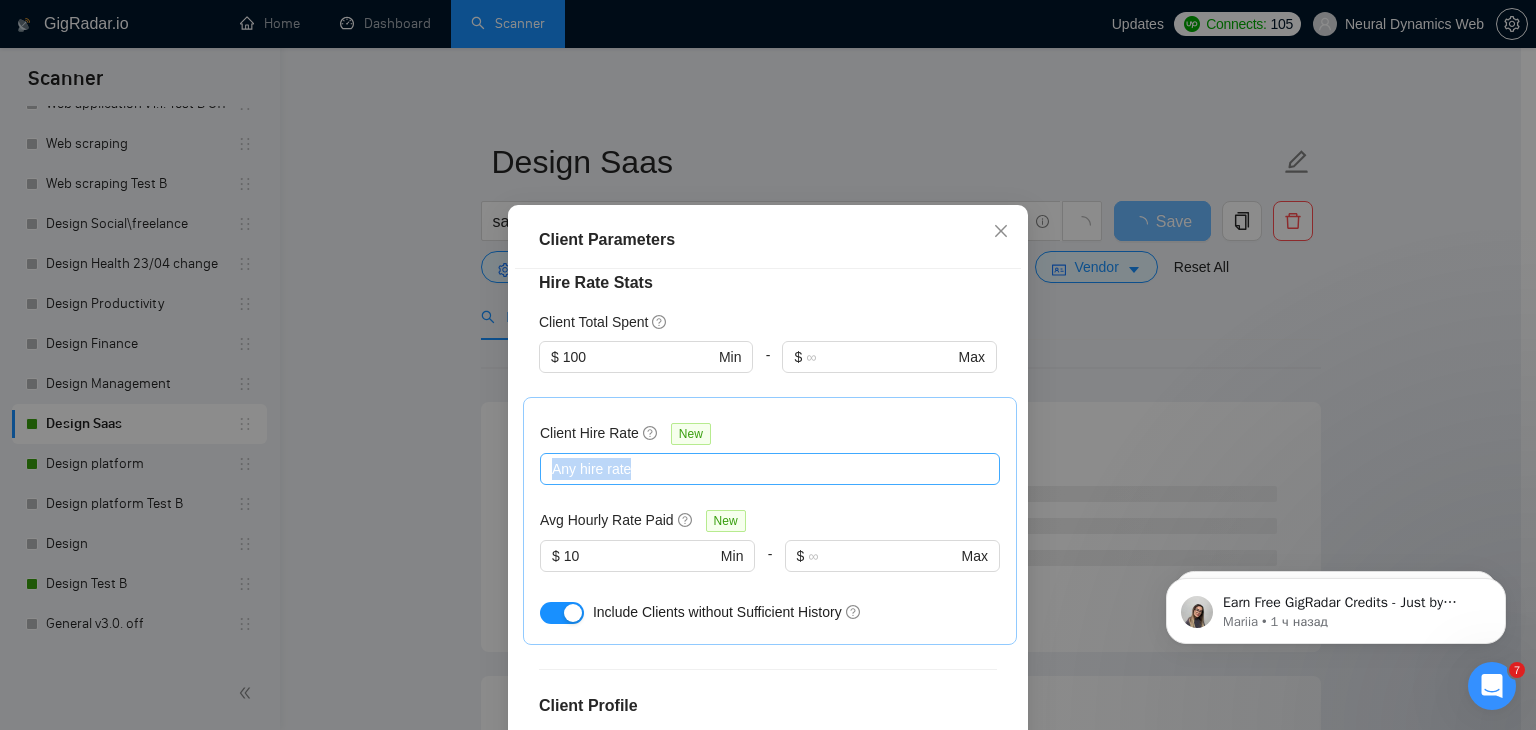 drag, startPoint x: 602, startPoint y: 485, endPoint x: 592, endPoint y: 474, distance: 14.866069 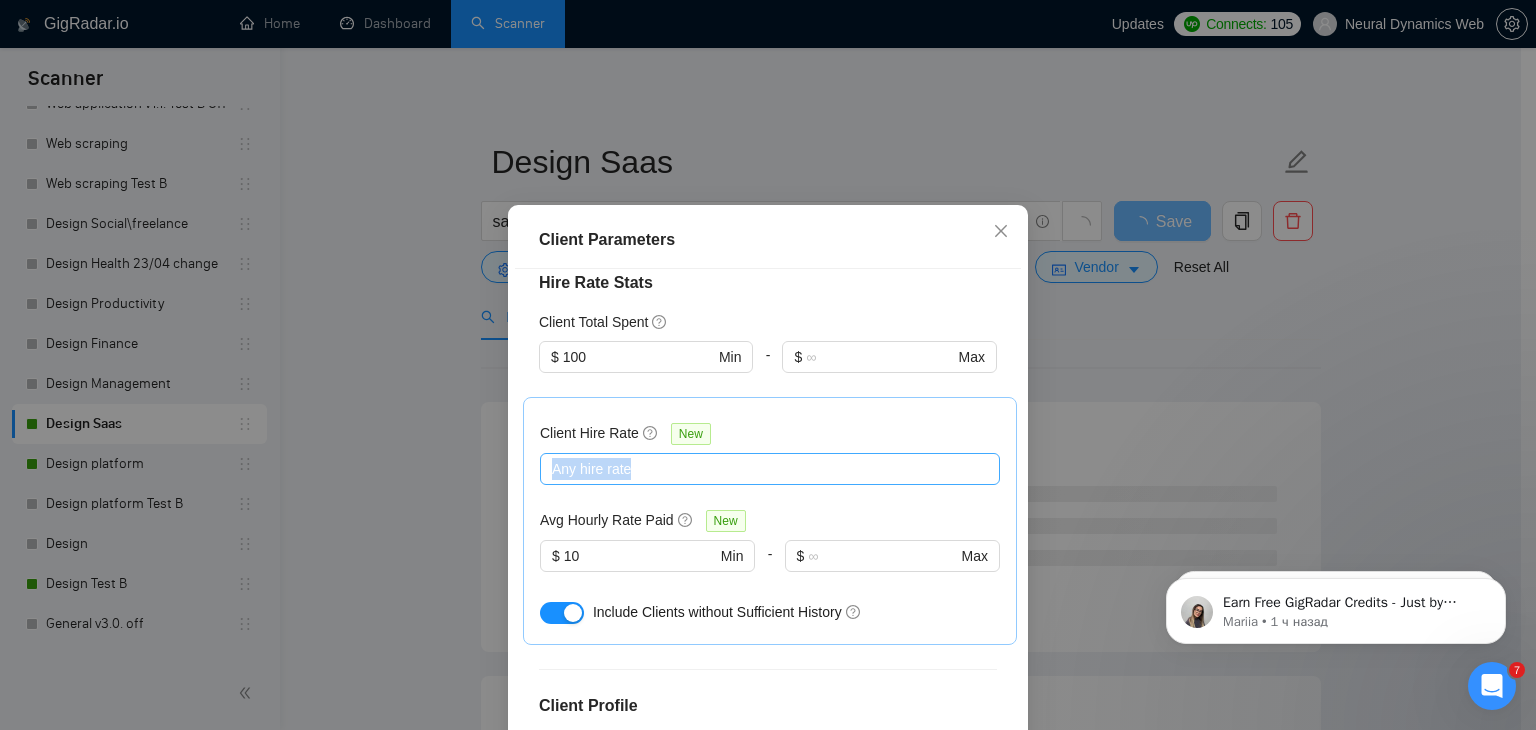 click on "Client Hire Rate New   Any hire rate   Avg Hourly Rate Paid New $ 10 Min - $ Max Include Clients without Sufficient History" at bounding box center [770, 521] 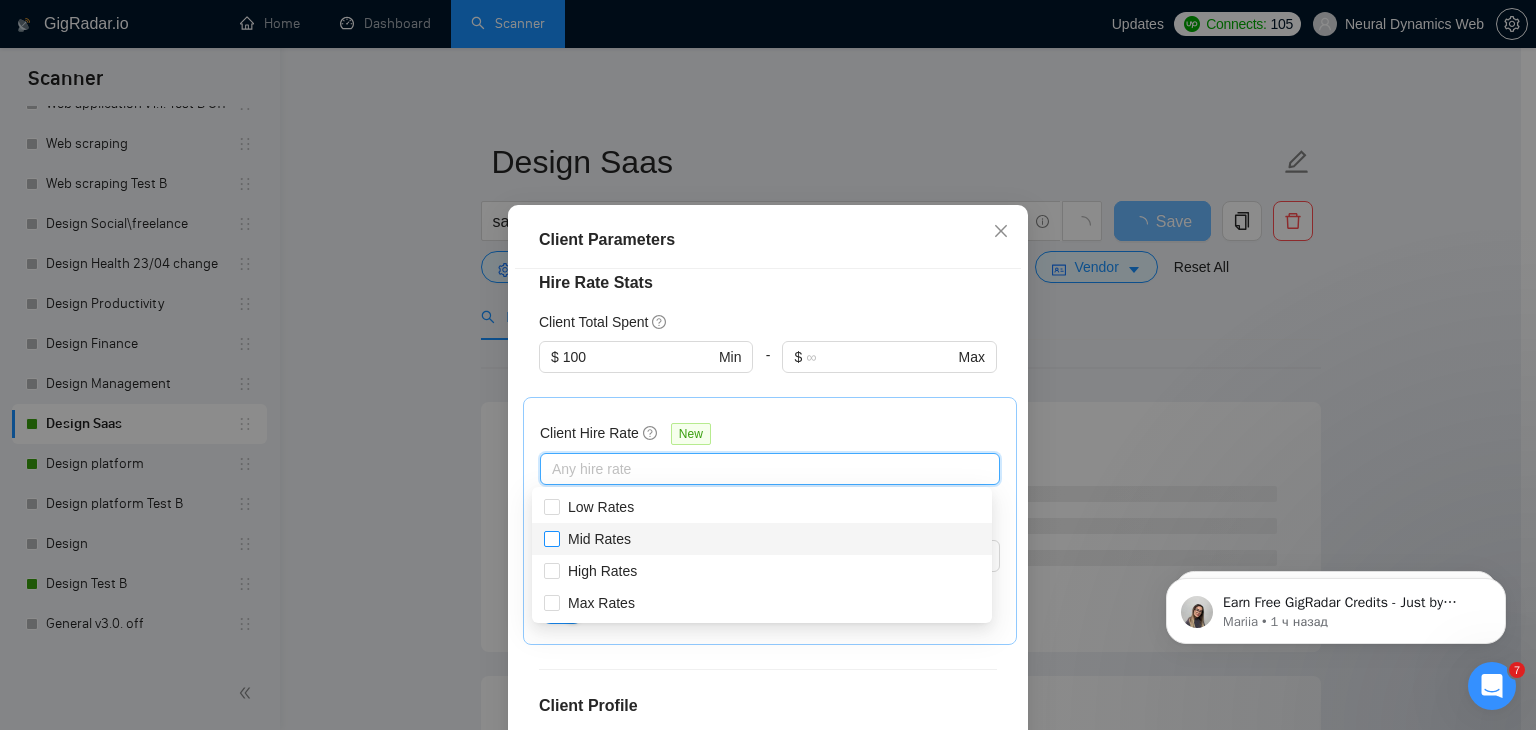 click on "Mid Rates" at bounding box center [599, 539] 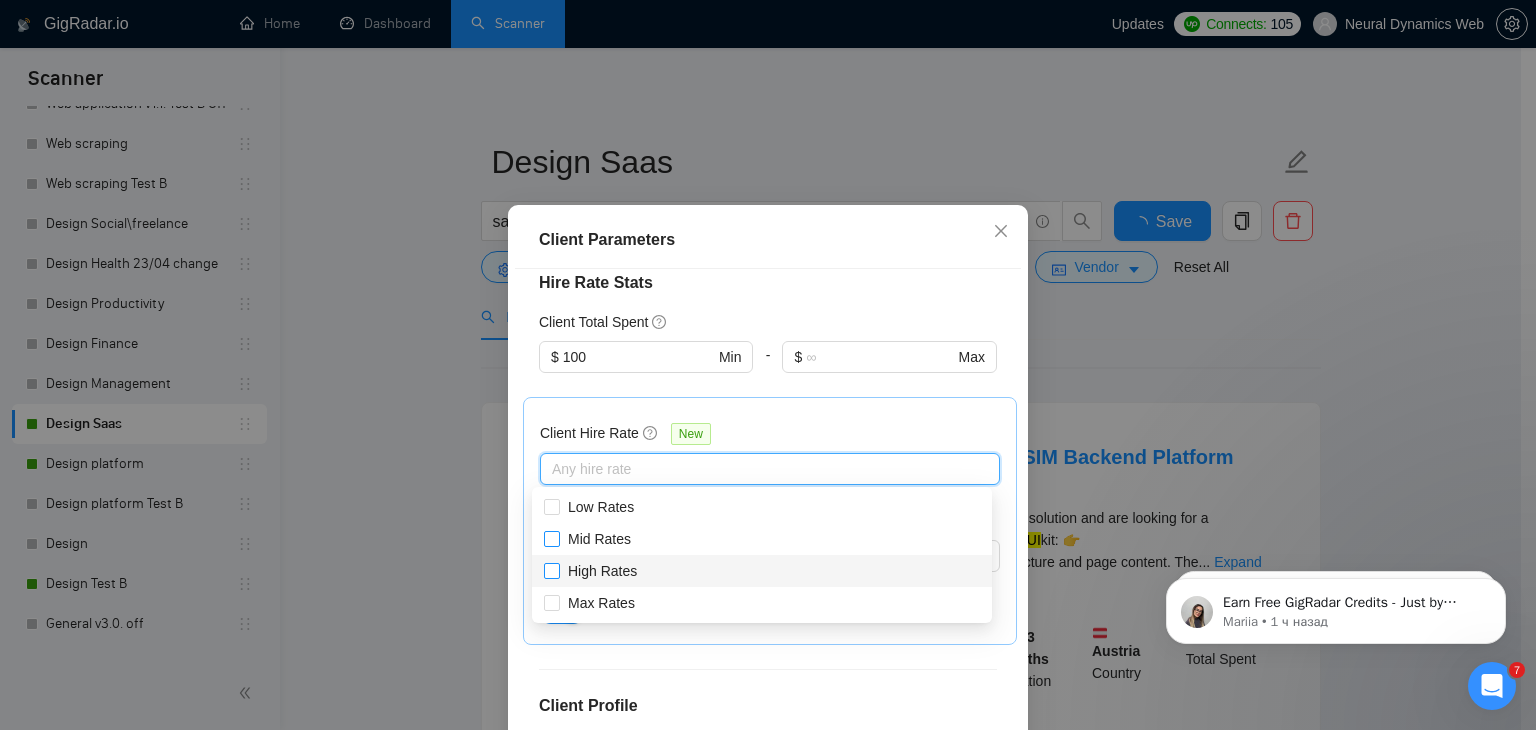 click on "High Rates" at bounding box center [602, 571] 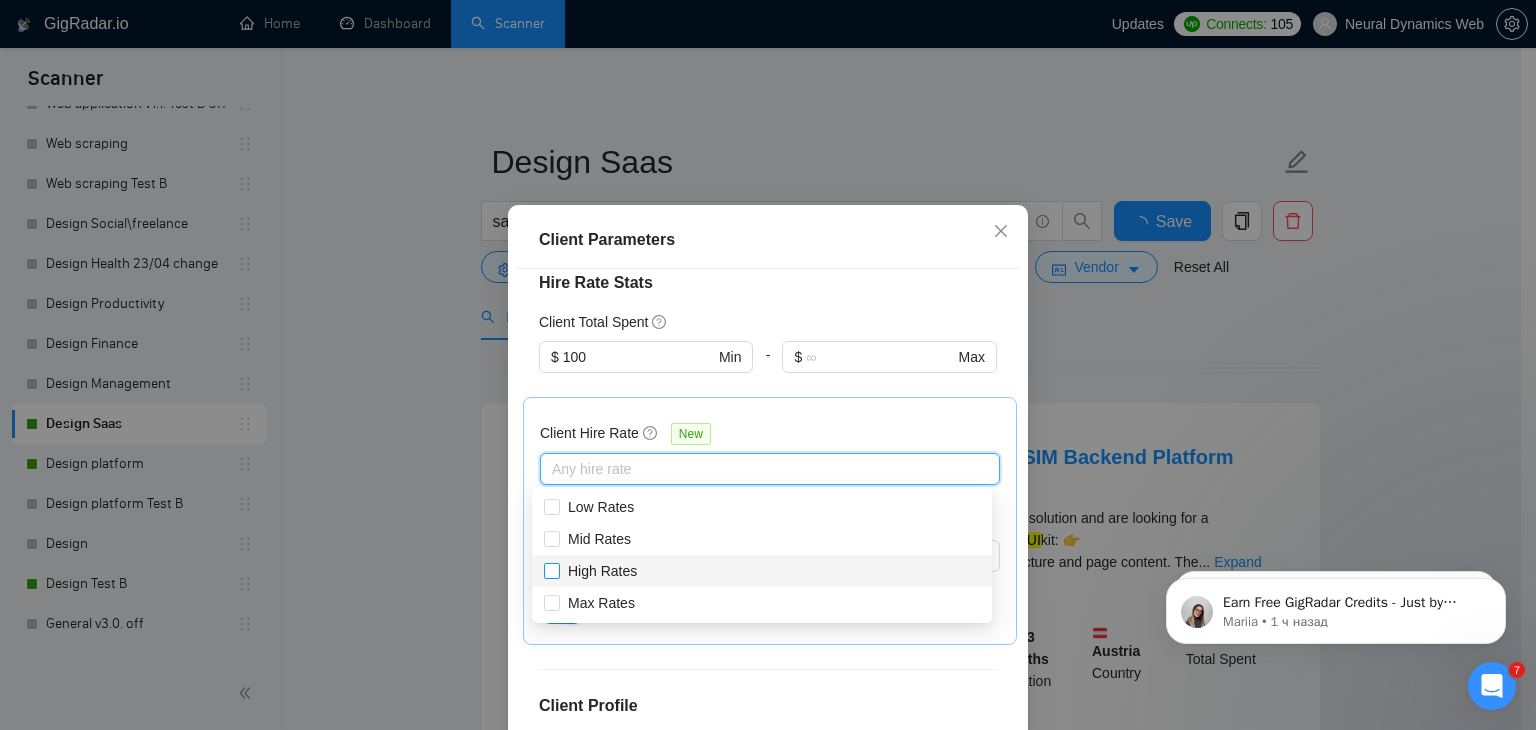 click on "High Rates" at bounding box center [551, 570] 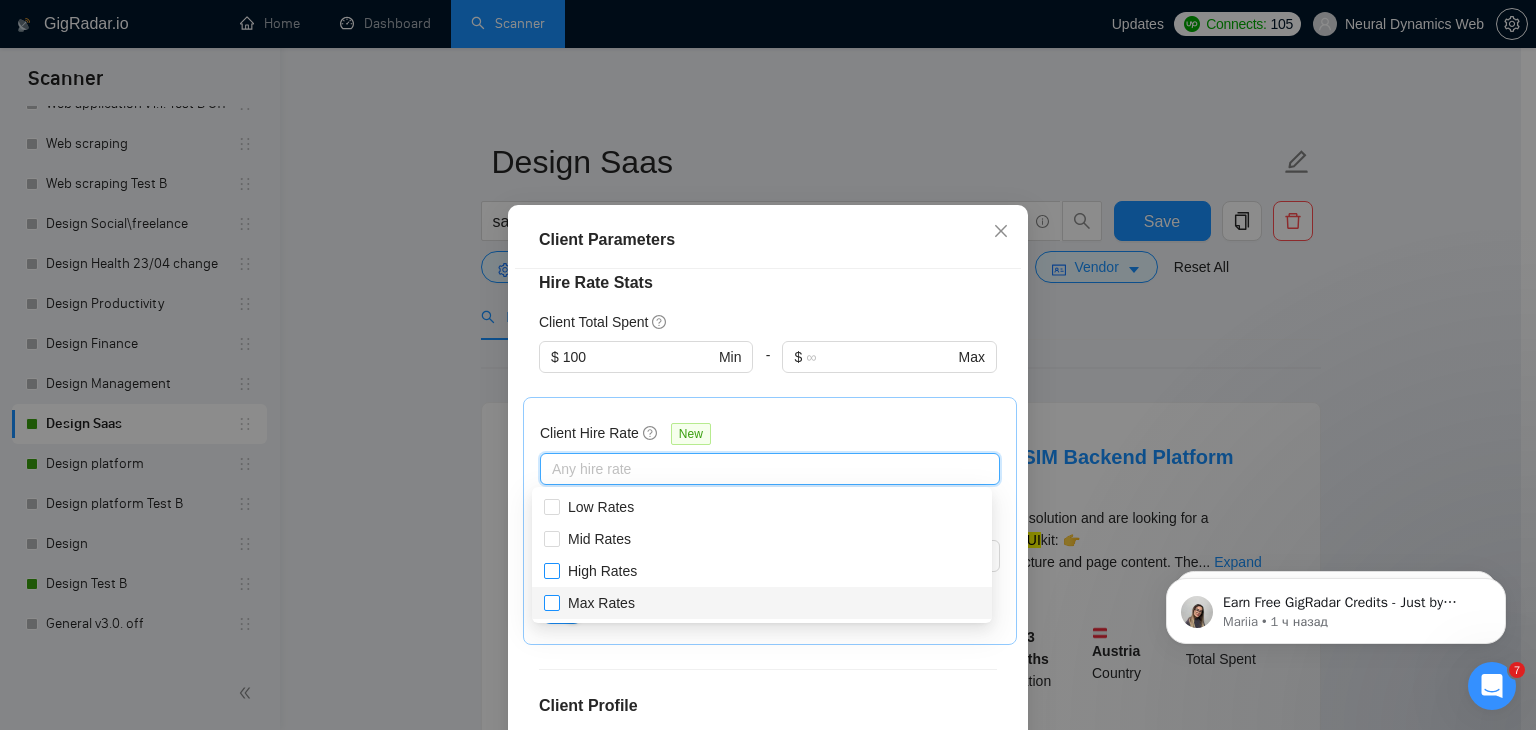 click on "Max Rates" at bounding box center [551, 602] 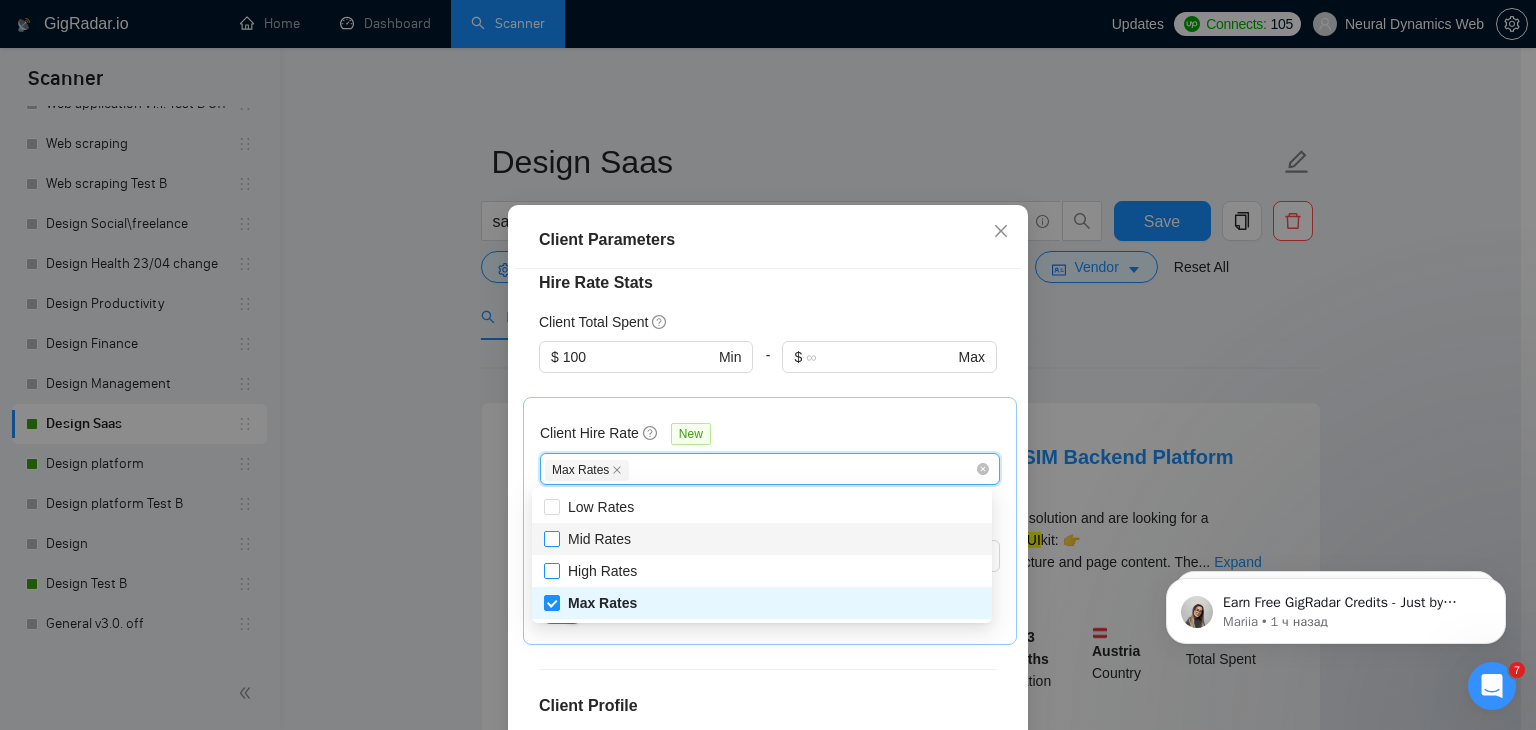 click on "Mid Rates" at bounding box center [551, 538] 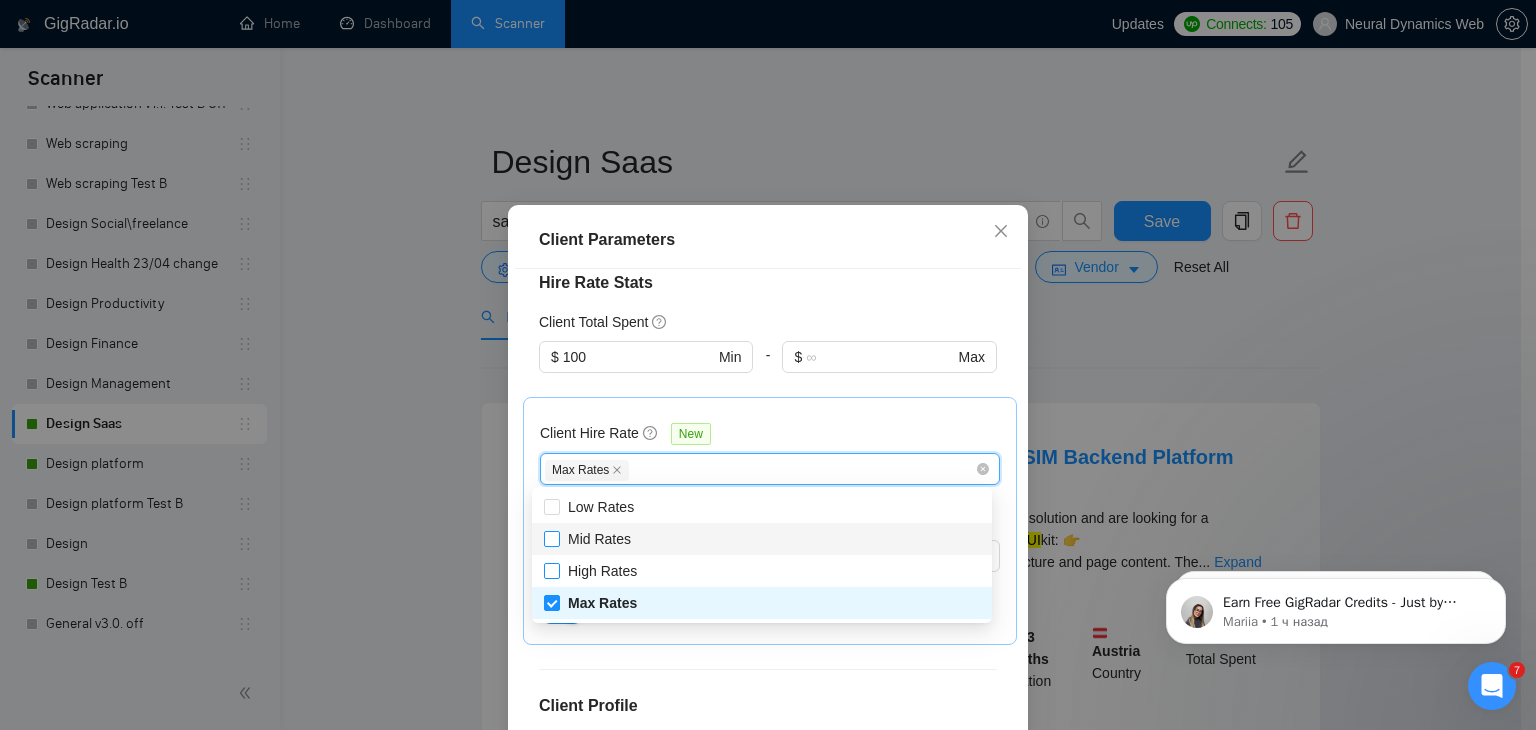 checkbox on "true" 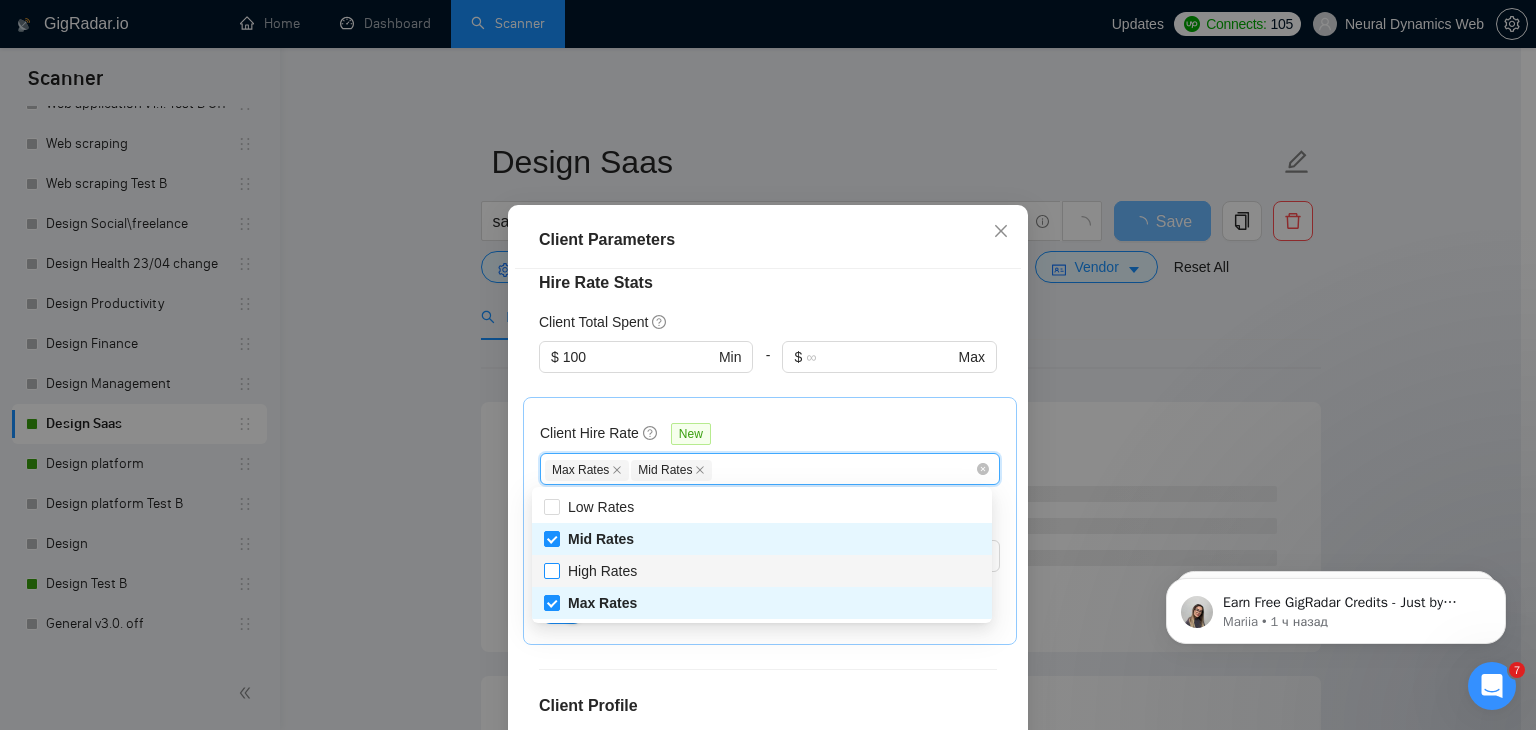 click on "High Rates" at bounding box center (551, 570) 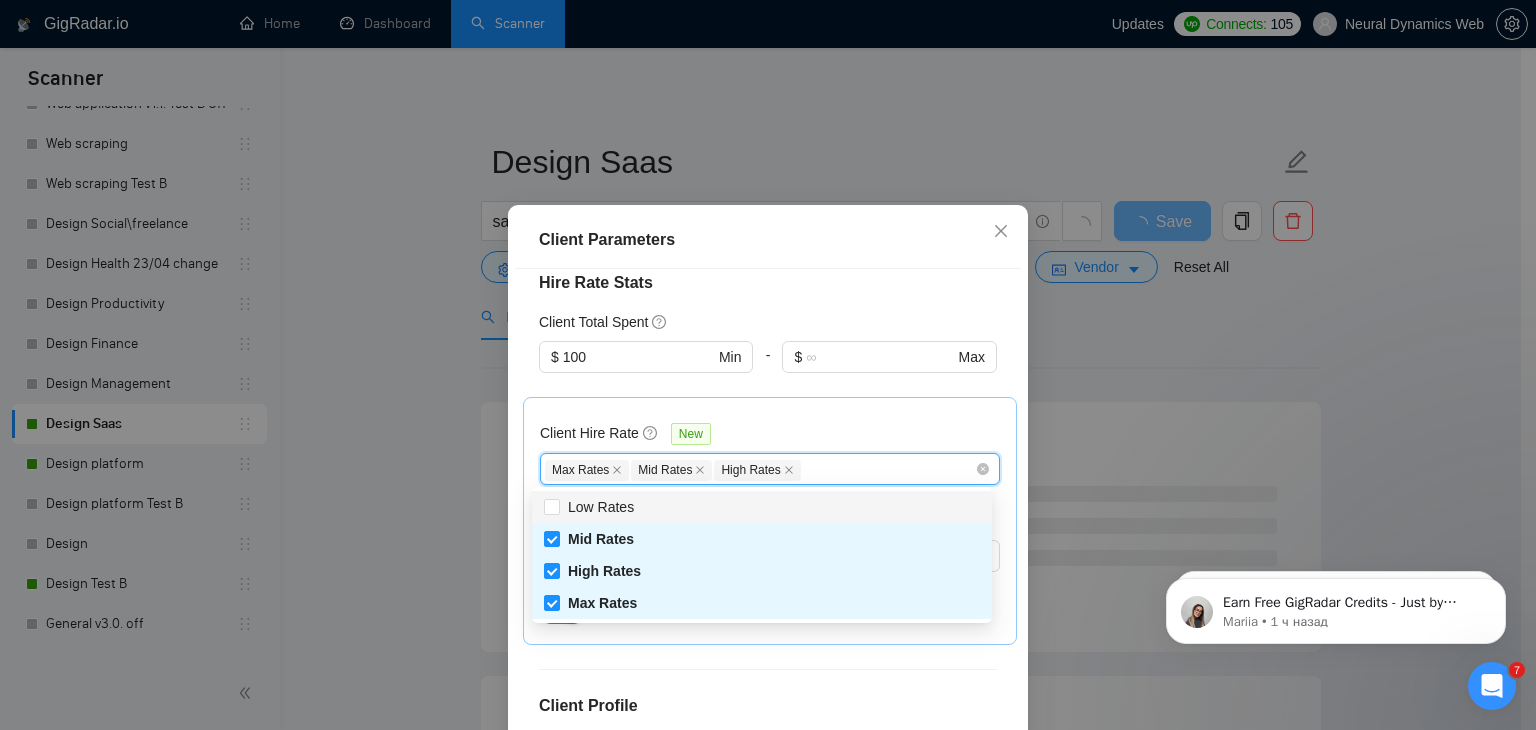 click on "Client Hire Rate New Max Rates Mid Rates High Rates     Avg Hourly Rate Paid New $ 10 Min - $ Max Include Clients without Sufficient History" at bounding box center [770, 521] 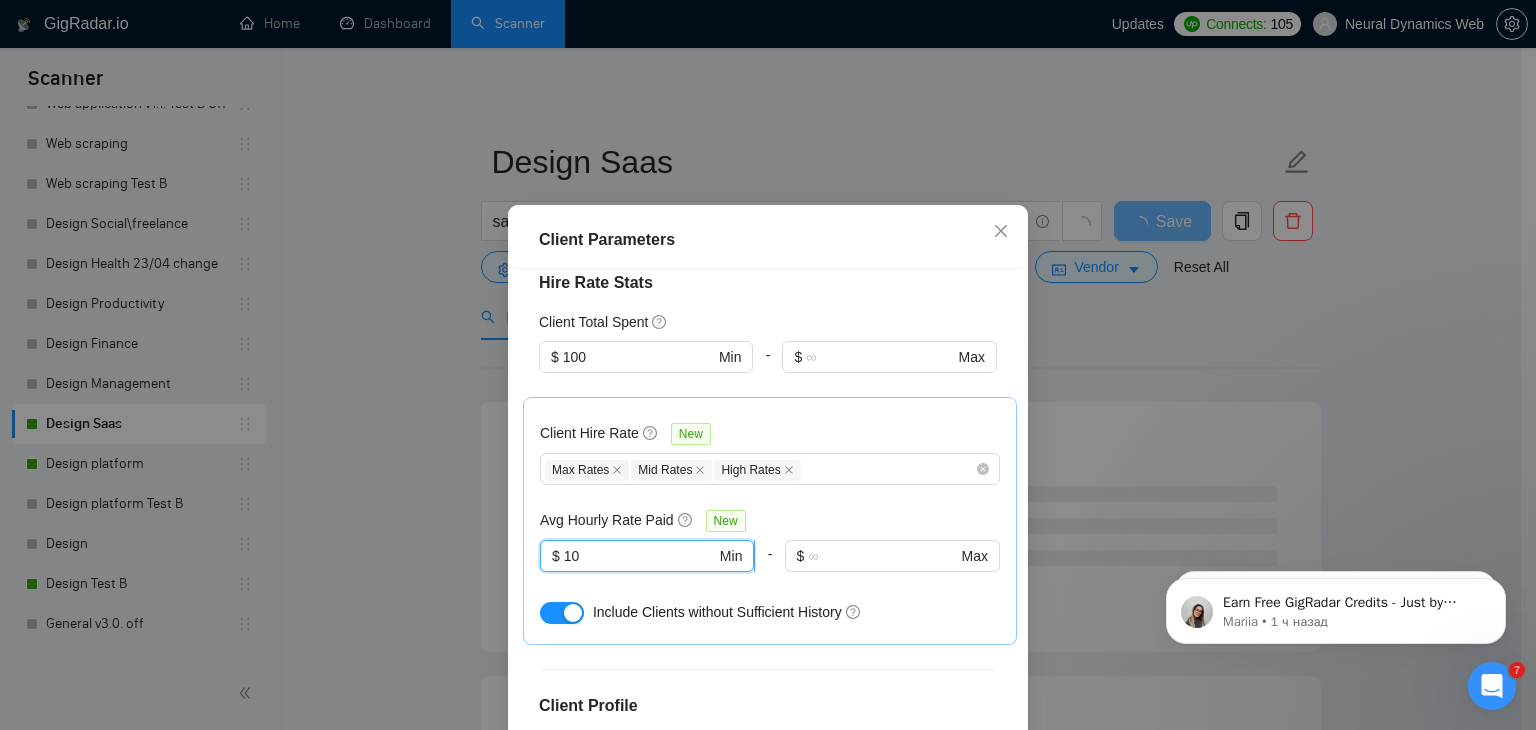 click on "10" at bounding box center (640, 556) 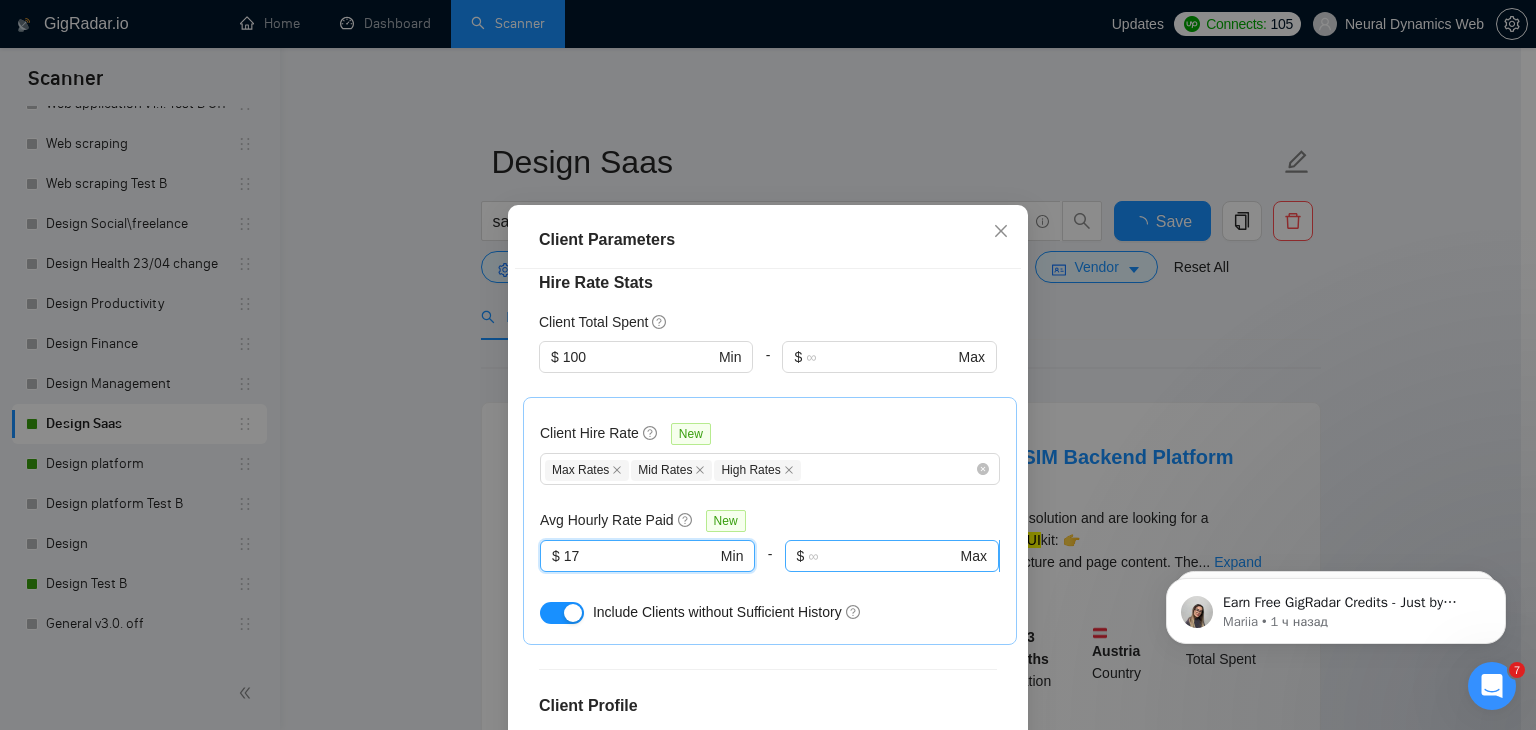 scroll, scrollTop: 1764, scrollLeft: 0, axis: vertical 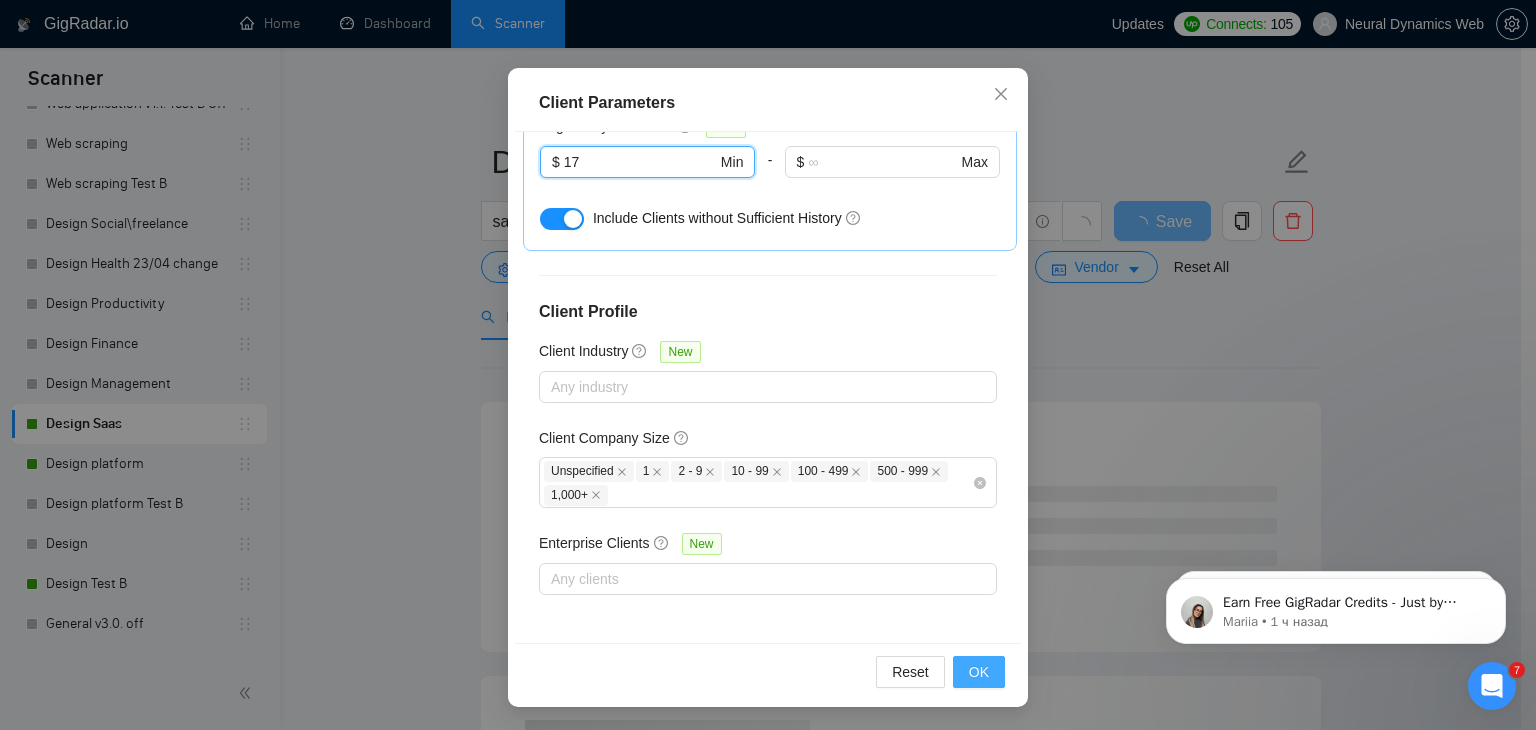 type on "17" 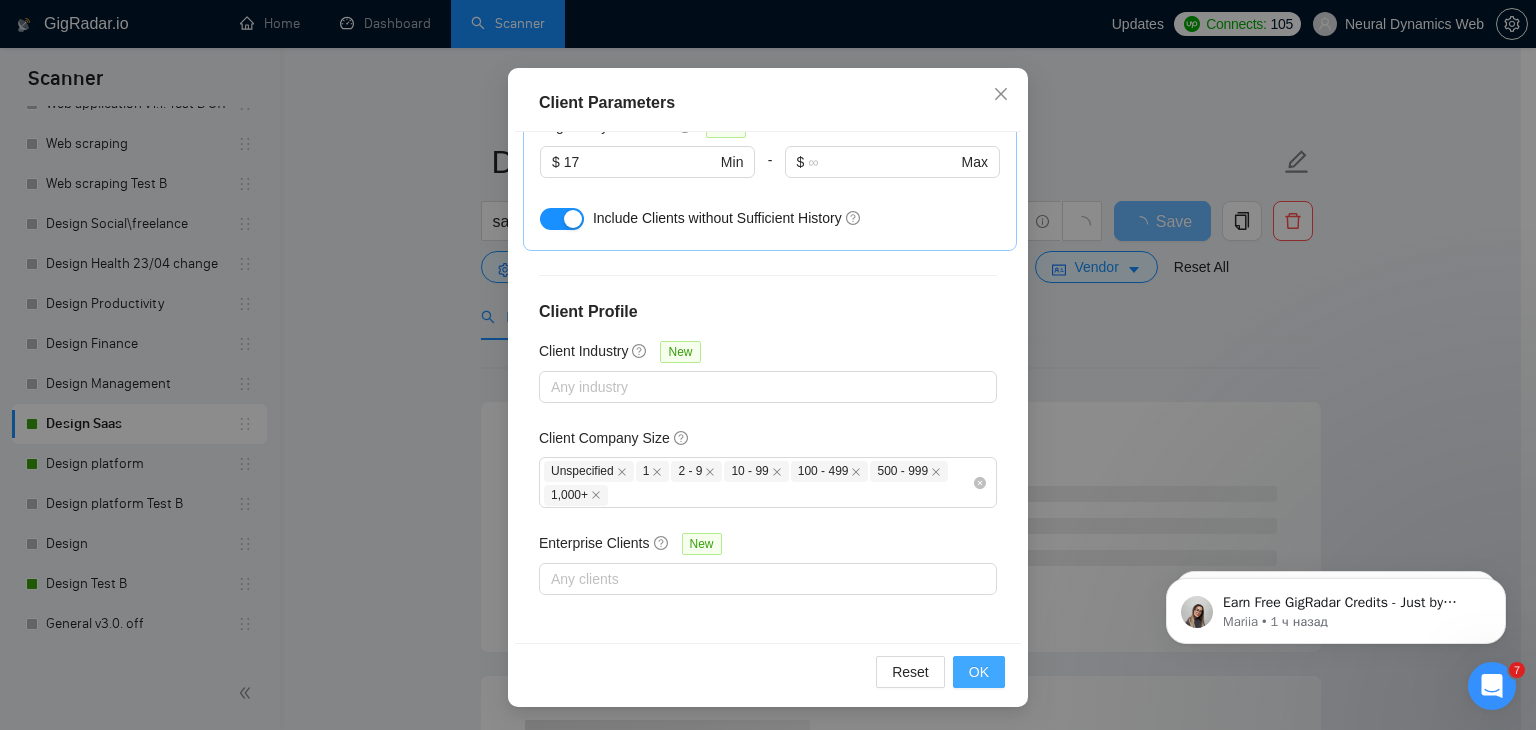 click on "OK" at bounding box center (979, 672) 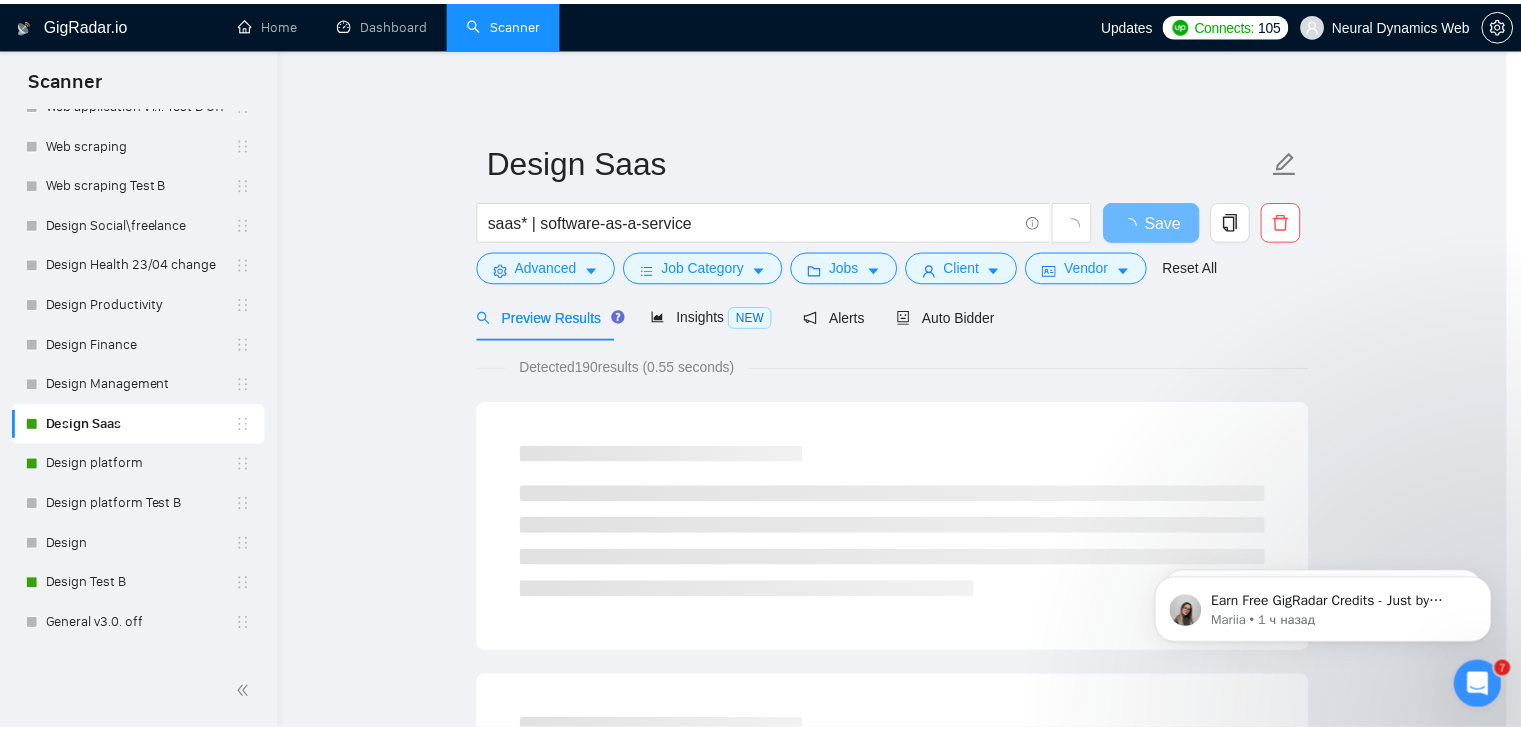scroll, scrollTop: 52, scrollLeft: 0, axis: vertical 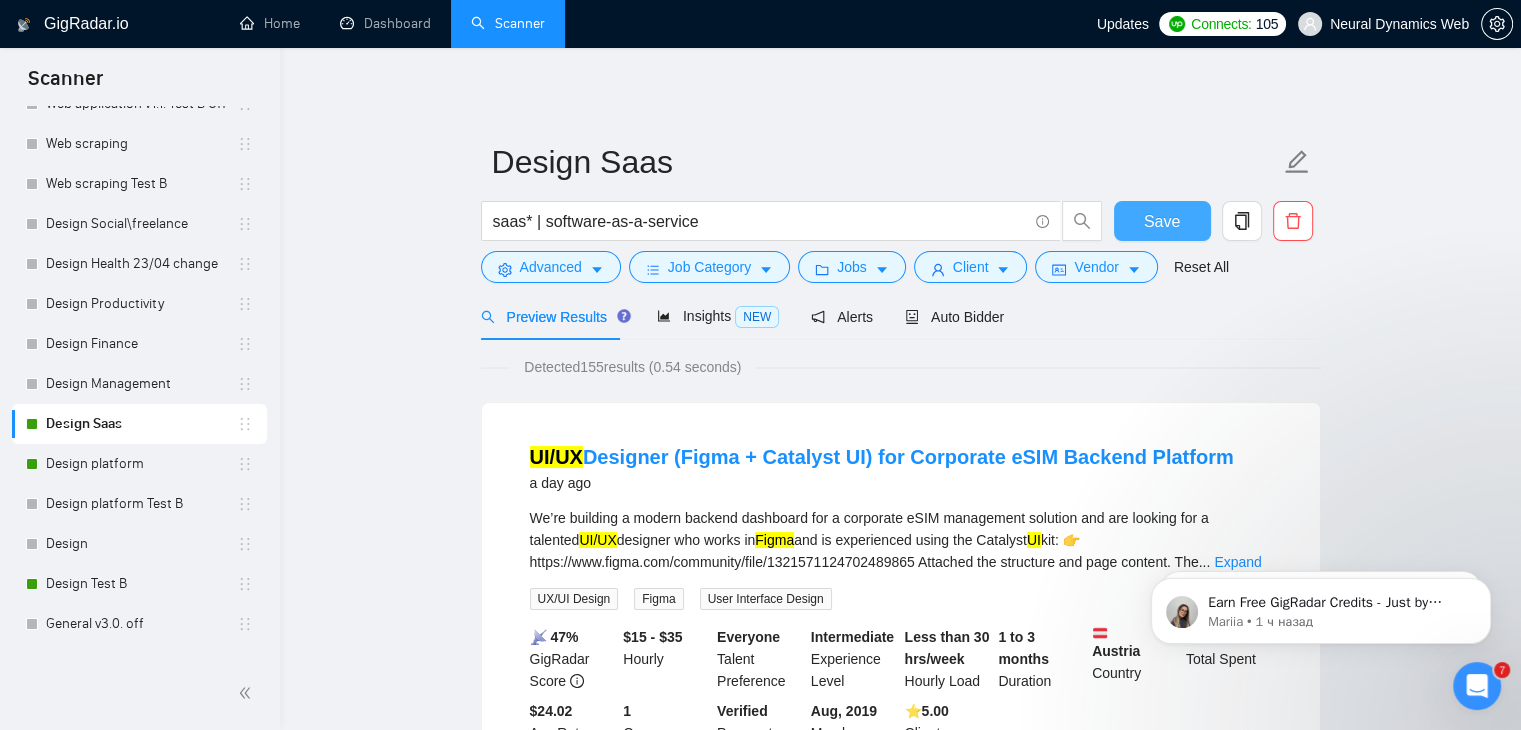 click on "Save" at bounding box center [1162, 221] 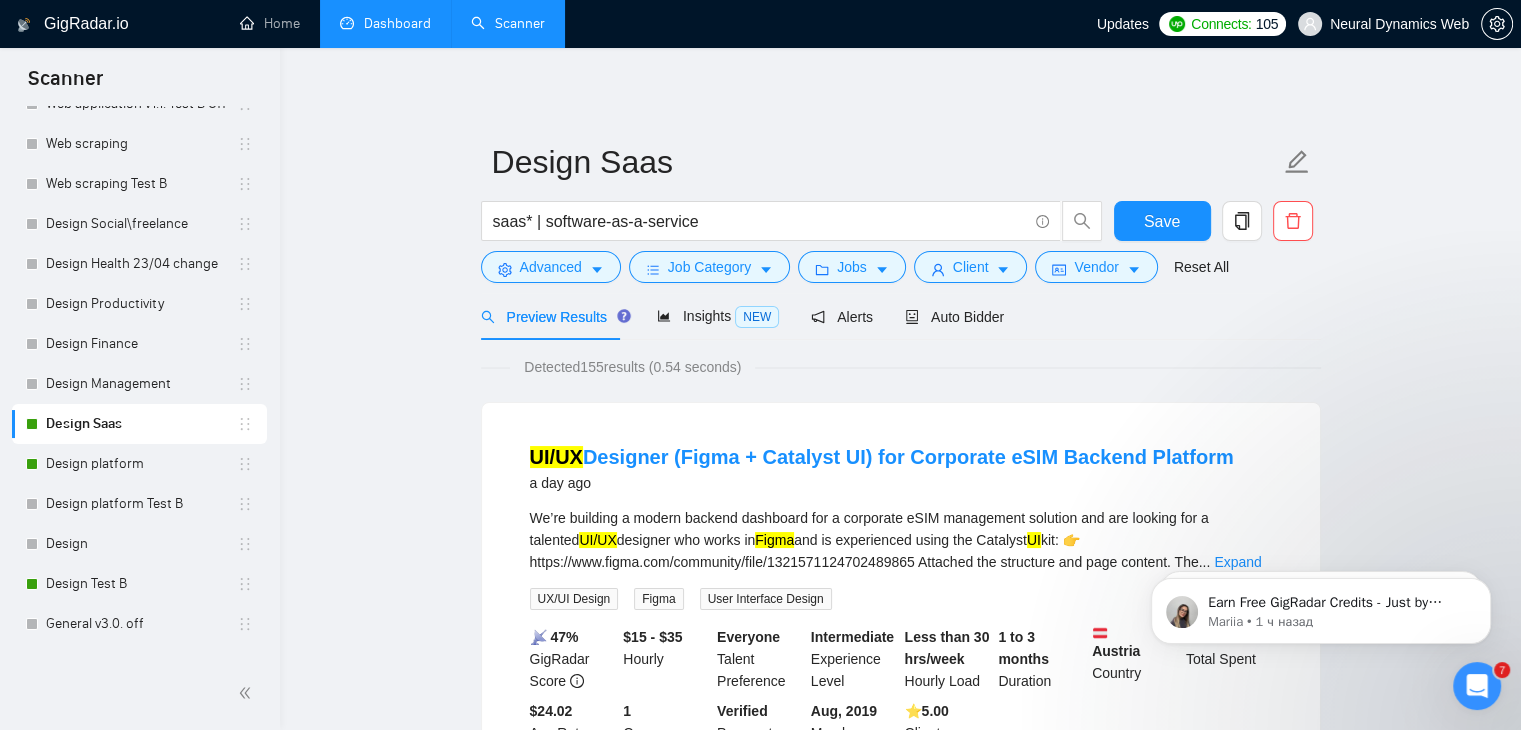 click on "Dashboard" at bounding box center (385, 23) 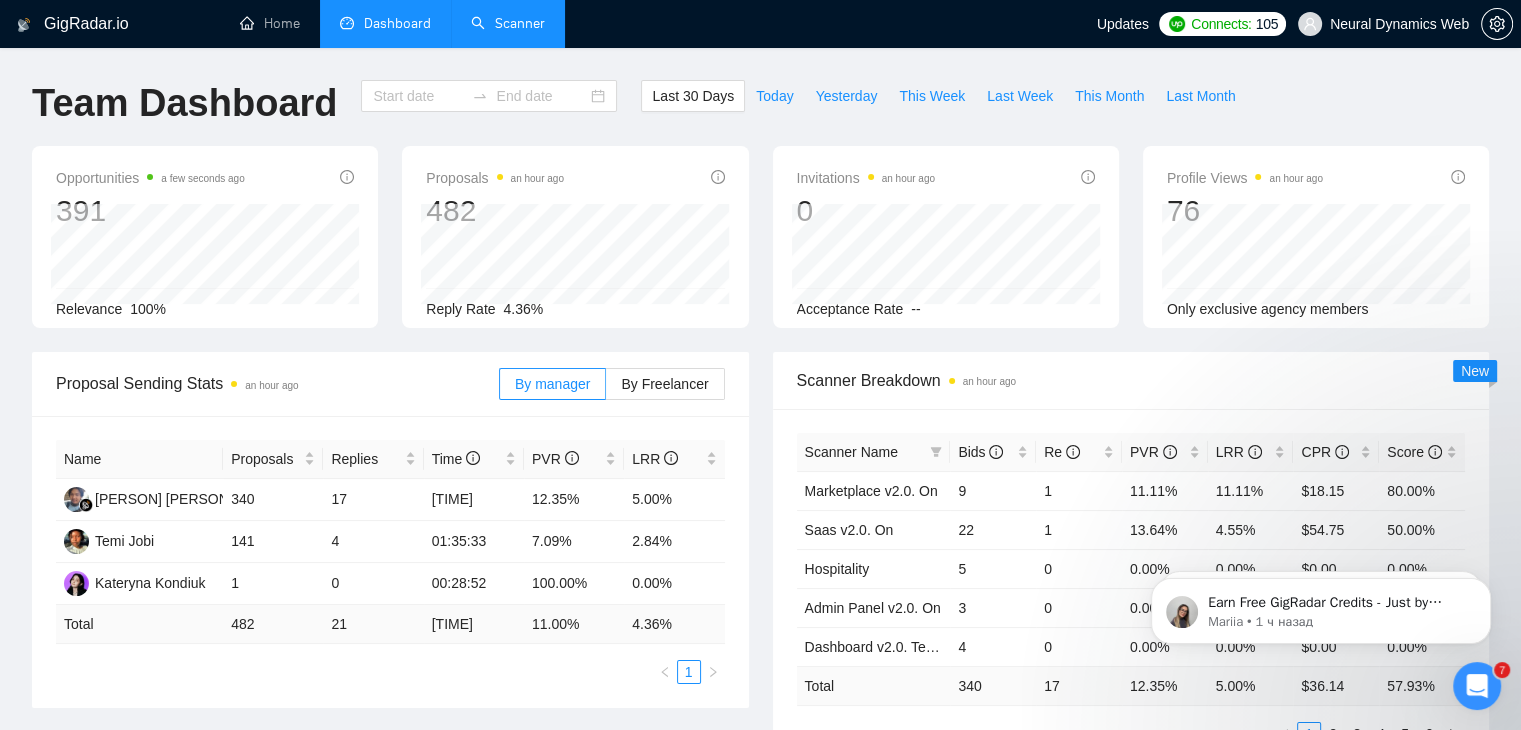 click on "Scanner" at bounding box center (508, 23) 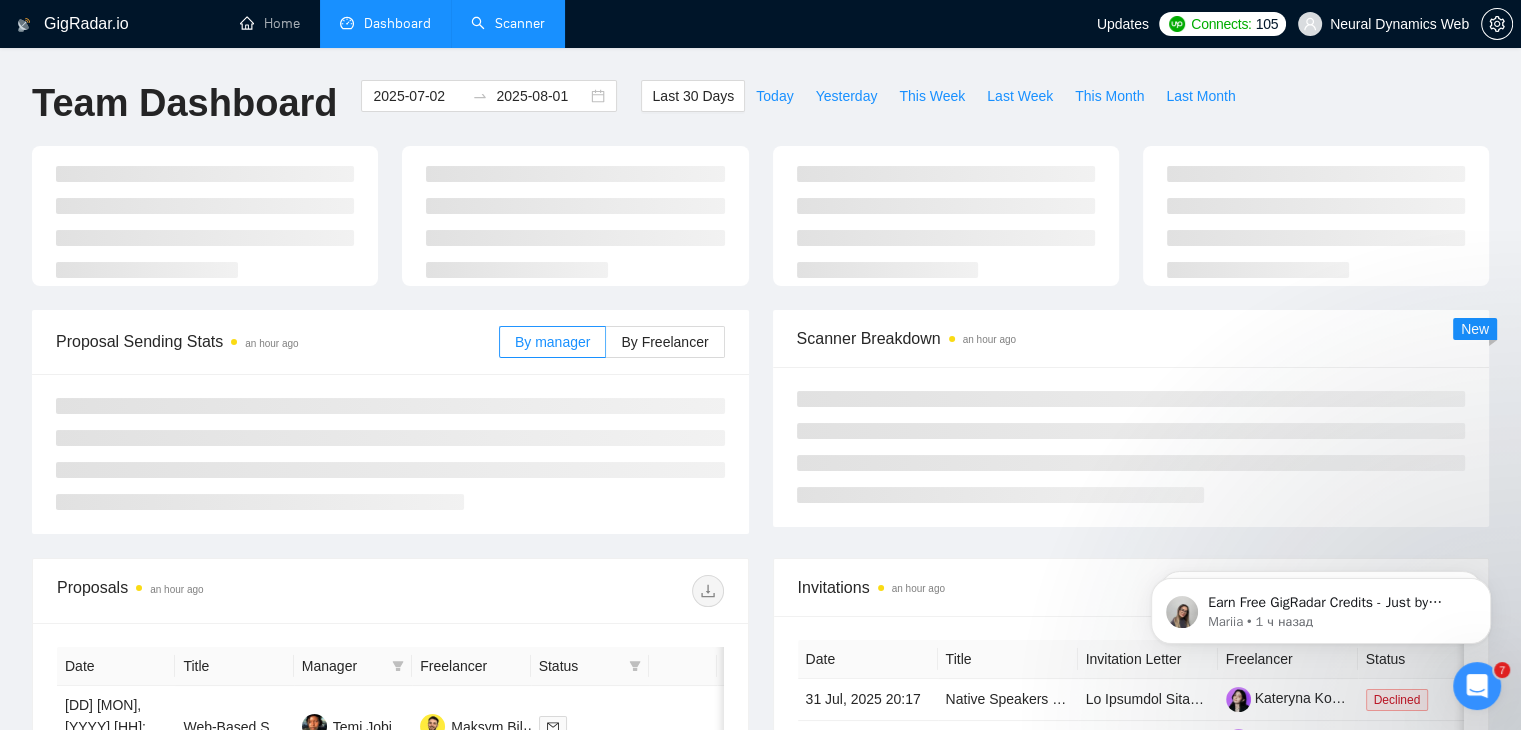 type on "2025-07-02" 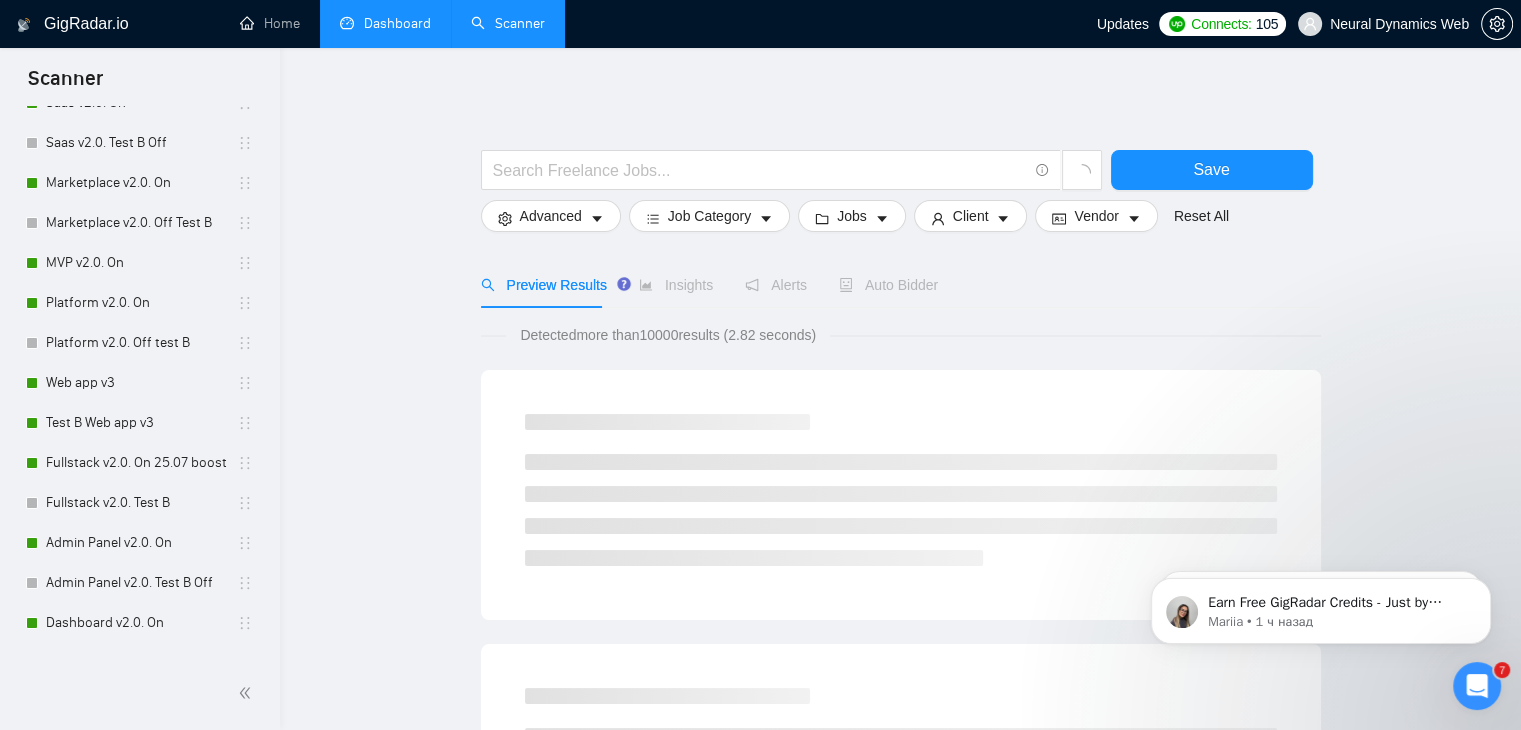 scroll, scrollTop: 688, scrollLeft: 0, axis: vertical 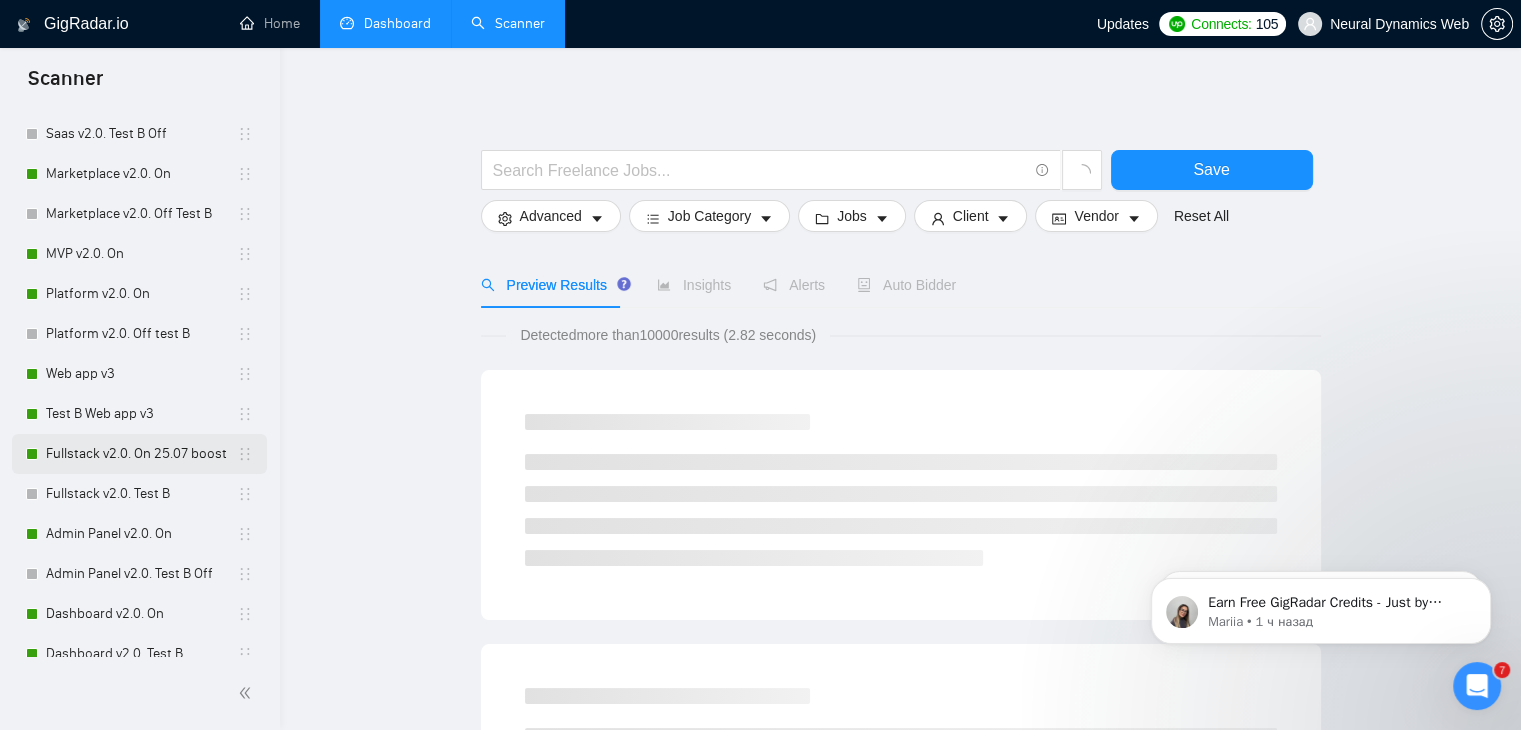click on "Fullstack v2.0. On 25.07 boost" at bounding box center [141, 454] 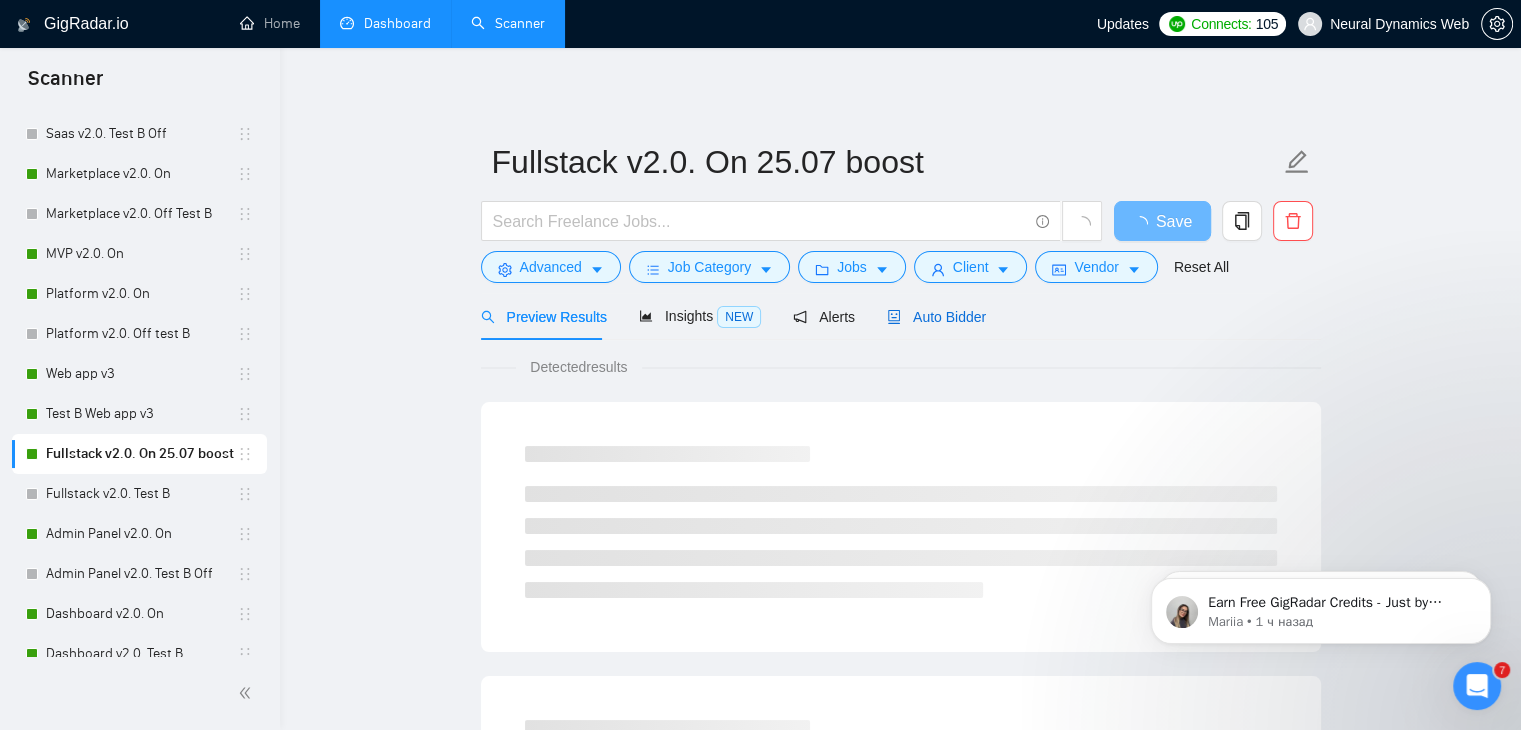 click on "Auto Bidder" at bounding box center [936, 317] 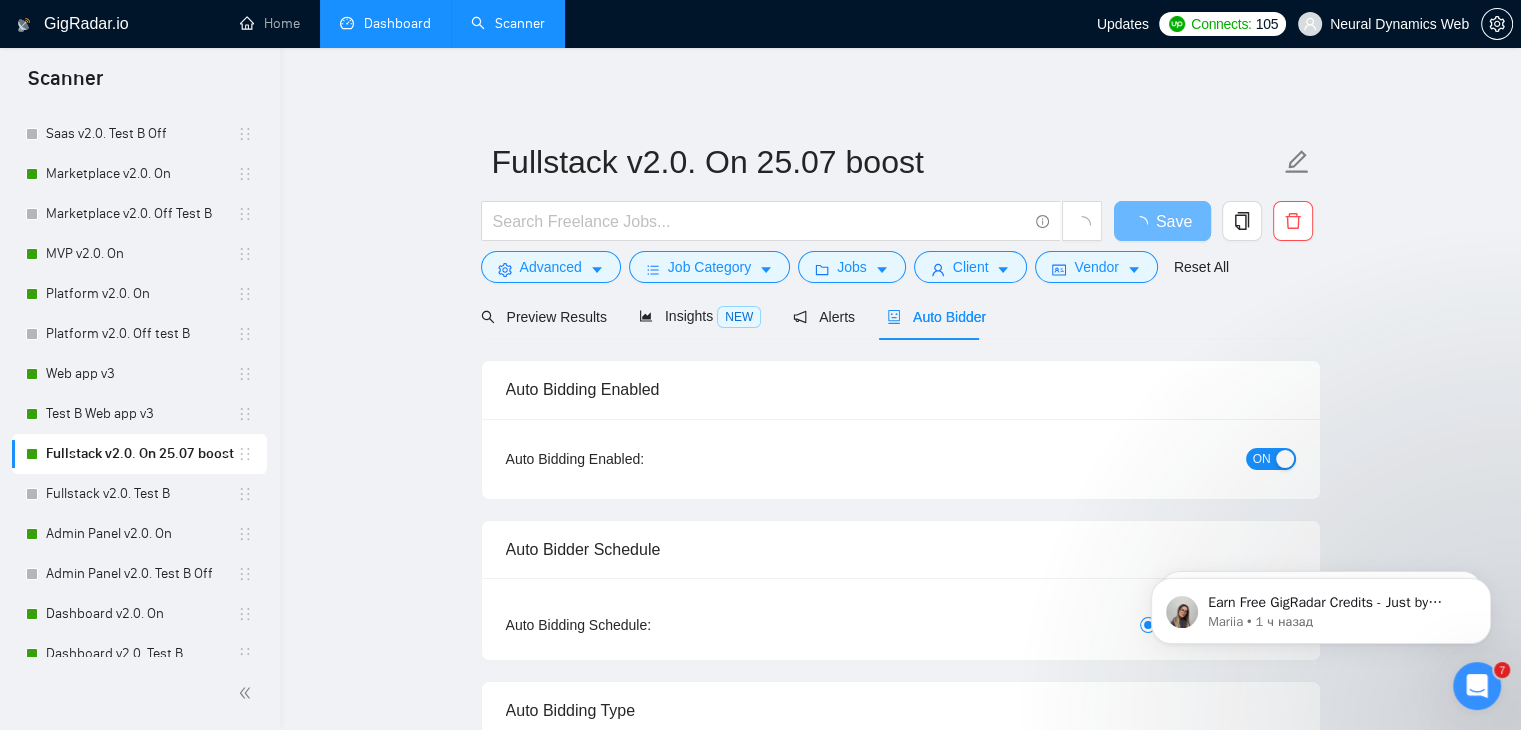 type 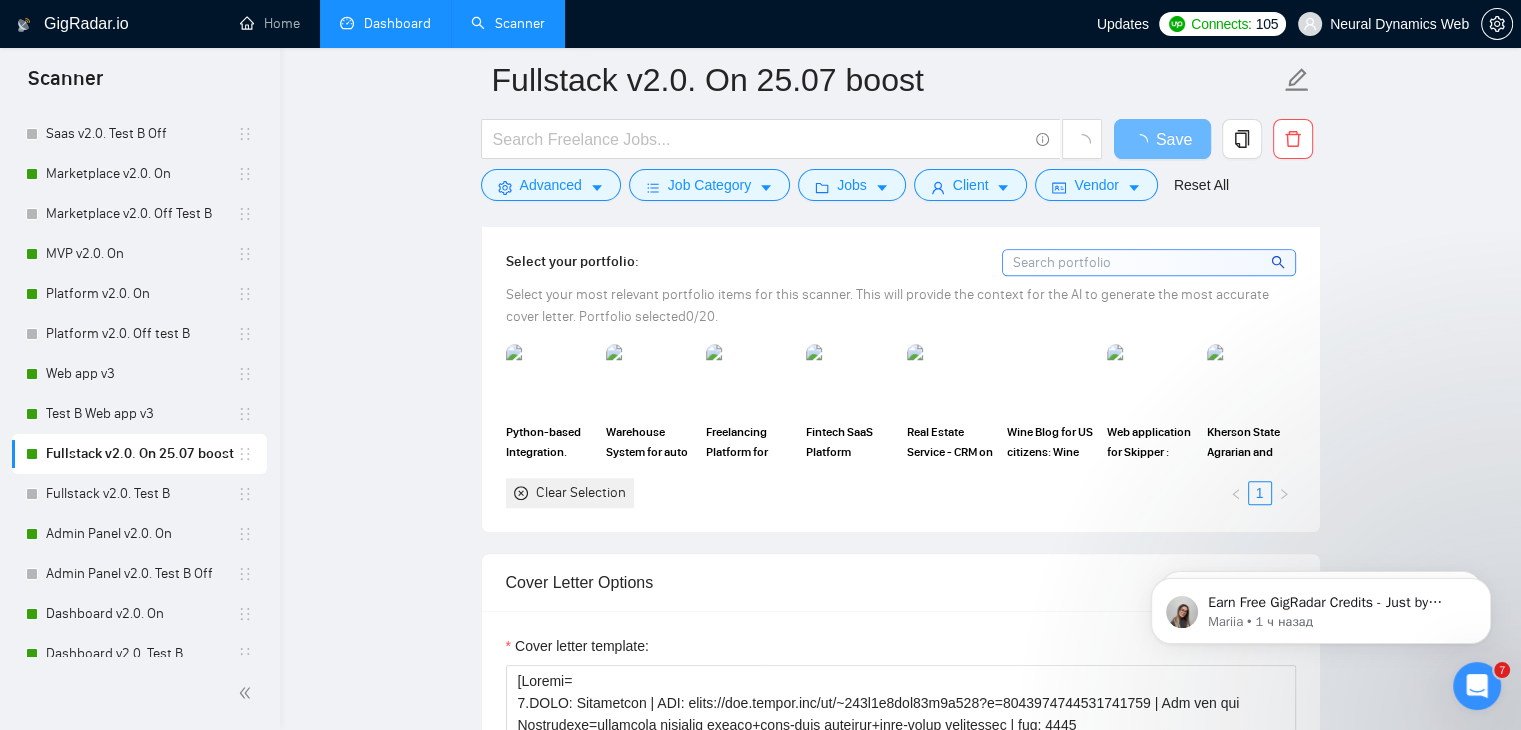 scroll, scrollTop: 1575, scrollLeft: 0, axis: vertical 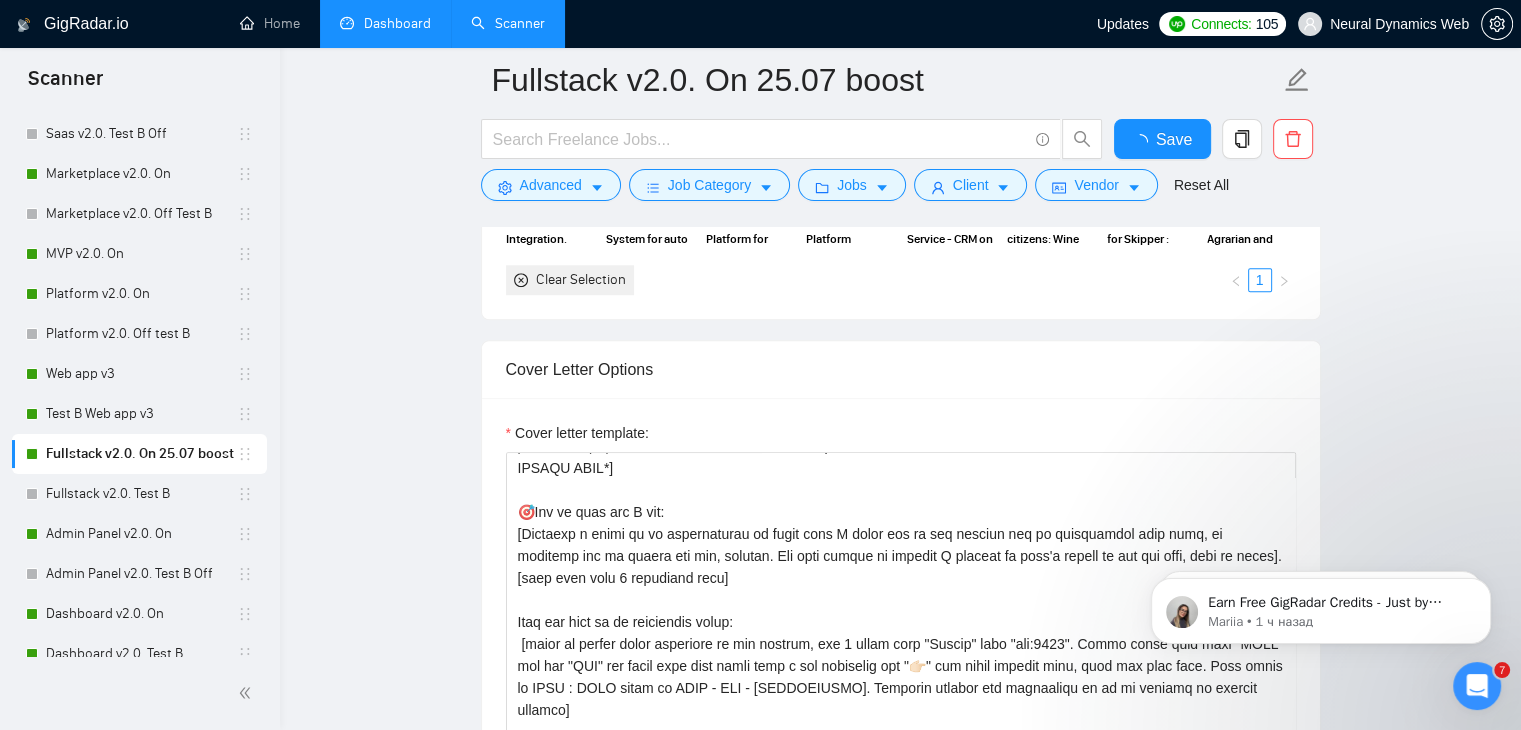 type 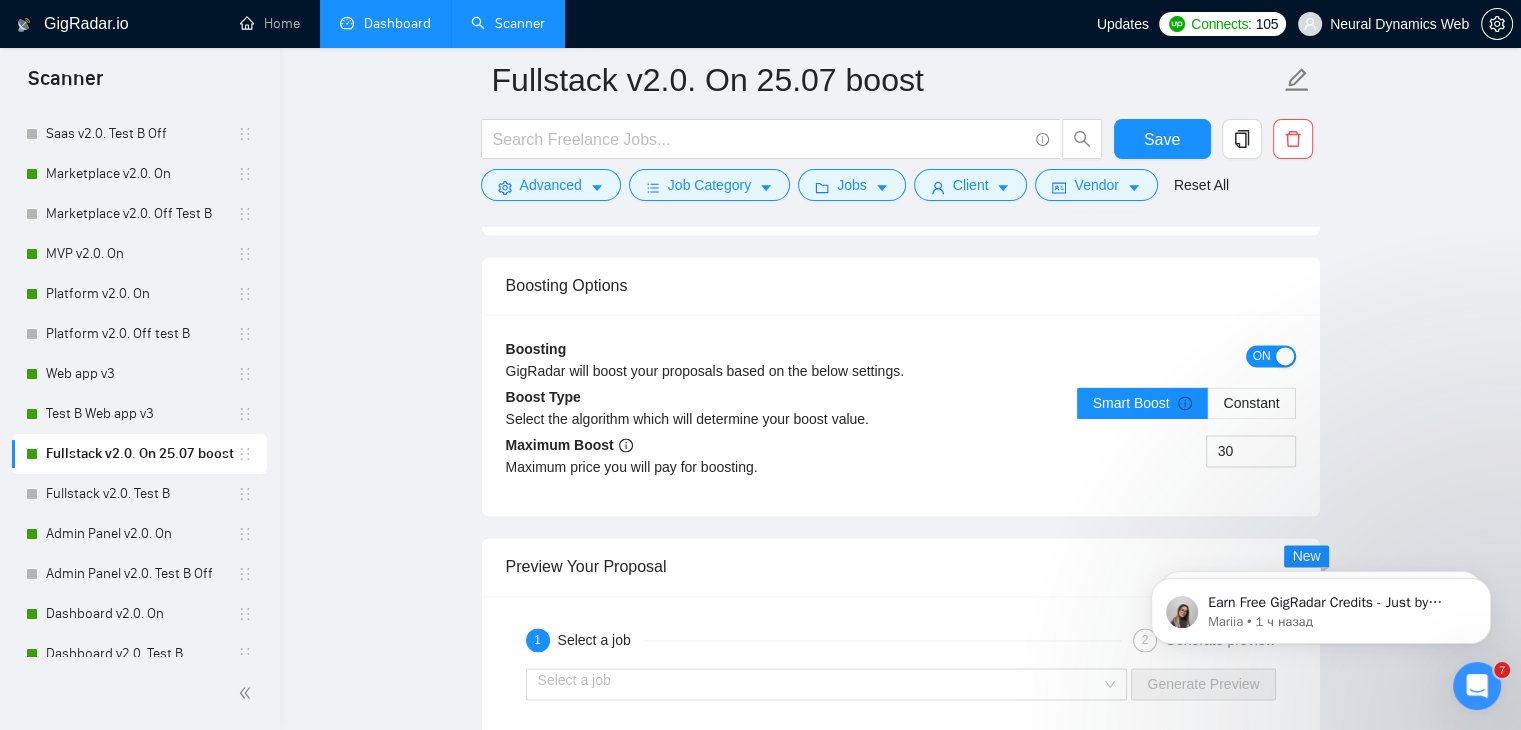 scroll, scrollTop: 3060, scrollLeft: 0, axis: vertical 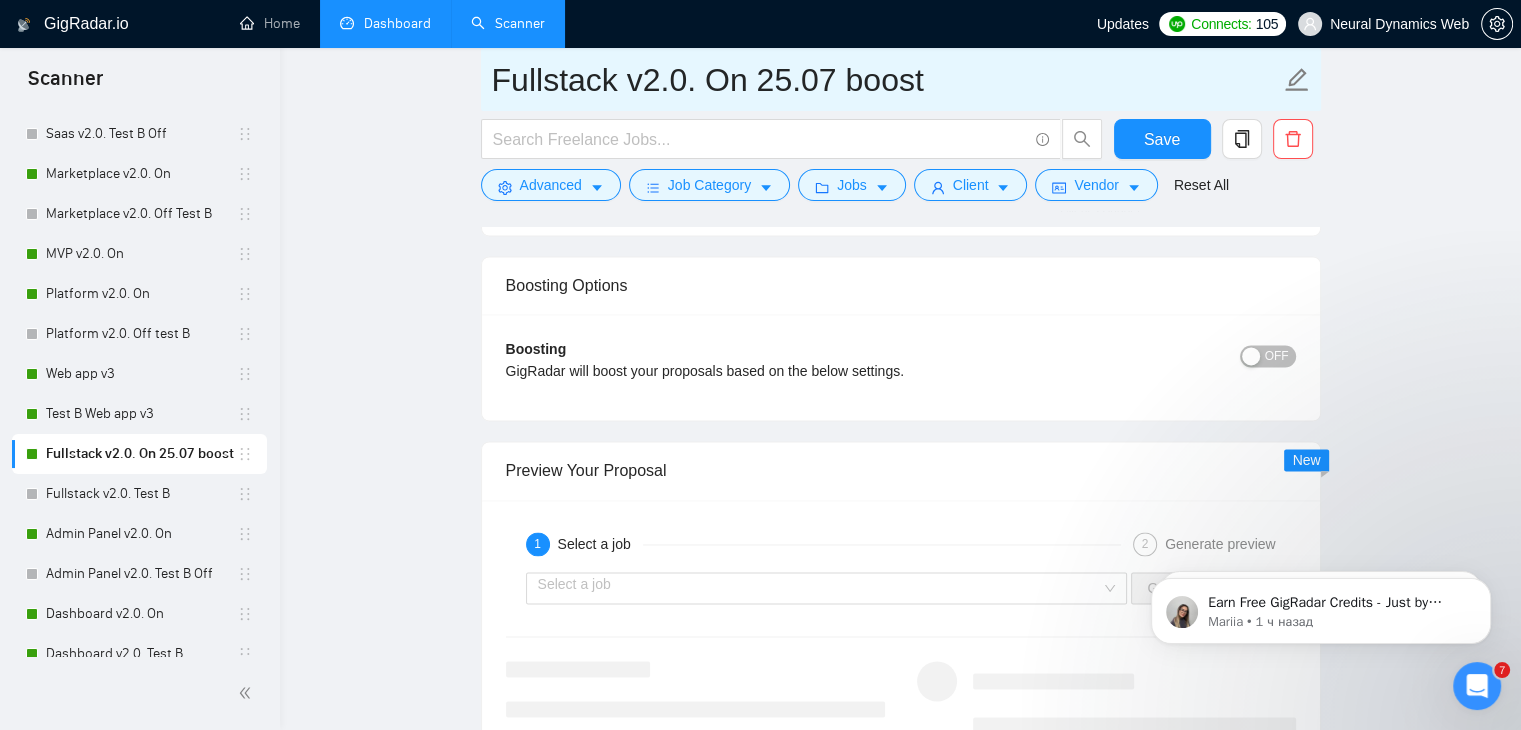 click on "Fullstack v2.0. On 25.07 boost" at bounding box center [886, 80] 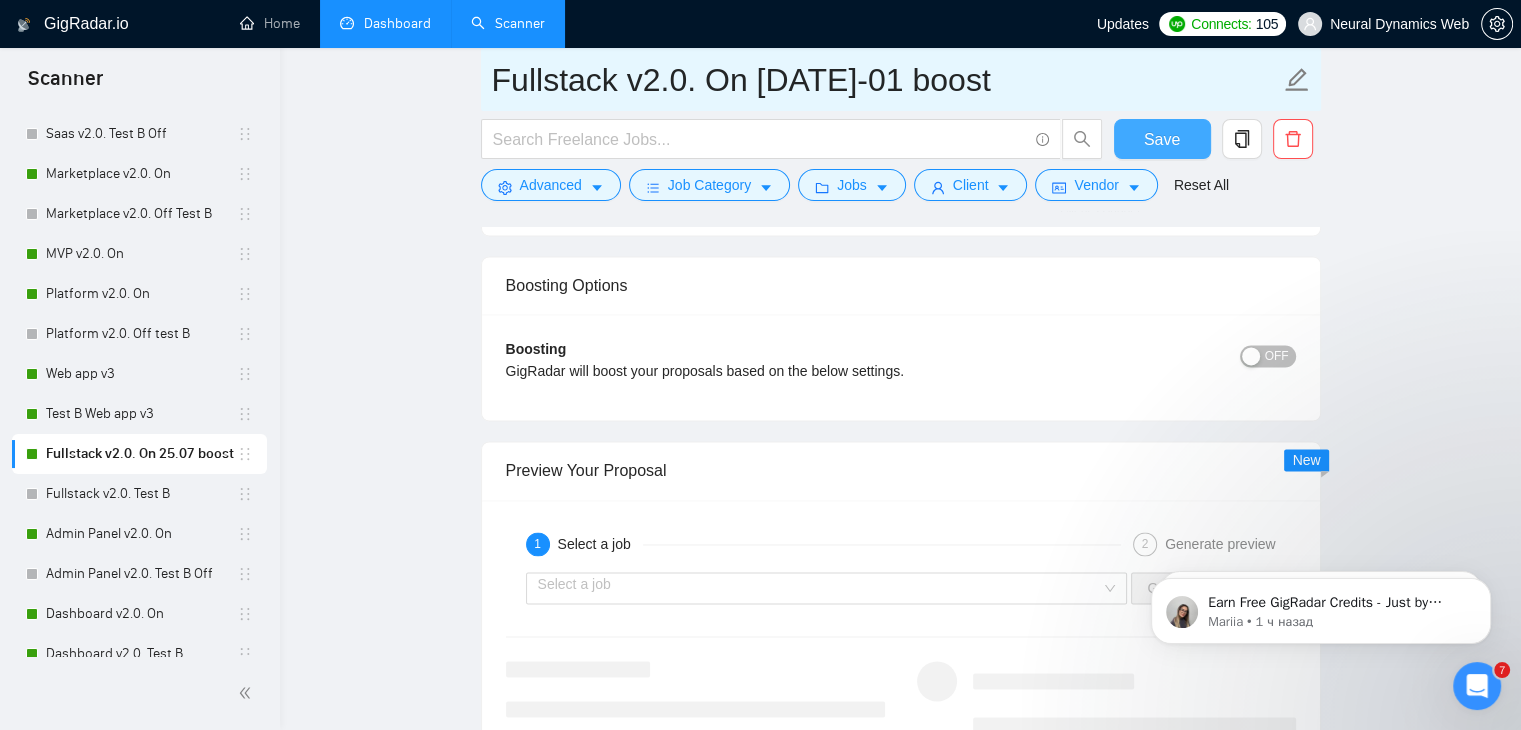 type on "Fullstack v2.0. On [DATE]-01 boost" 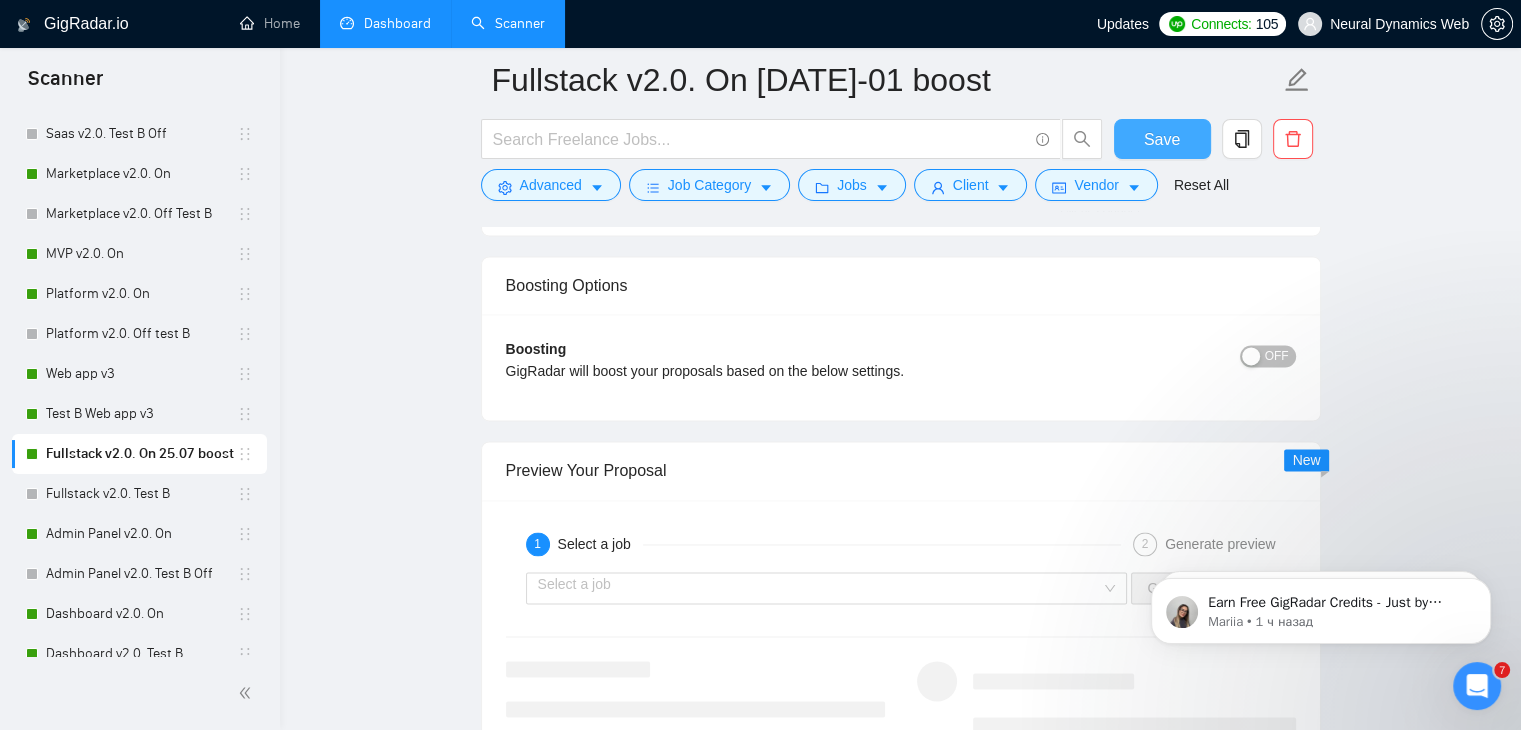 click on "Save" at bounding box center [1162, 139] 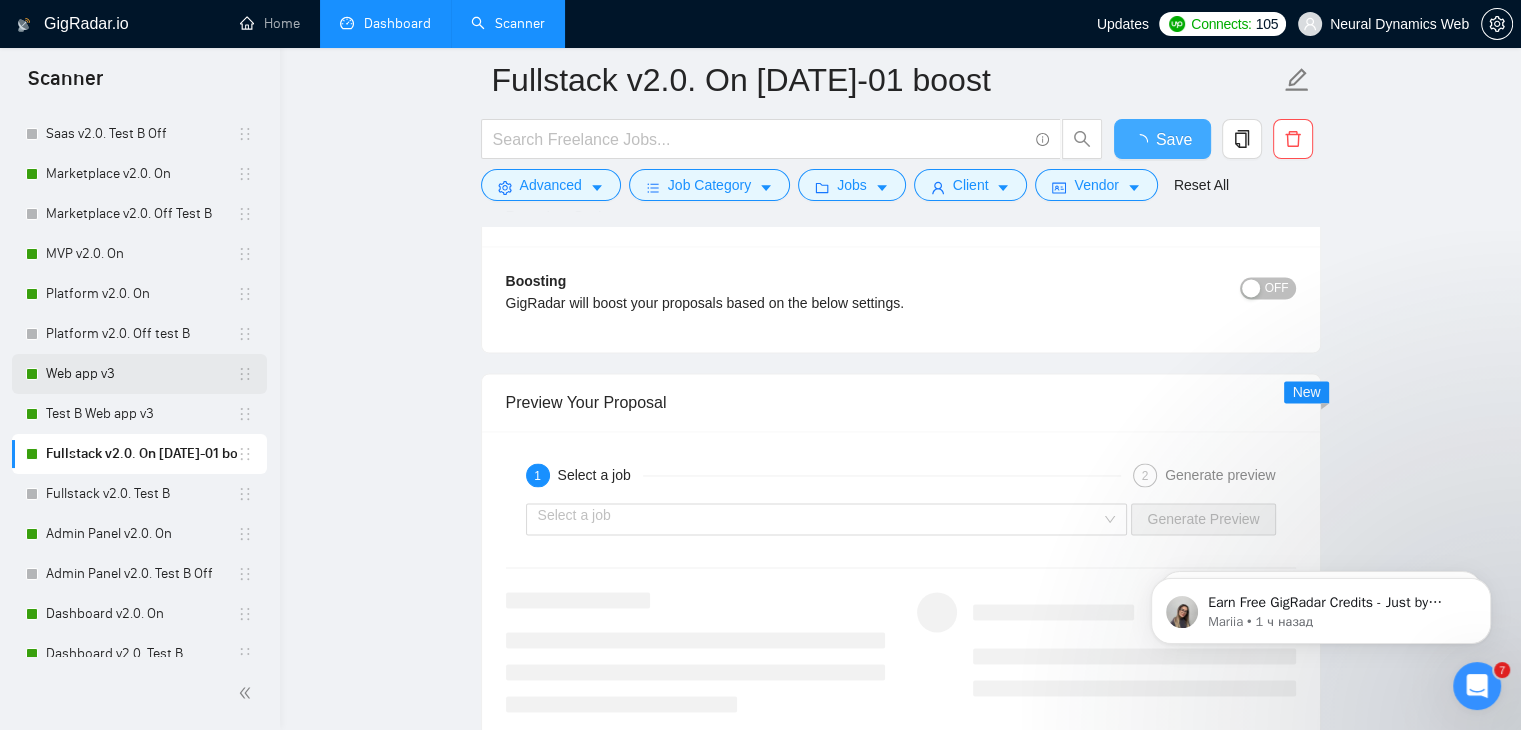 type 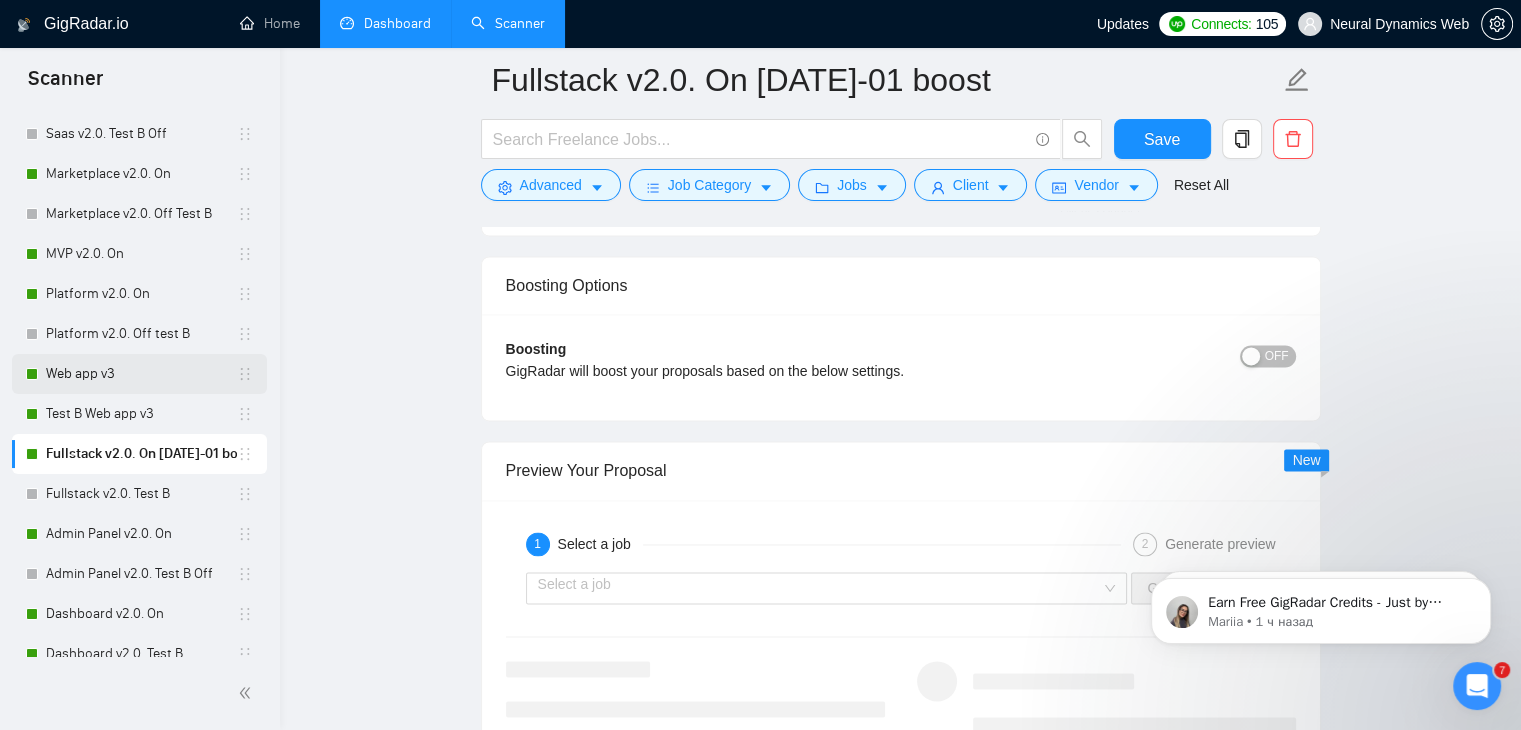 click on "Web app v3" at bounding box center [141, 374] 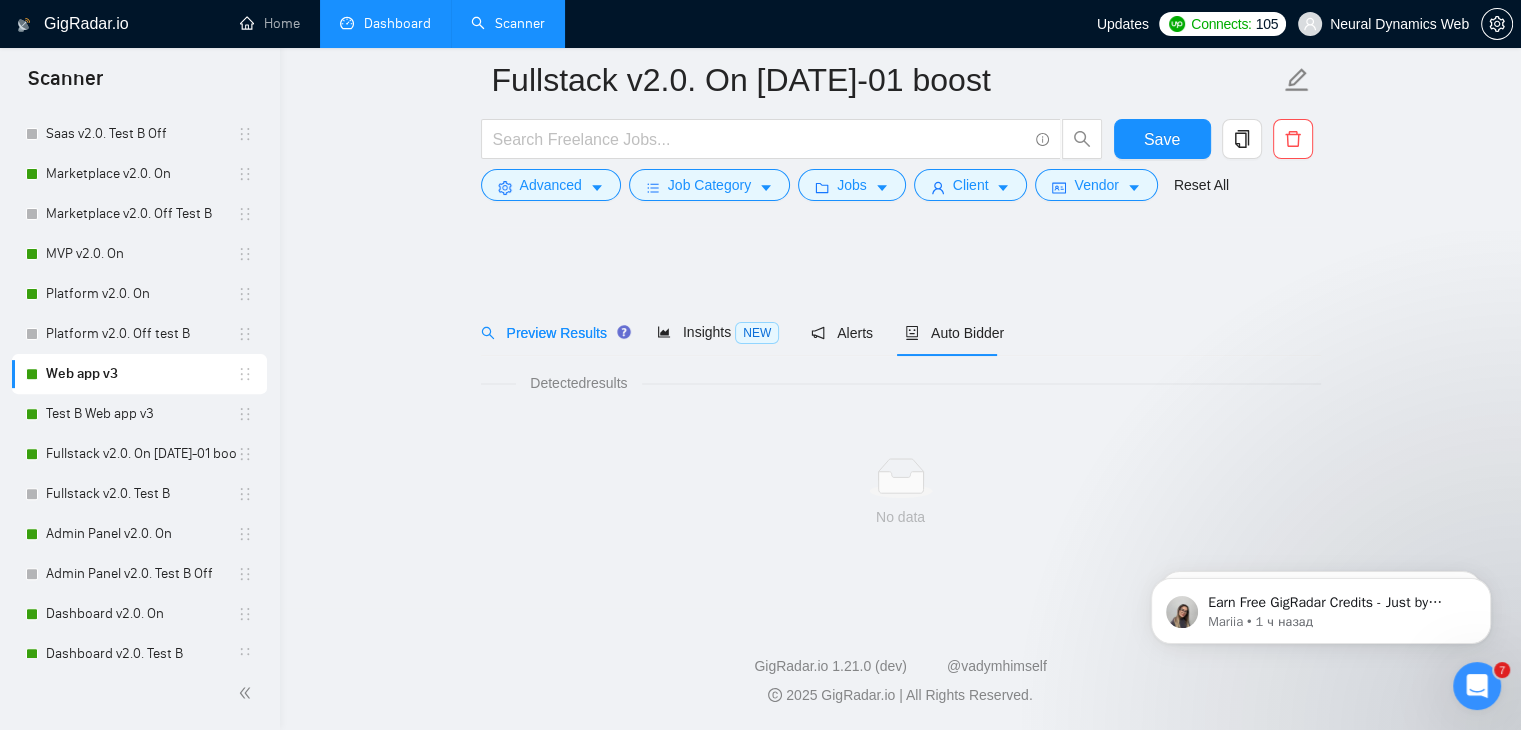 scroll, scrollTop: 0, scrollLeft: 0, axis: both 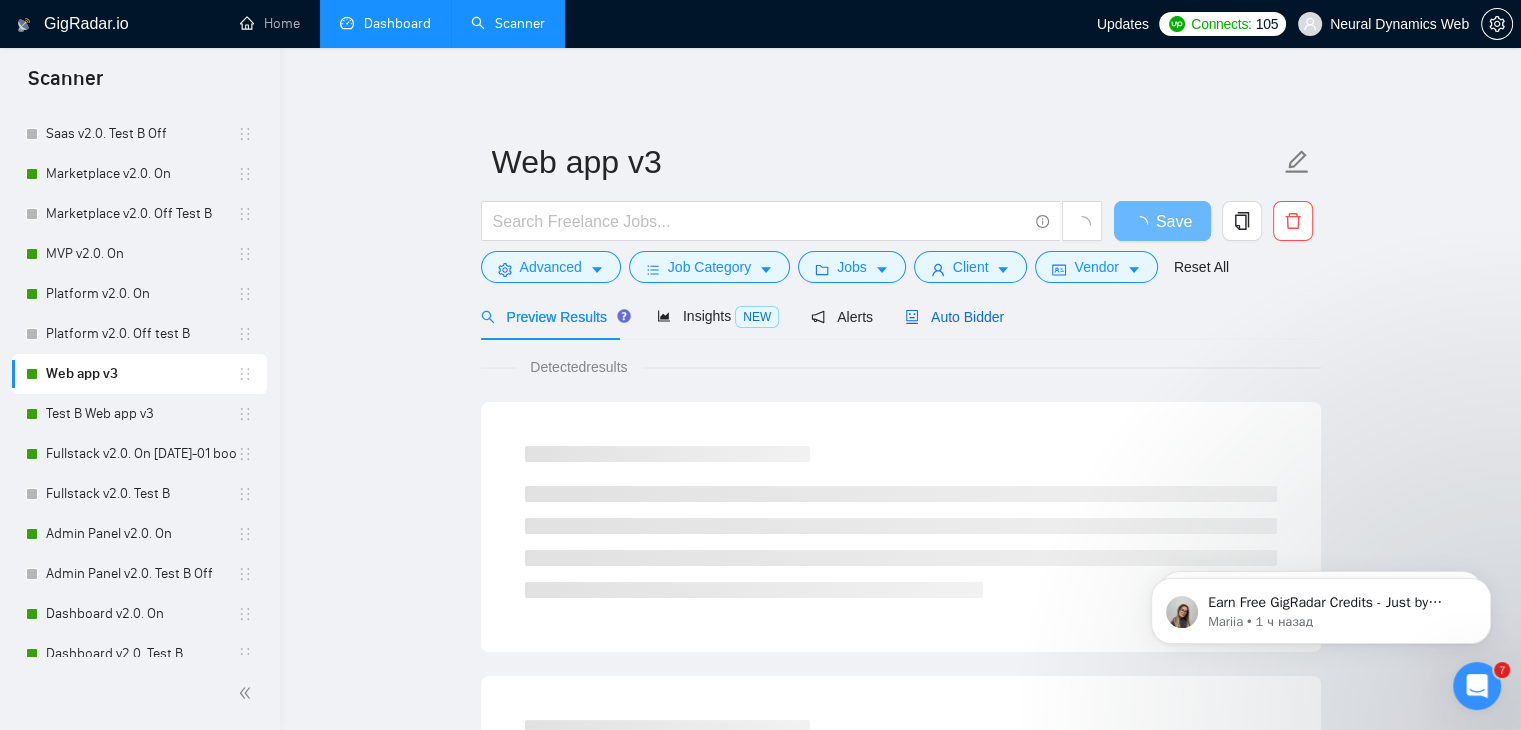 click on "Auto Bidder" at bounding box center [954, 317] 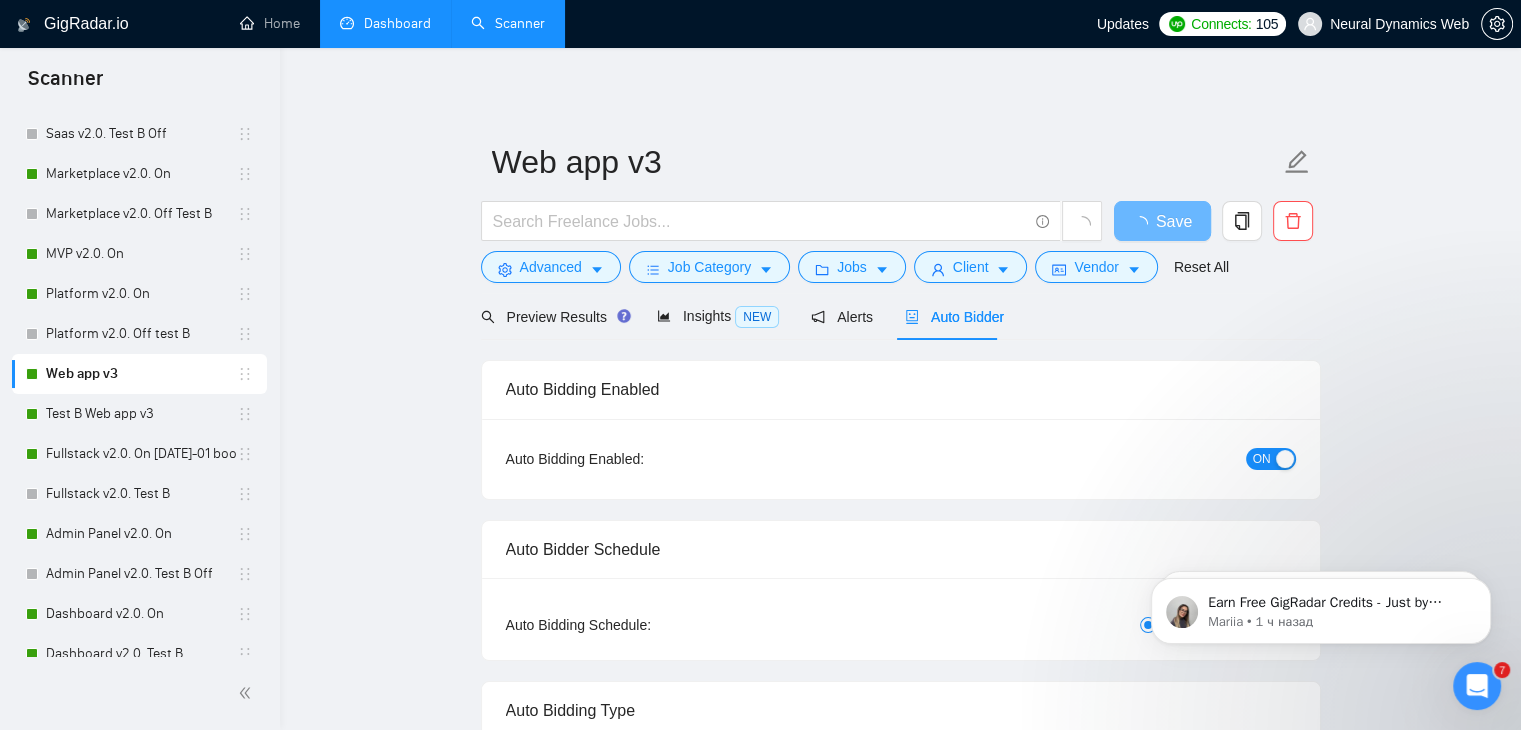 type 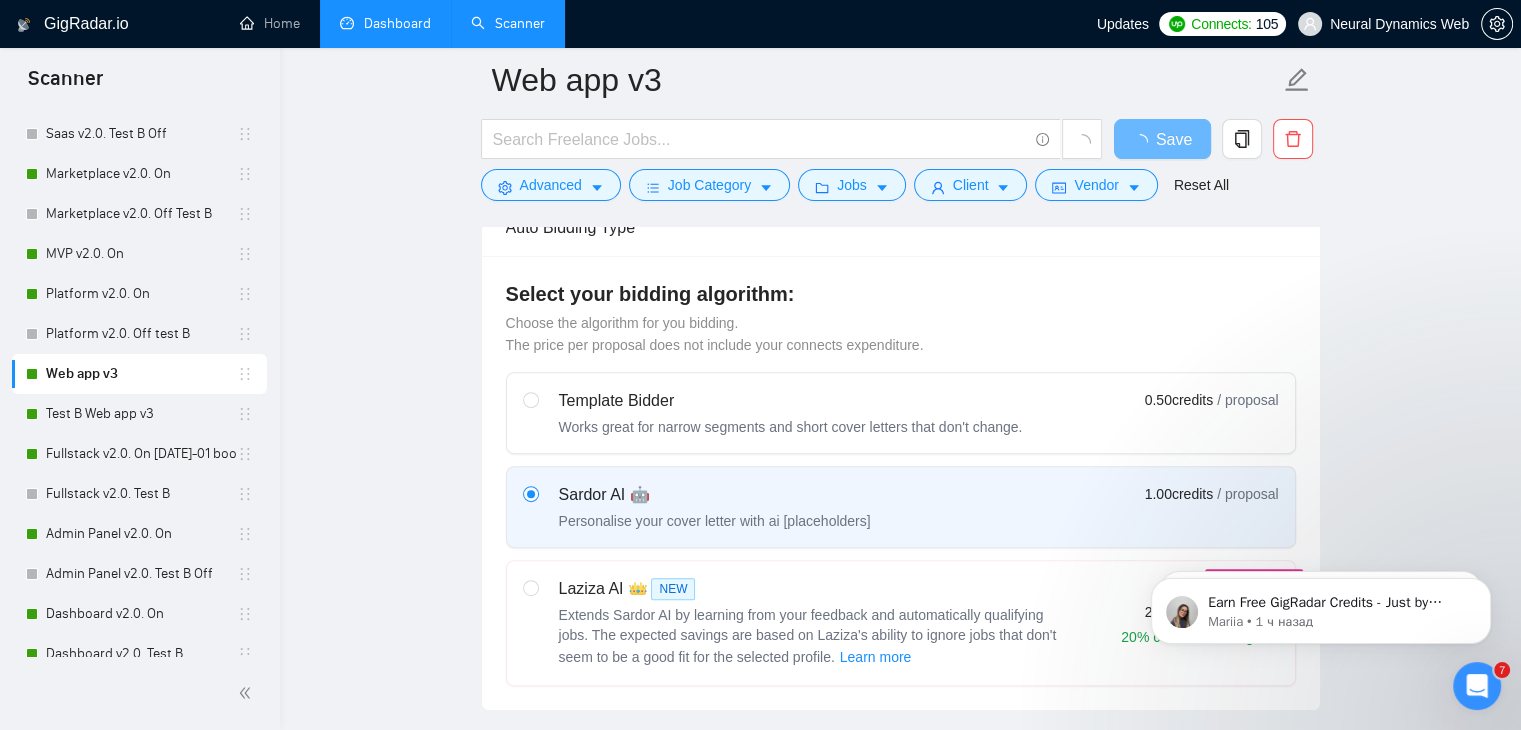 scroll, scrollTop: 1596, scrollLeft: 0, axis: vertical 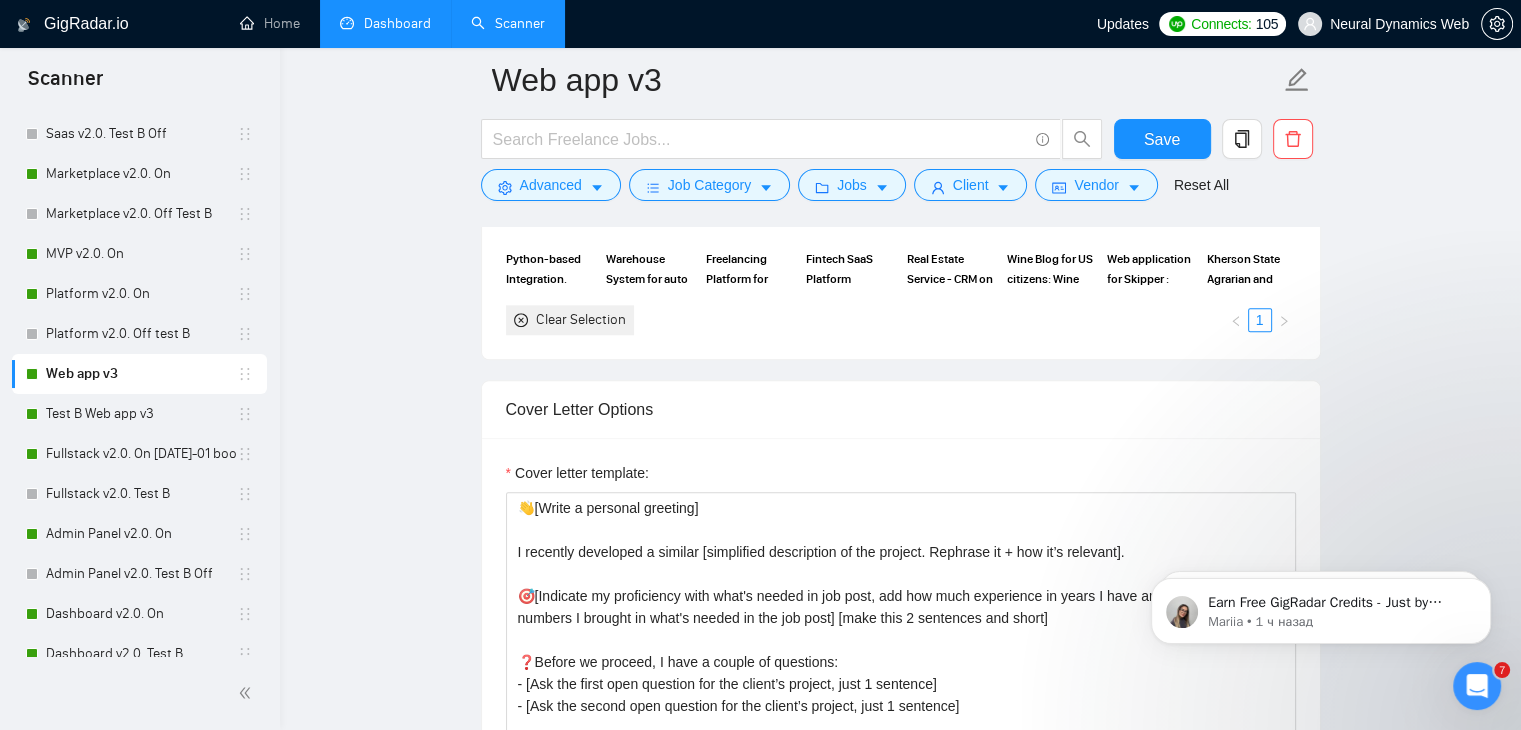type 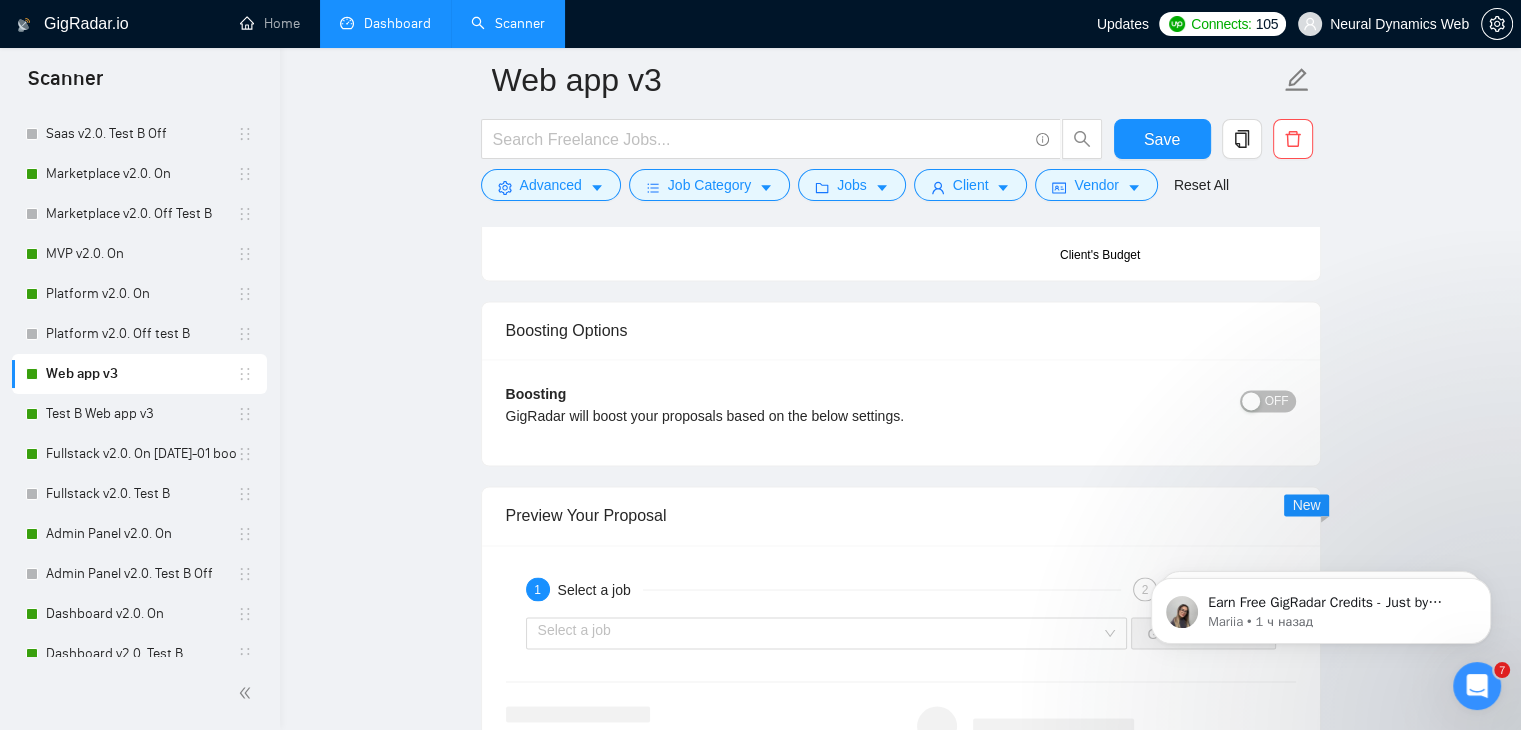 scroll, scrollTop: 3269, scrollLeft: 0, axis: vertical 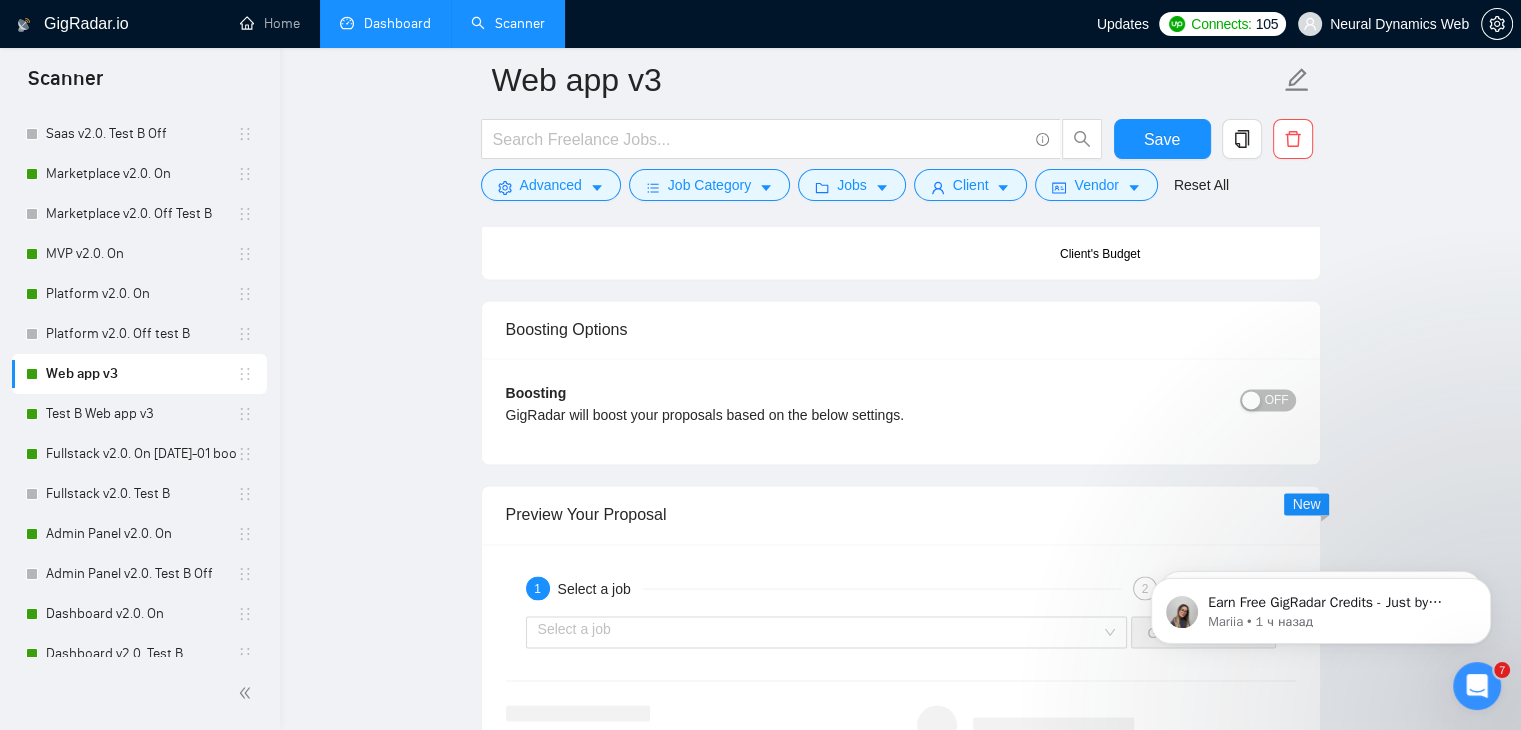 click on "OFF" at bounding box center [1277, 400] 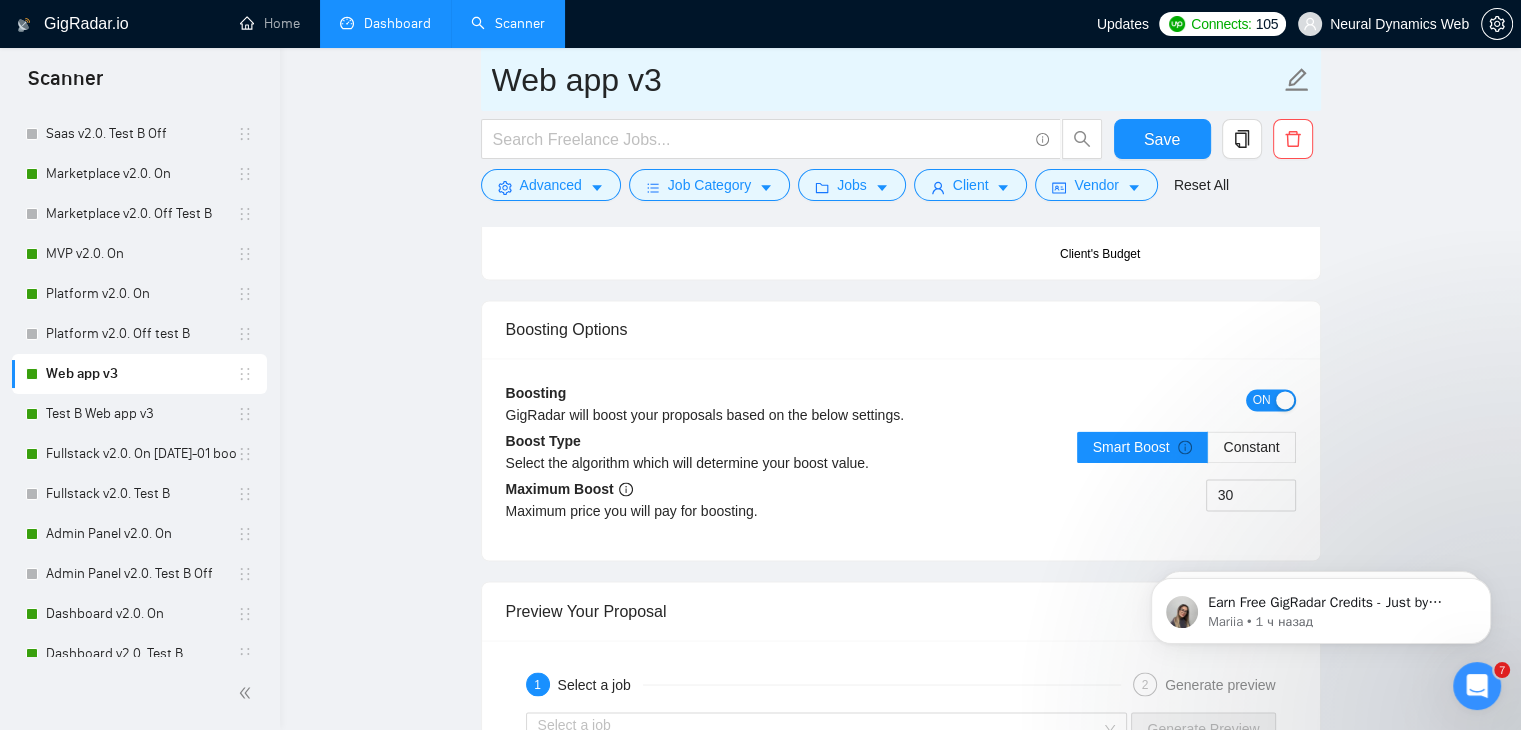 click on "Web app v3" at bounding box center (886, 80) 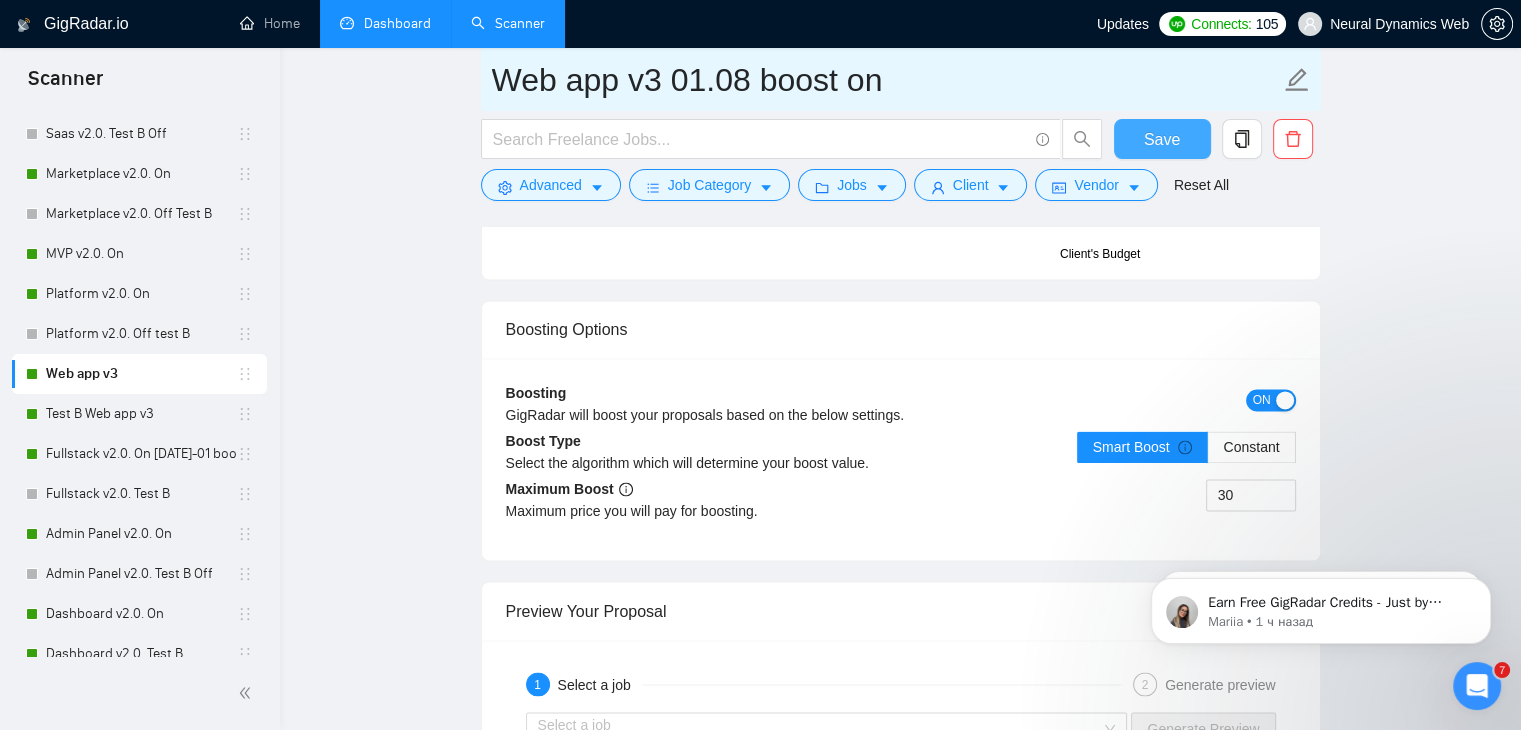 type on "Web app v3 01.08 boost on" 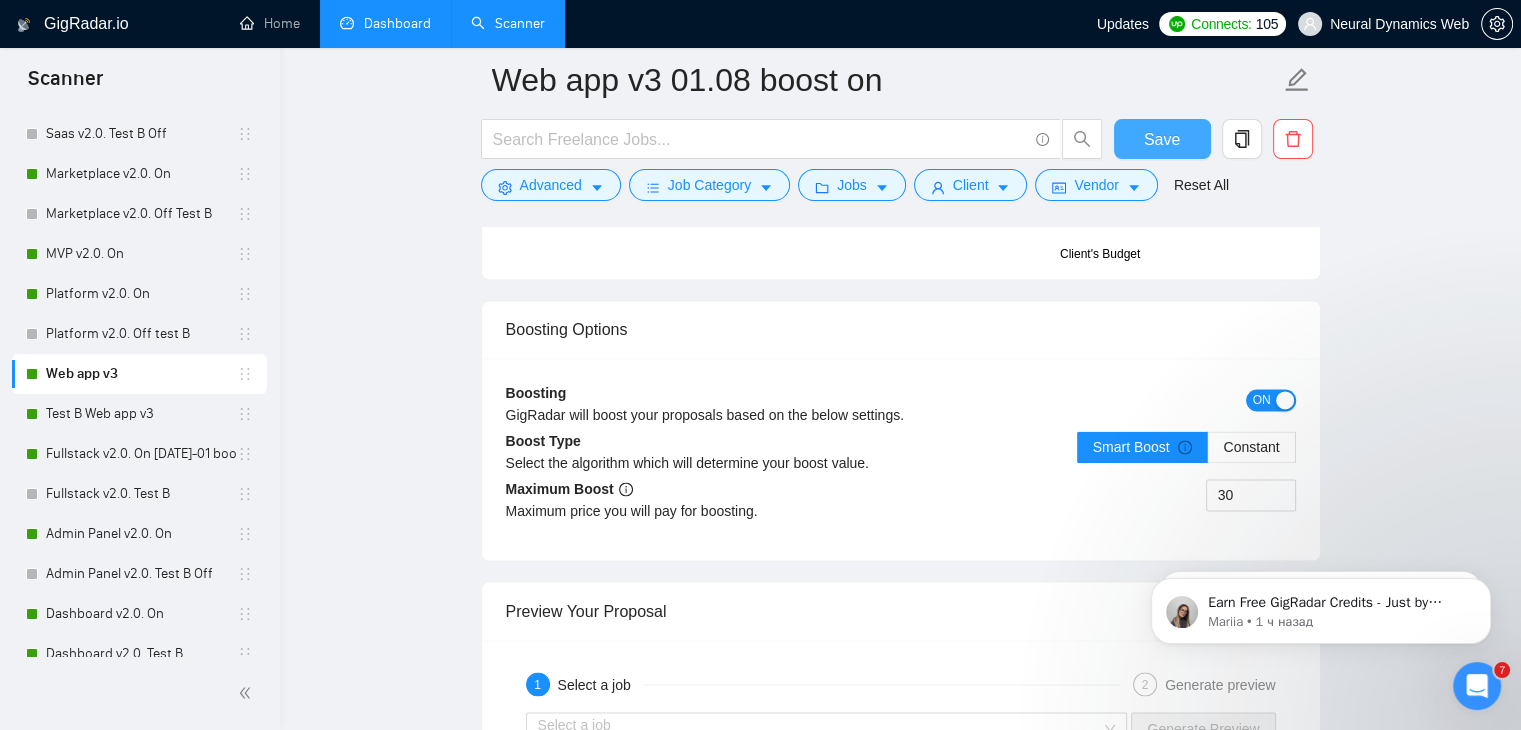 click on "Save" at bounding box center [1162, 139] 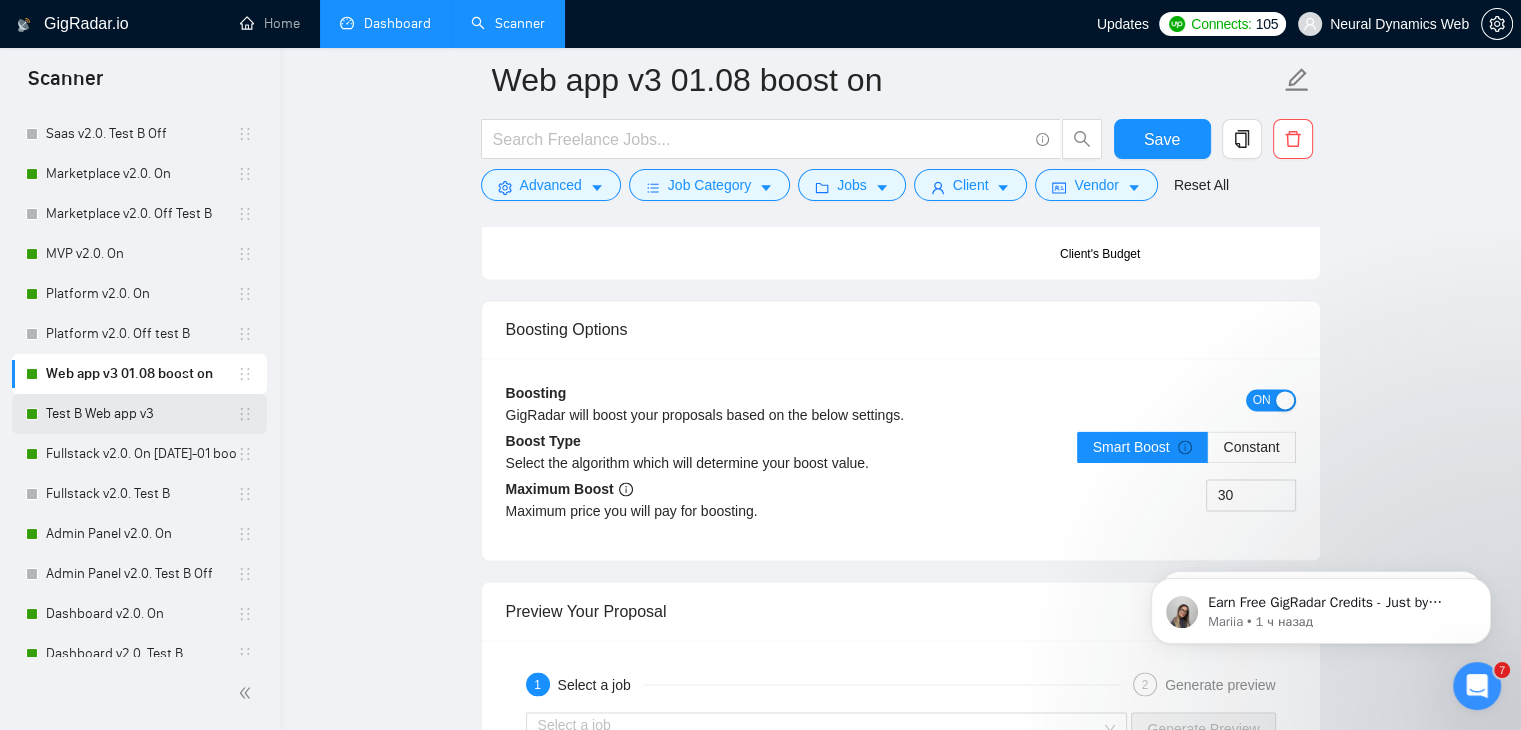 click on "Test B Web app v3" at bounding box center [141, 414] 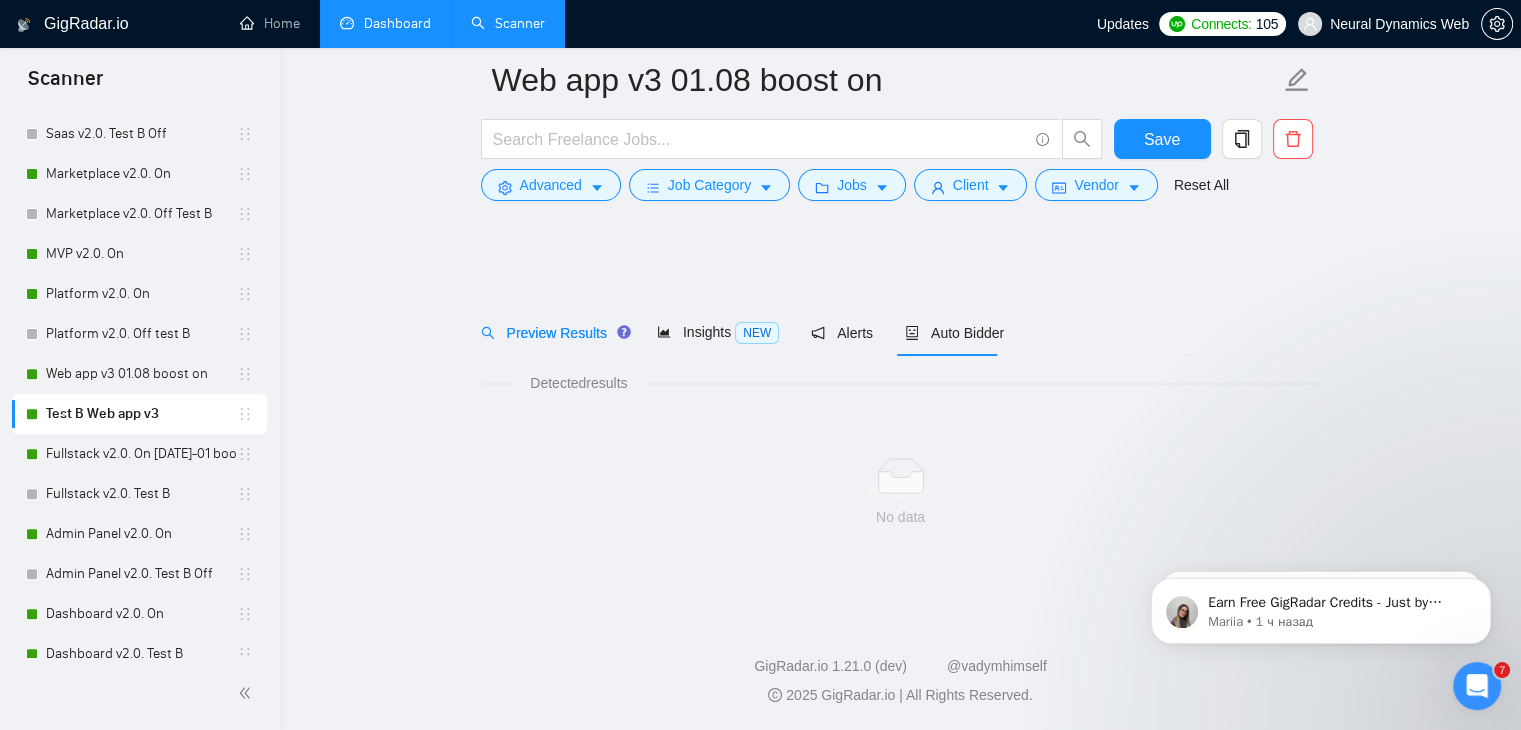 scroll, scrollTop: 0, scrollLeft: 0, axis: both 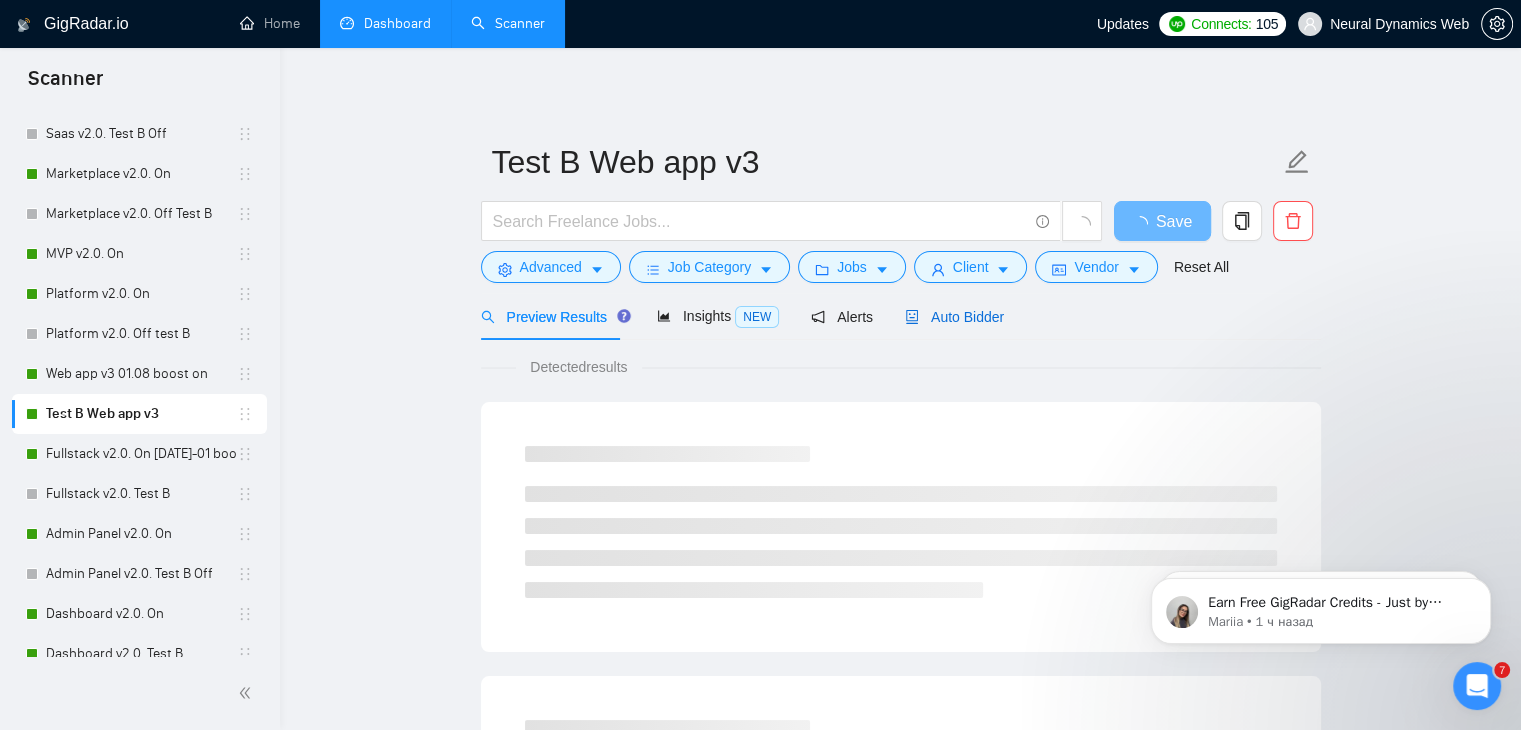 click on "Auto Bidder" at bounding box center [954, 317] 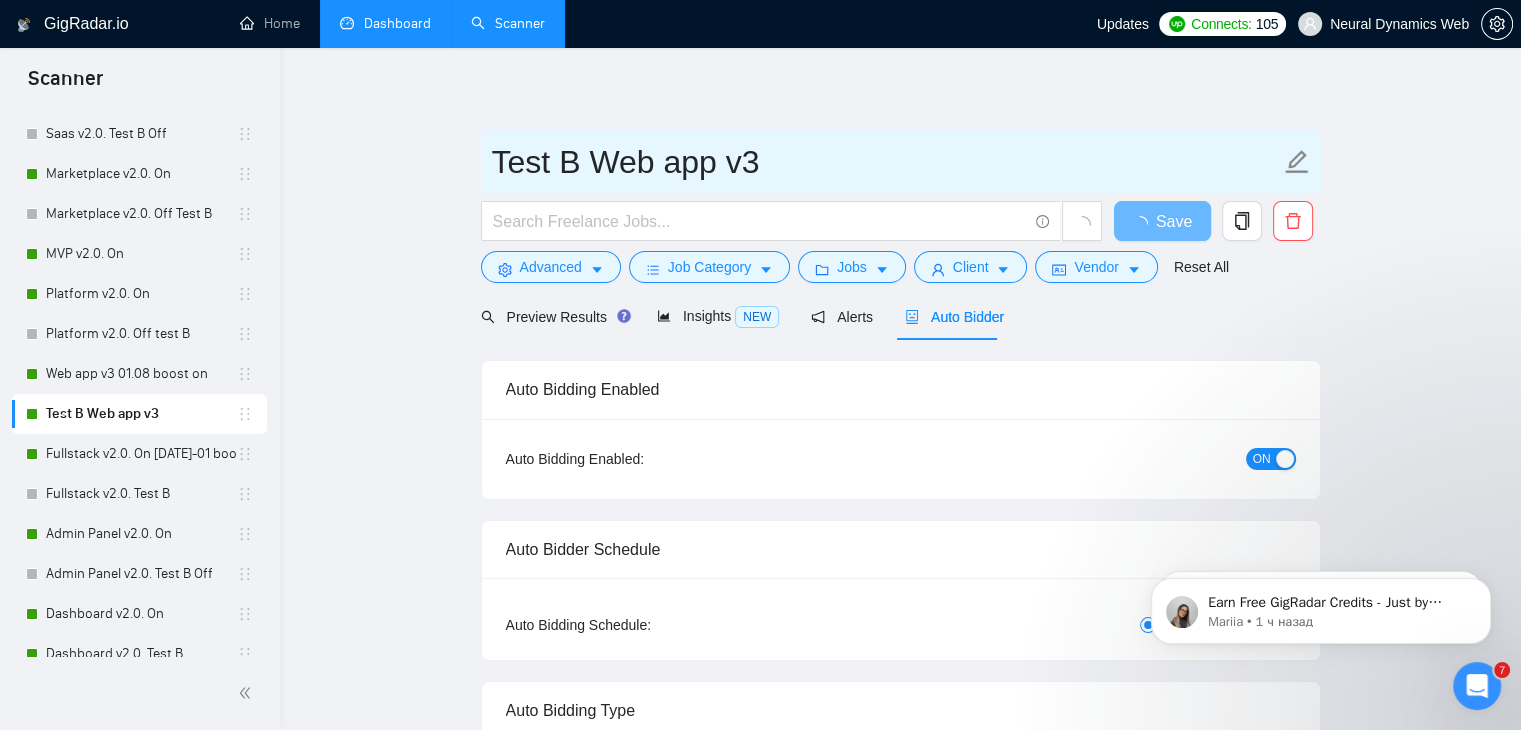 type 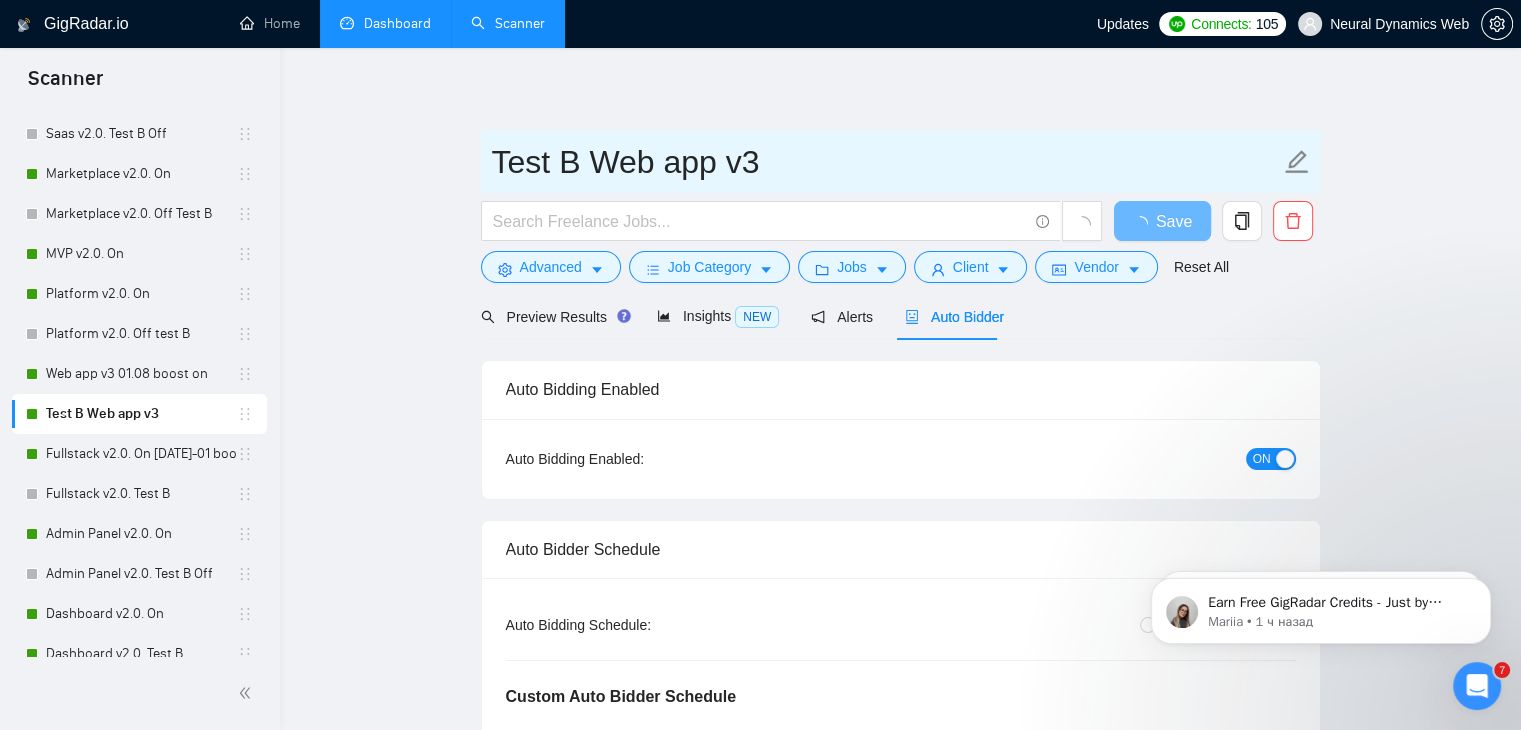 type 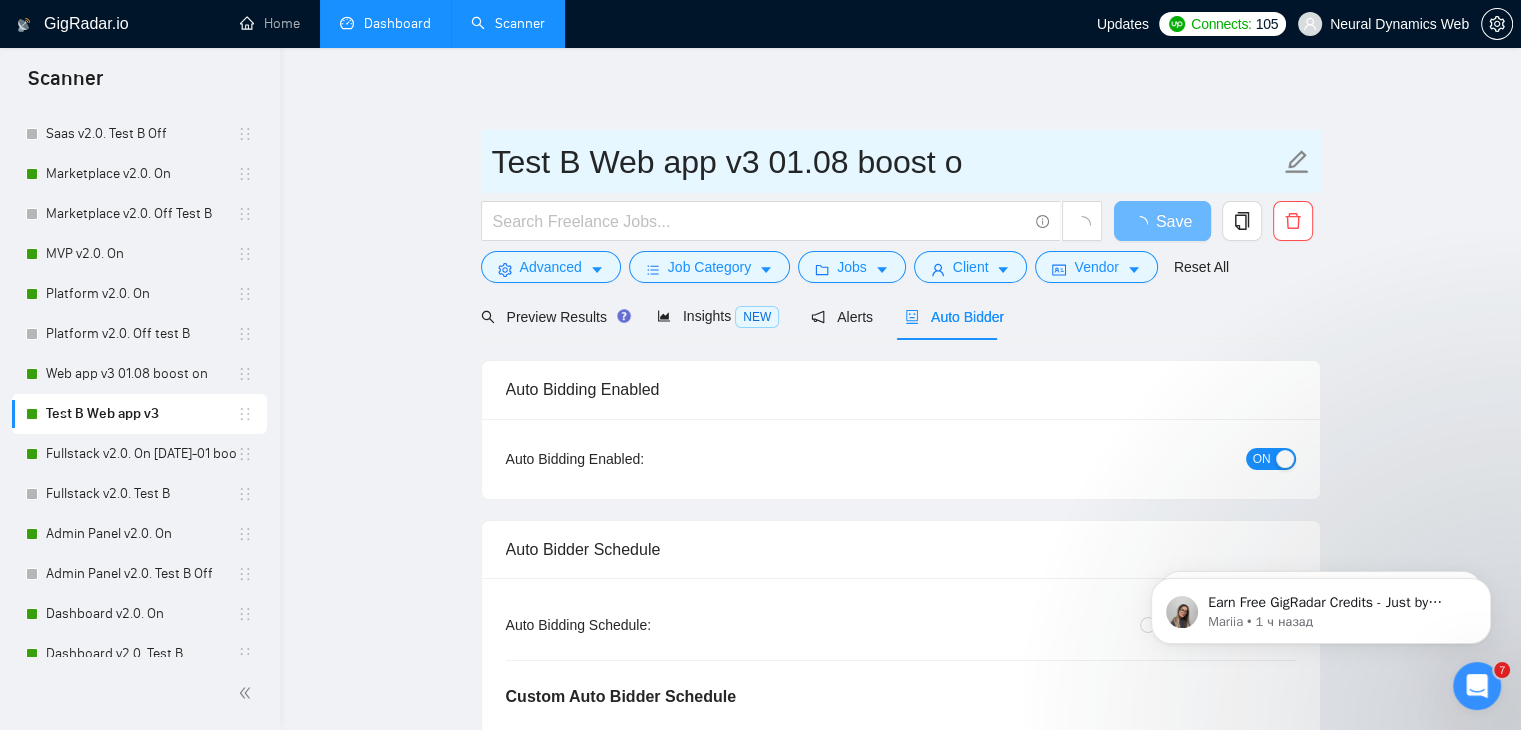 type on "Test B Web app v3 01.08 boost on" 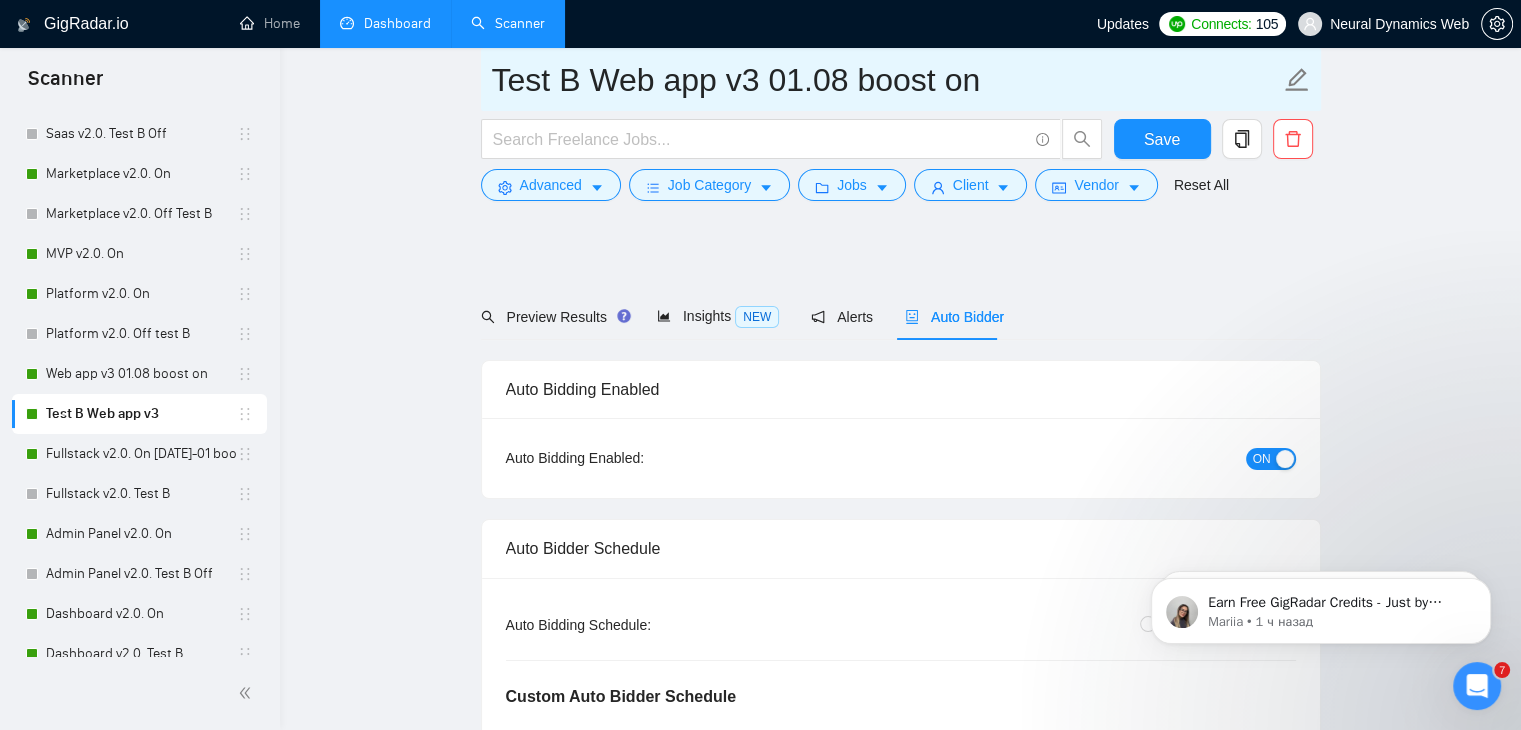 type 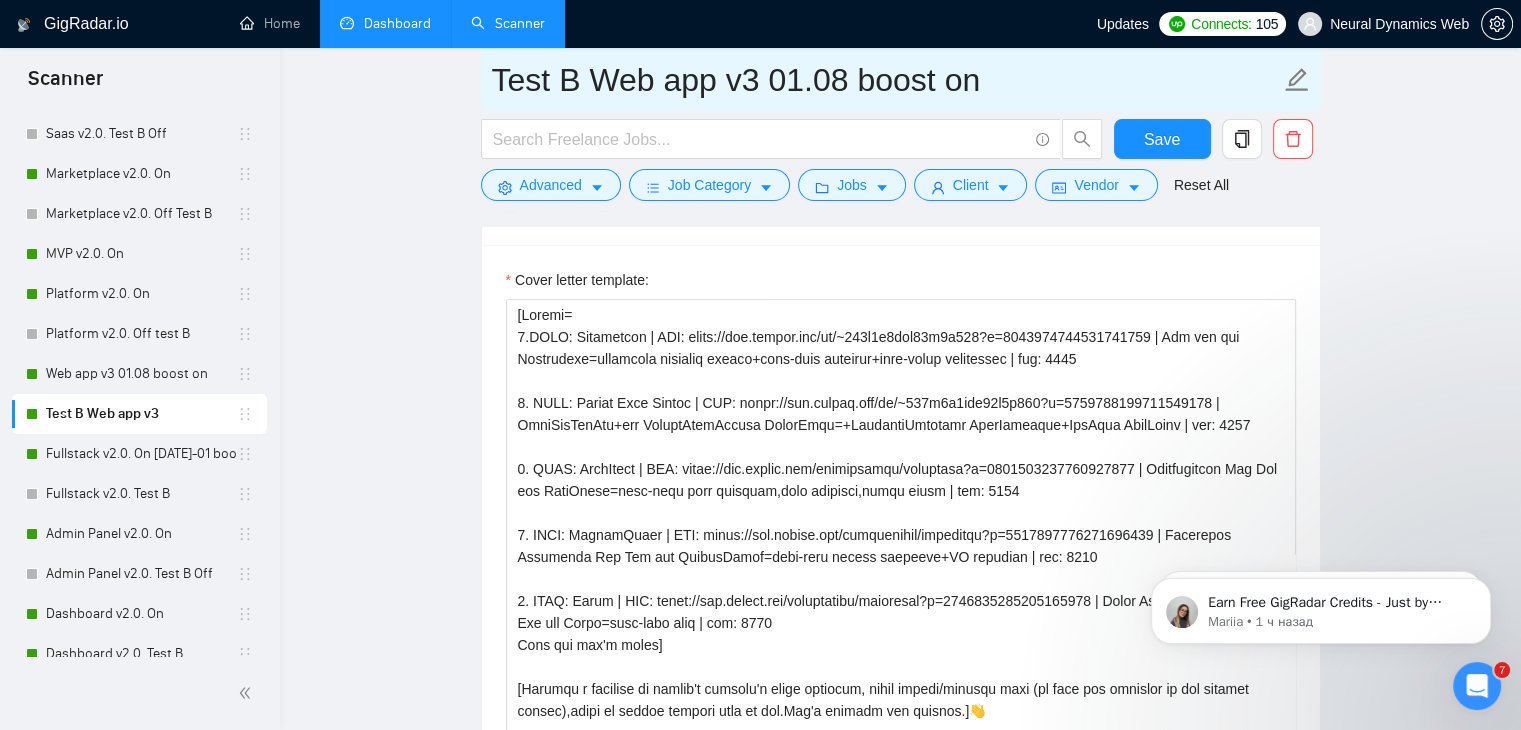 scroll, scrollTop: 1668, scrollLeft: 0, axis: vertical 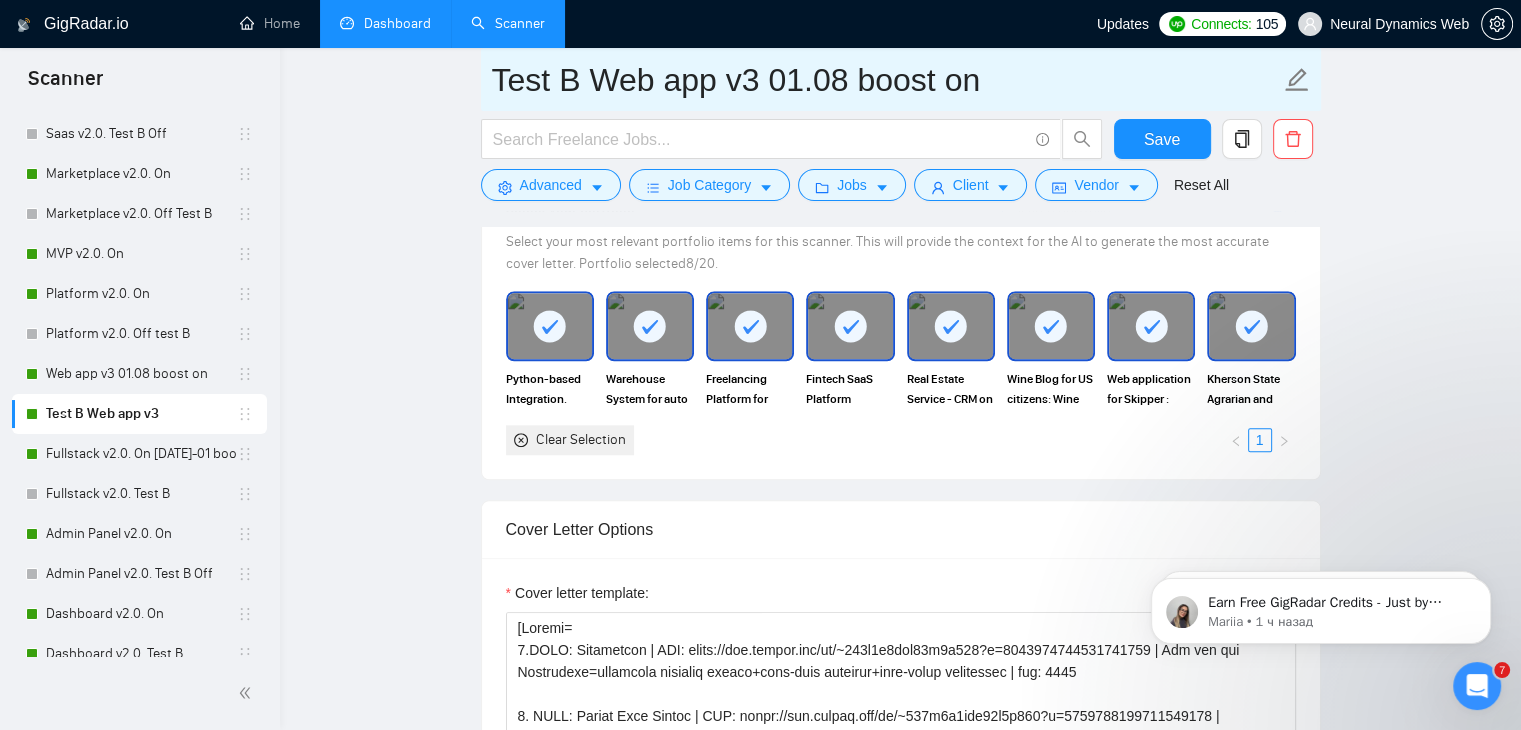 type on "Test B Web app v3 01.08 boost on" 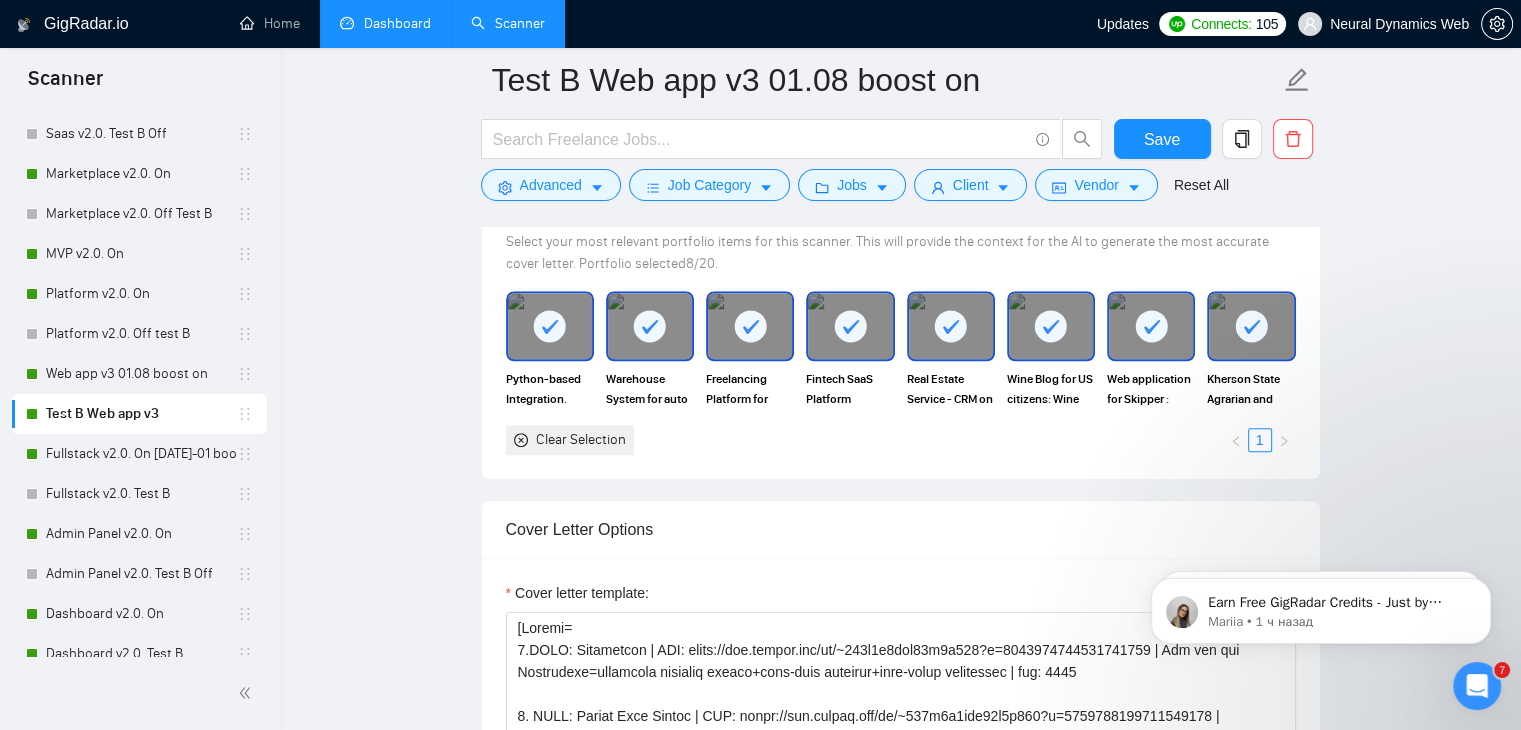 click on "Clear Selection" at bounding box center (581, 440) 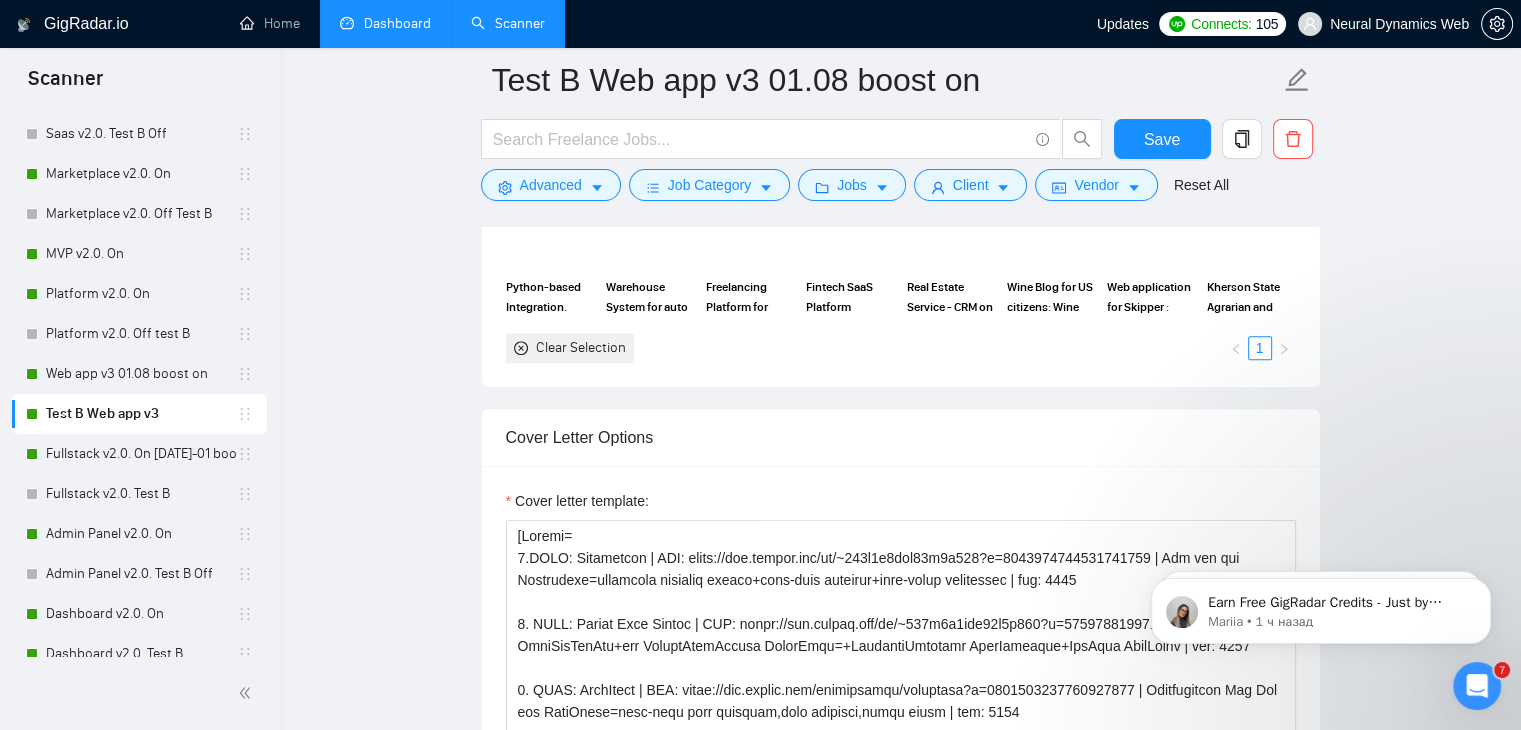 scroll, scrollTop: 2056, scrollLeft: 0, axis: vertical 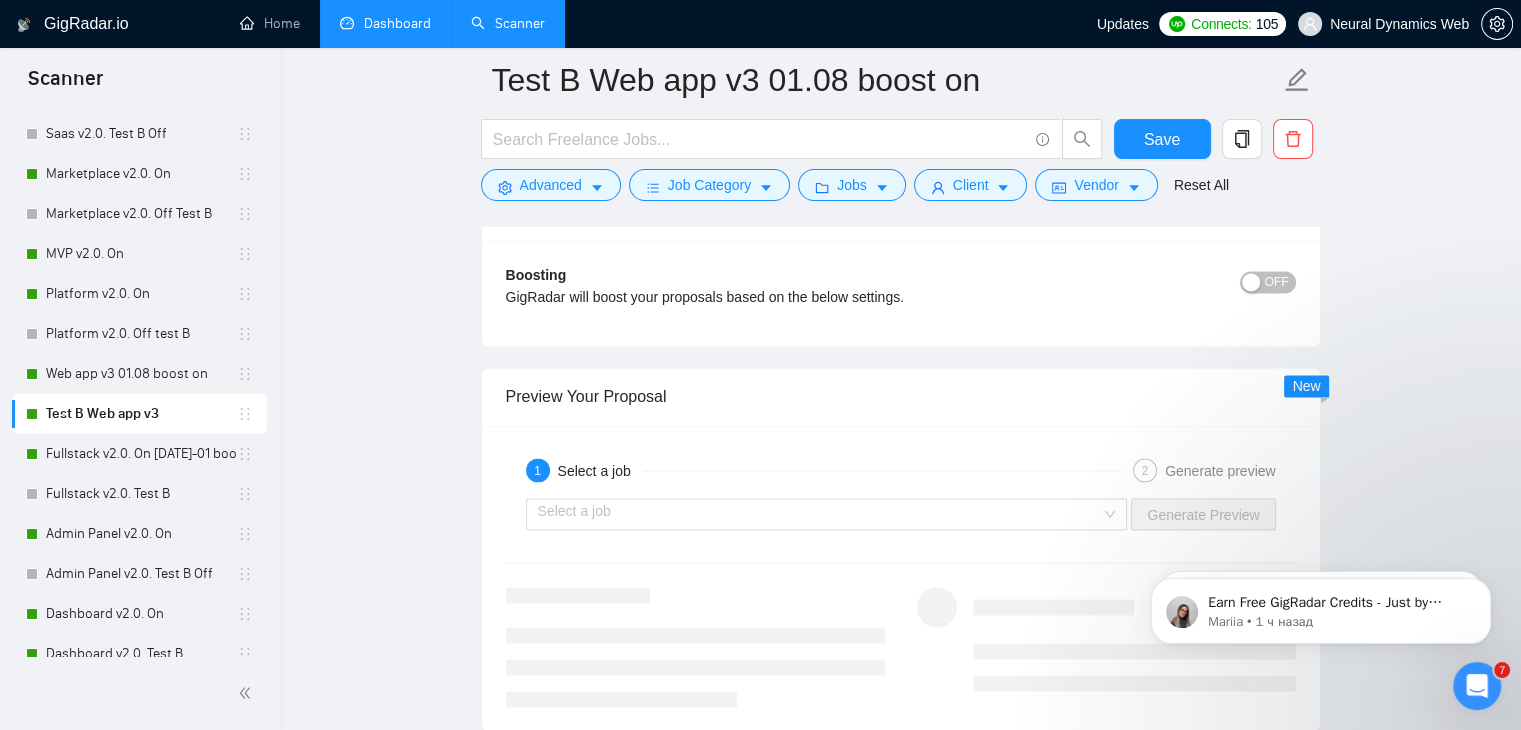 click on "OFF" at bounding box center (1277, 282) 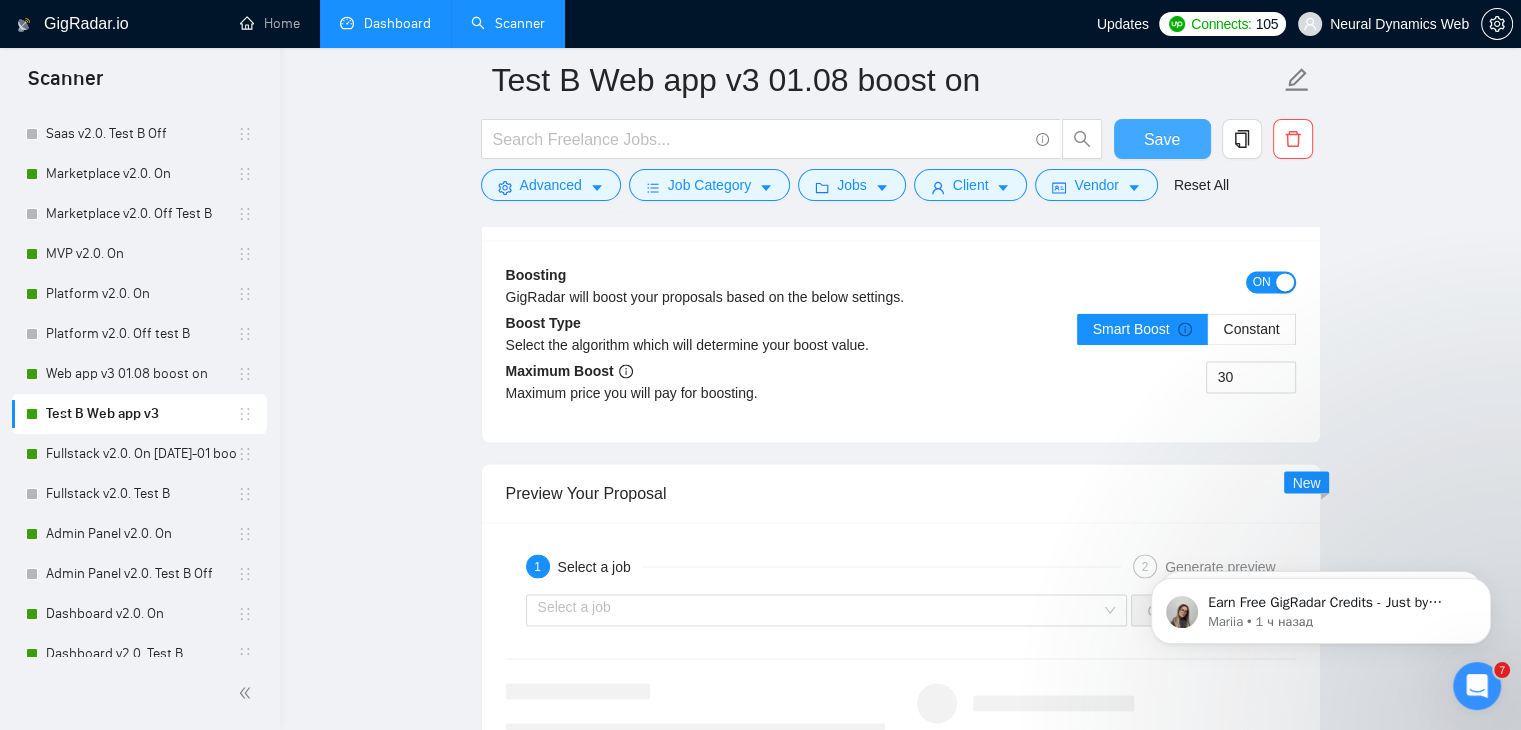 click on "Save" at bounding box center [1162, 139] 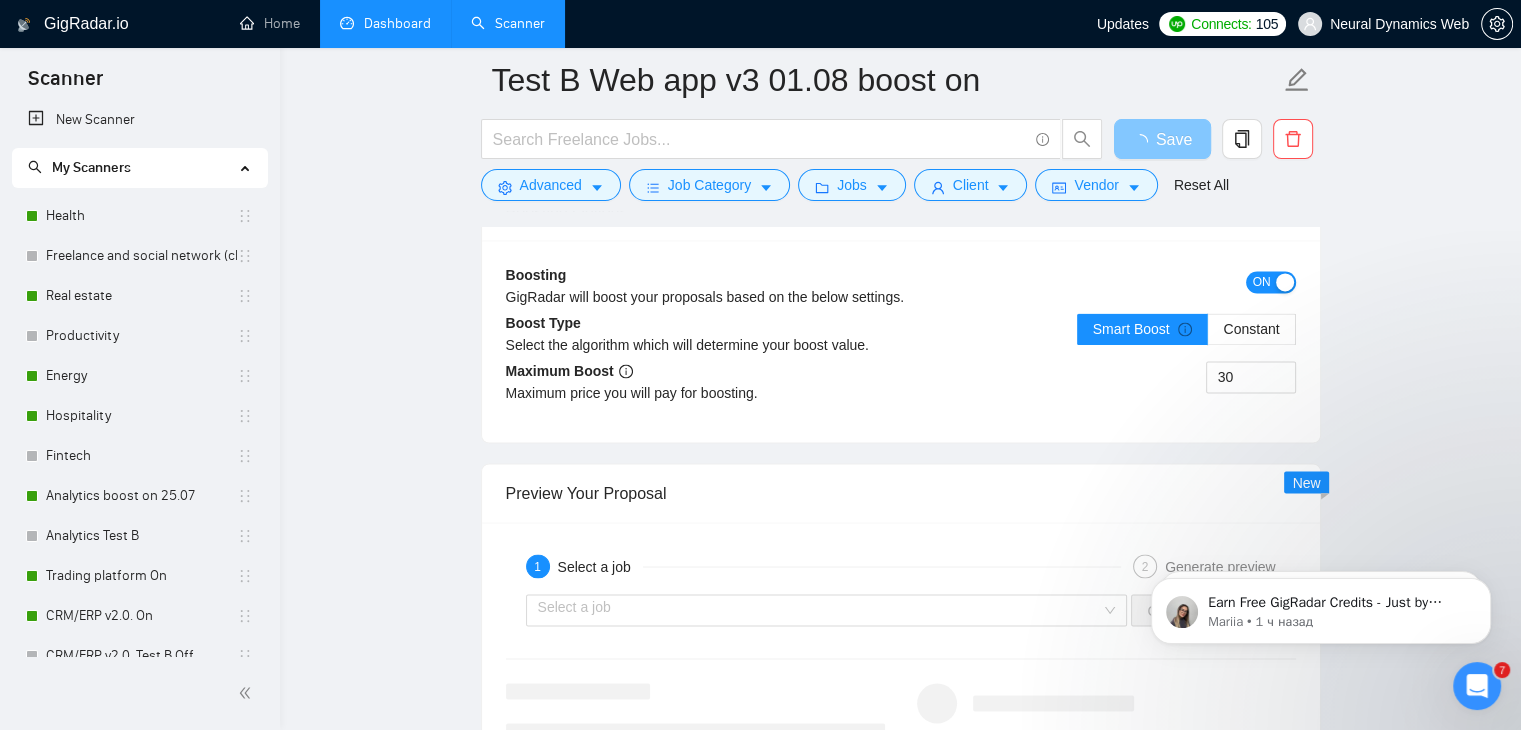 scroll, scrollTop: 0, scrollLeft: 0, axis: both 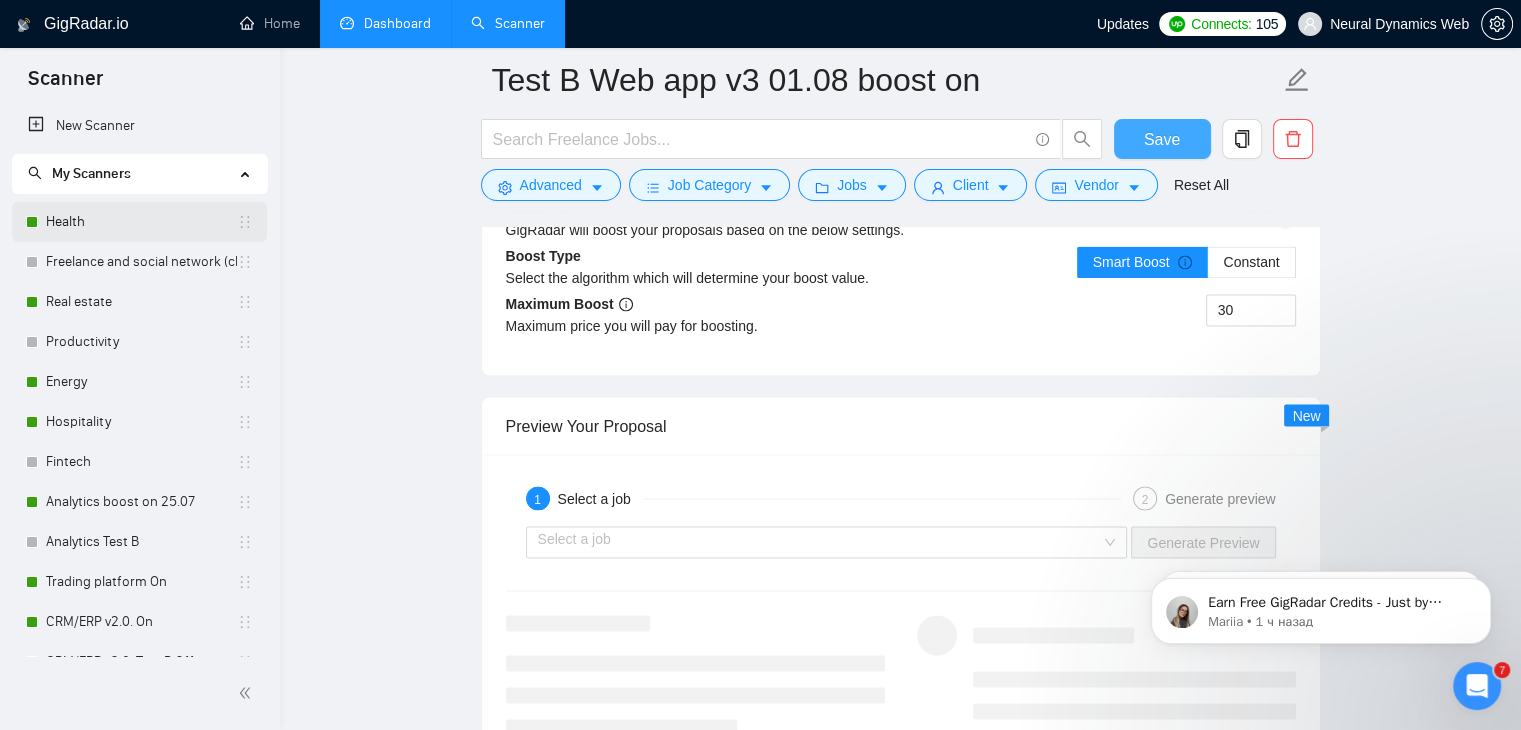 type 